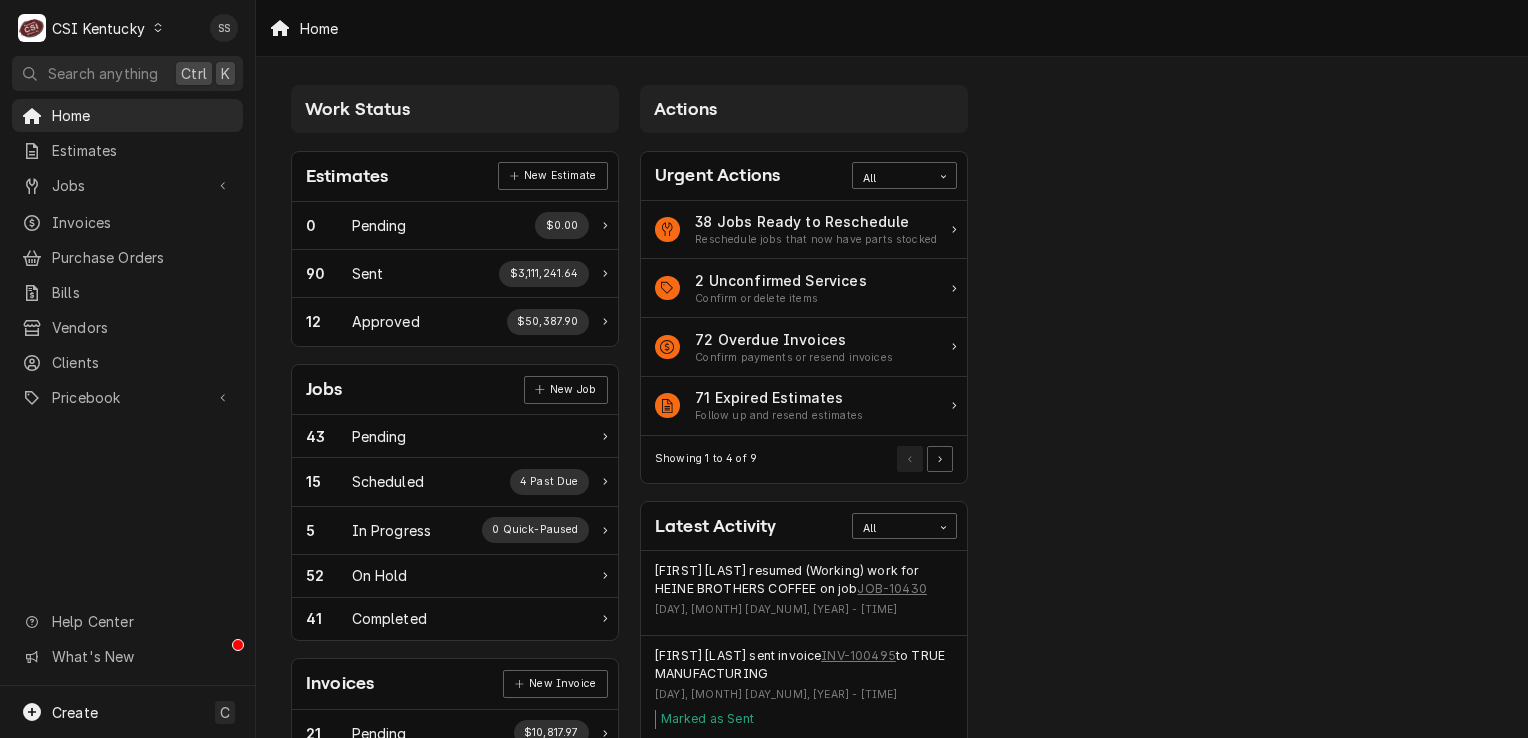 scroll, scrollTop: 0, scrollLeft: 0, axis: both 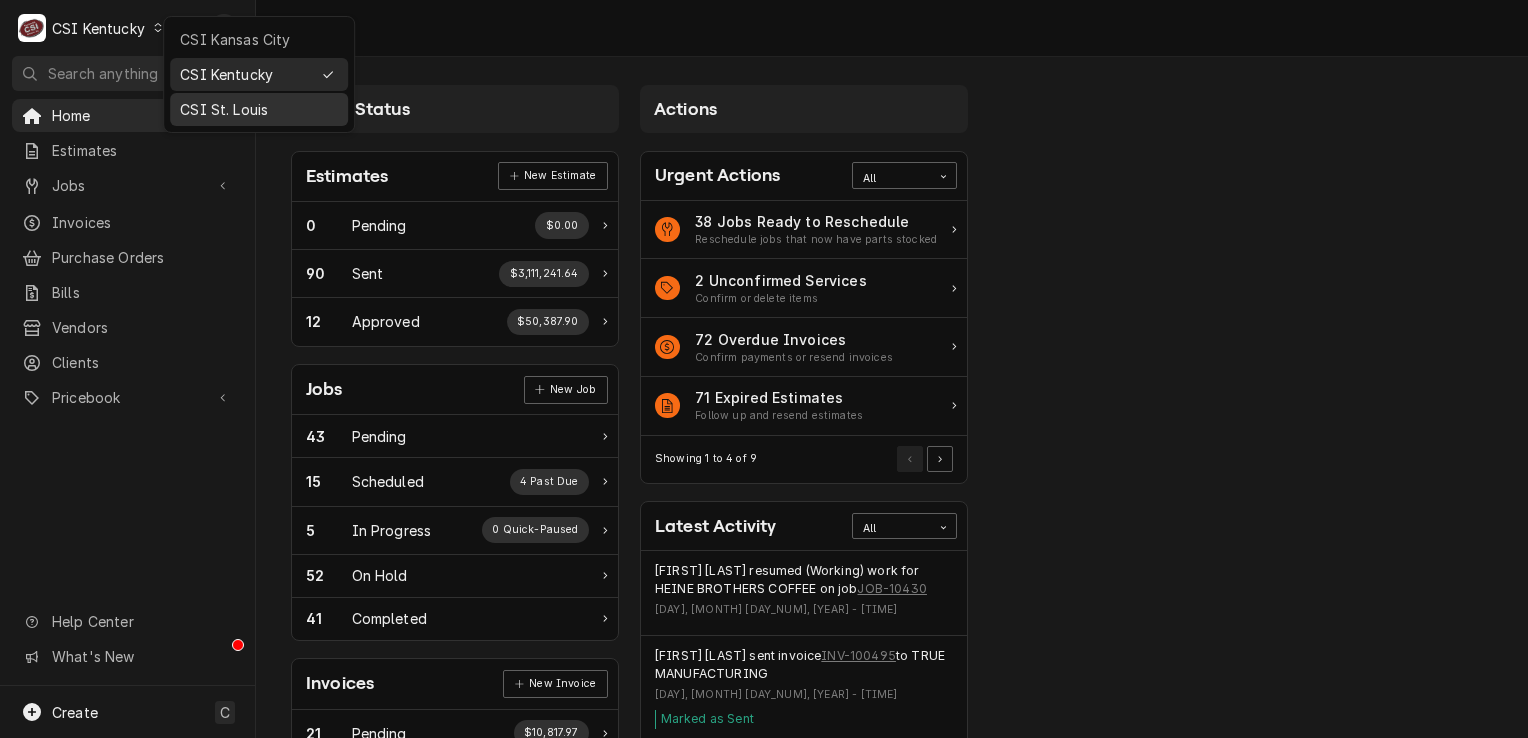 click on "CSI St. Louis" at bounding box center [259, 109] 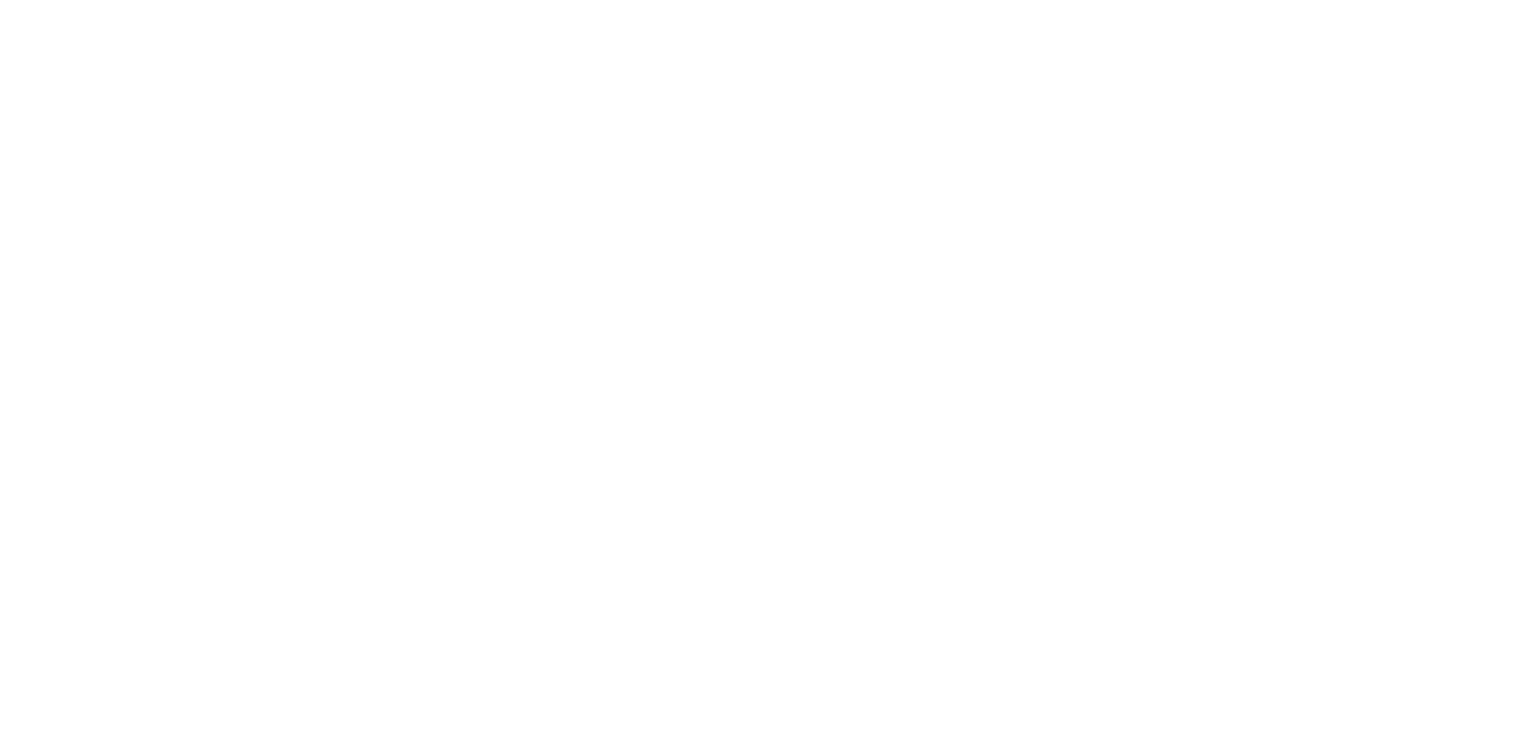 scroll, scrollTop: 0, scrollLeft: 0, axis: both 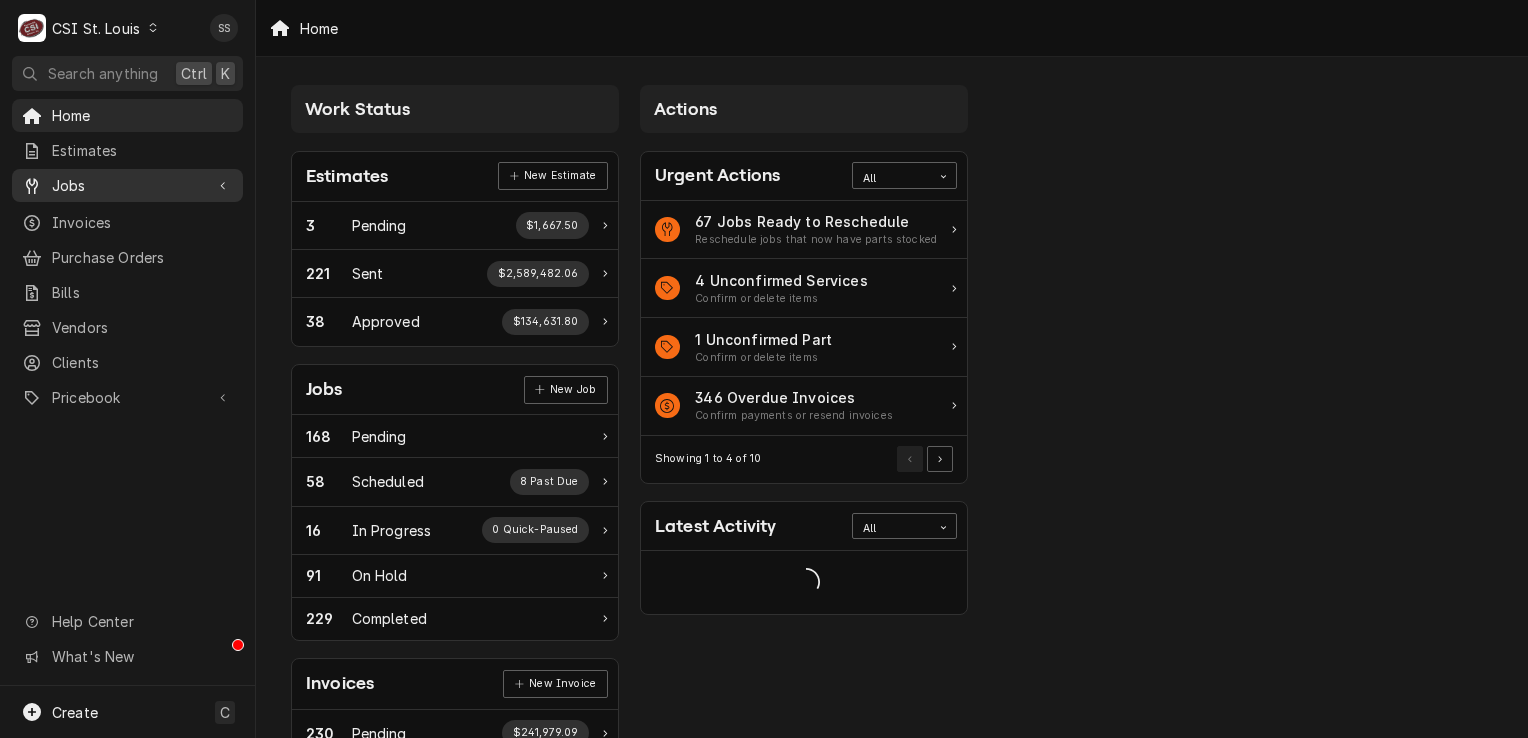 click on "Jobs" at bounding box center [127, 185] 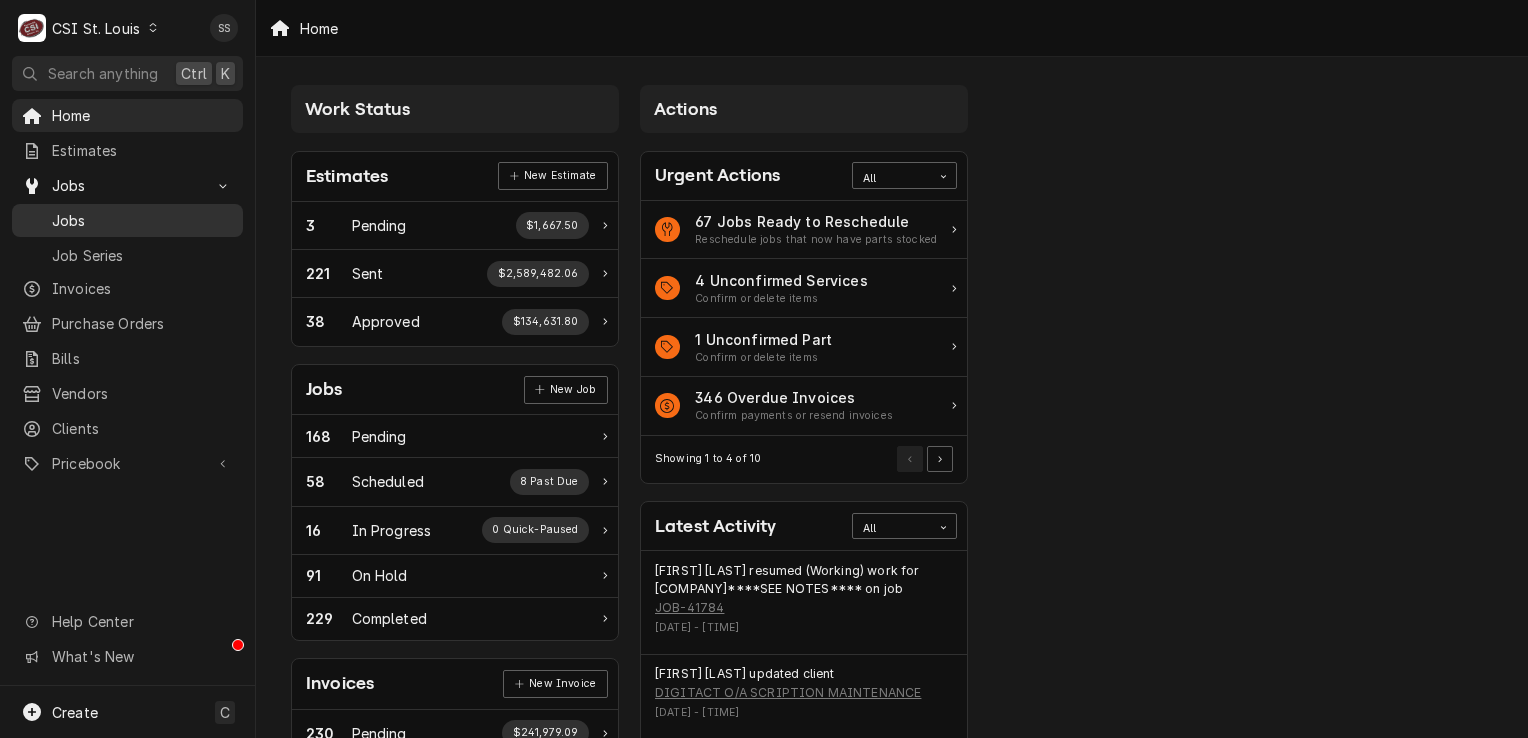 click on "Jobs" at bounding box center [142, 220] 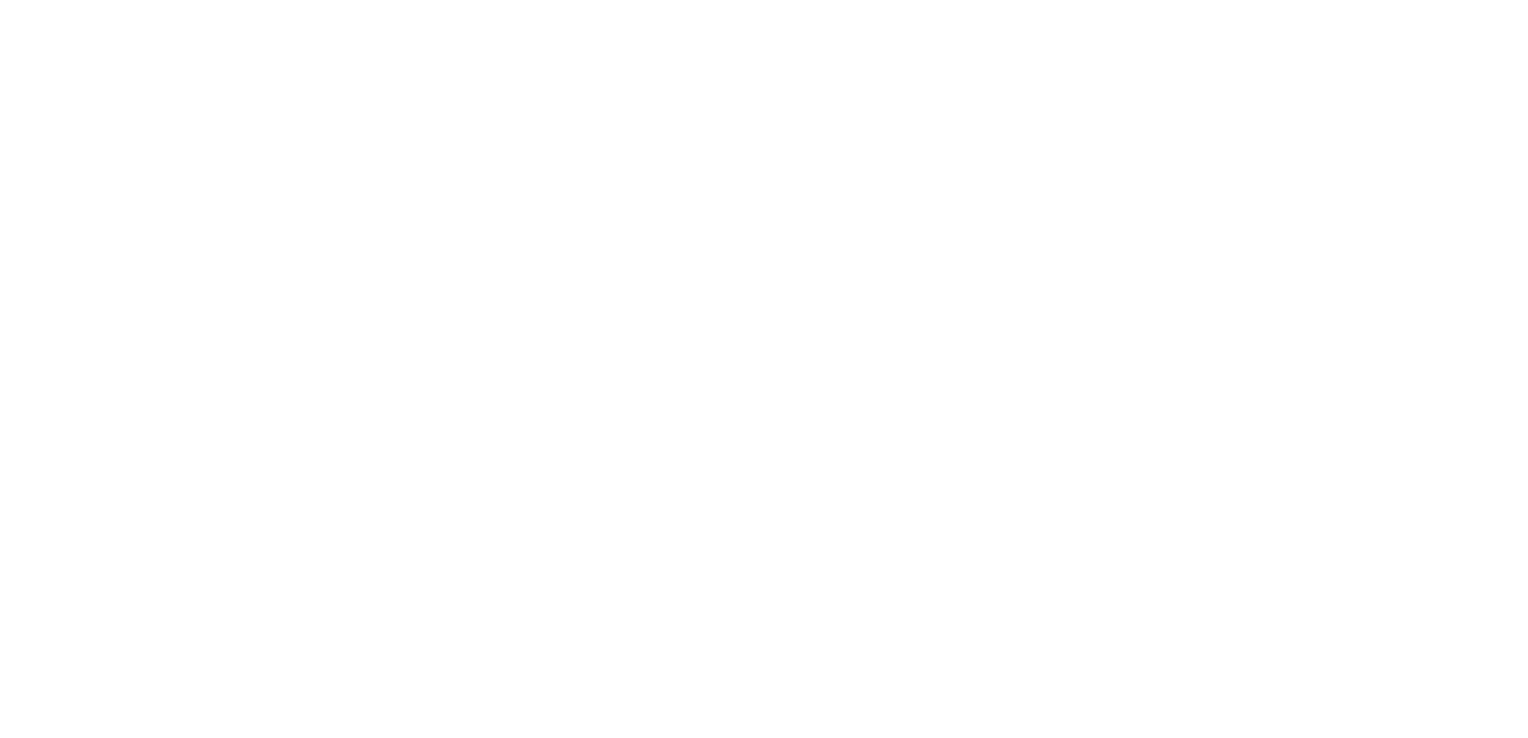 scroll, scrollTop: 0, scrollLeft: 0, axis: both 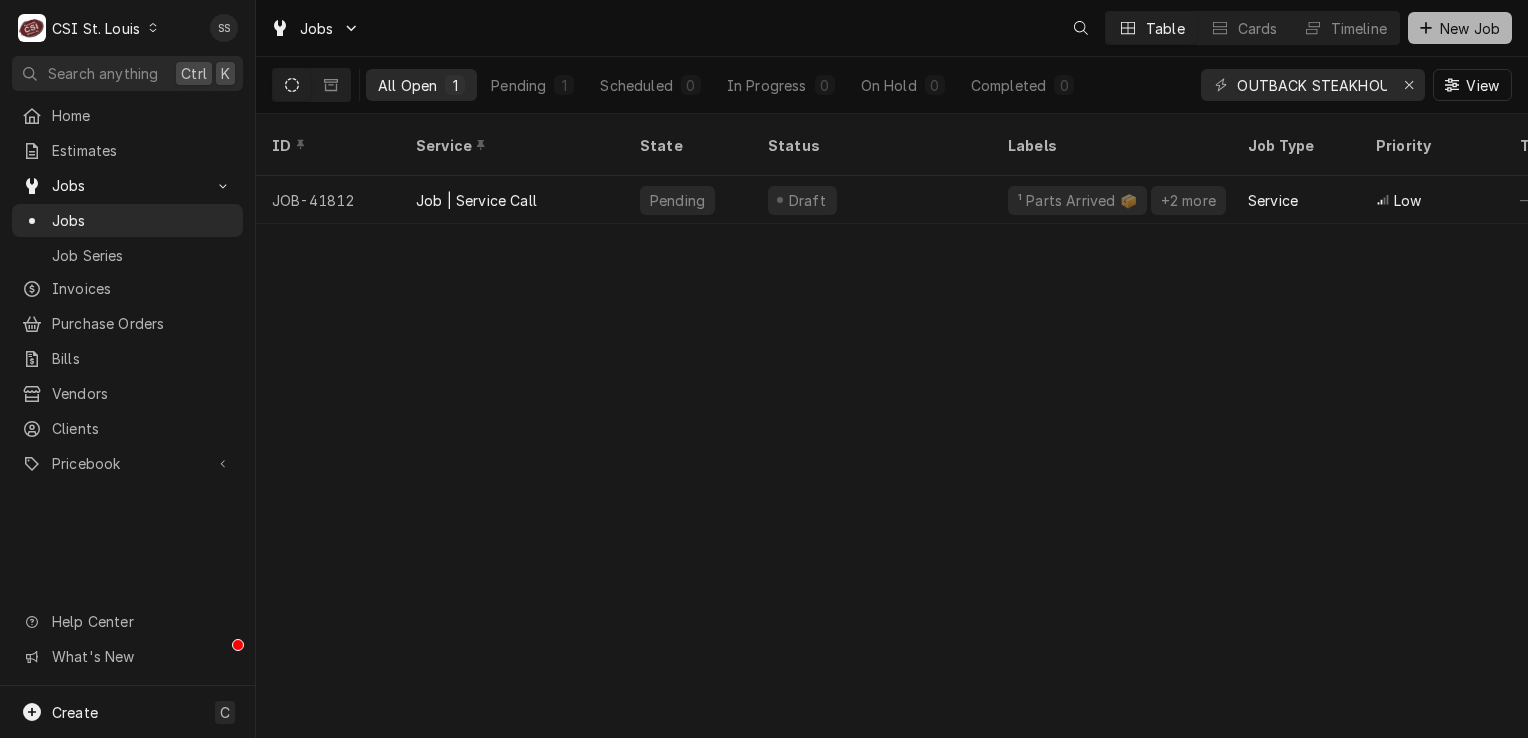 click on "New Job" at bounding box center (1470, 28) 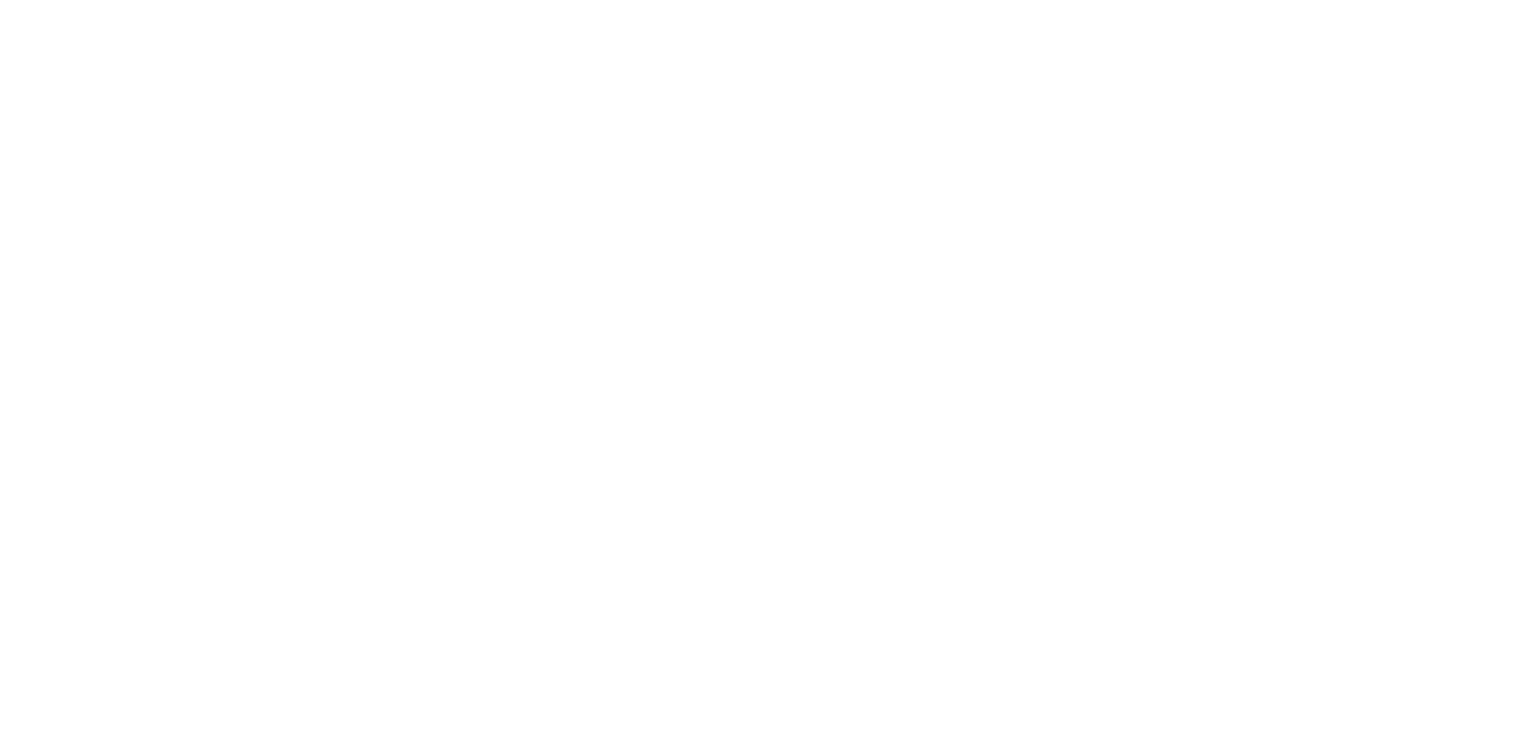 scroll, scrollTop: 0, scrollLeft: 0, axis: both 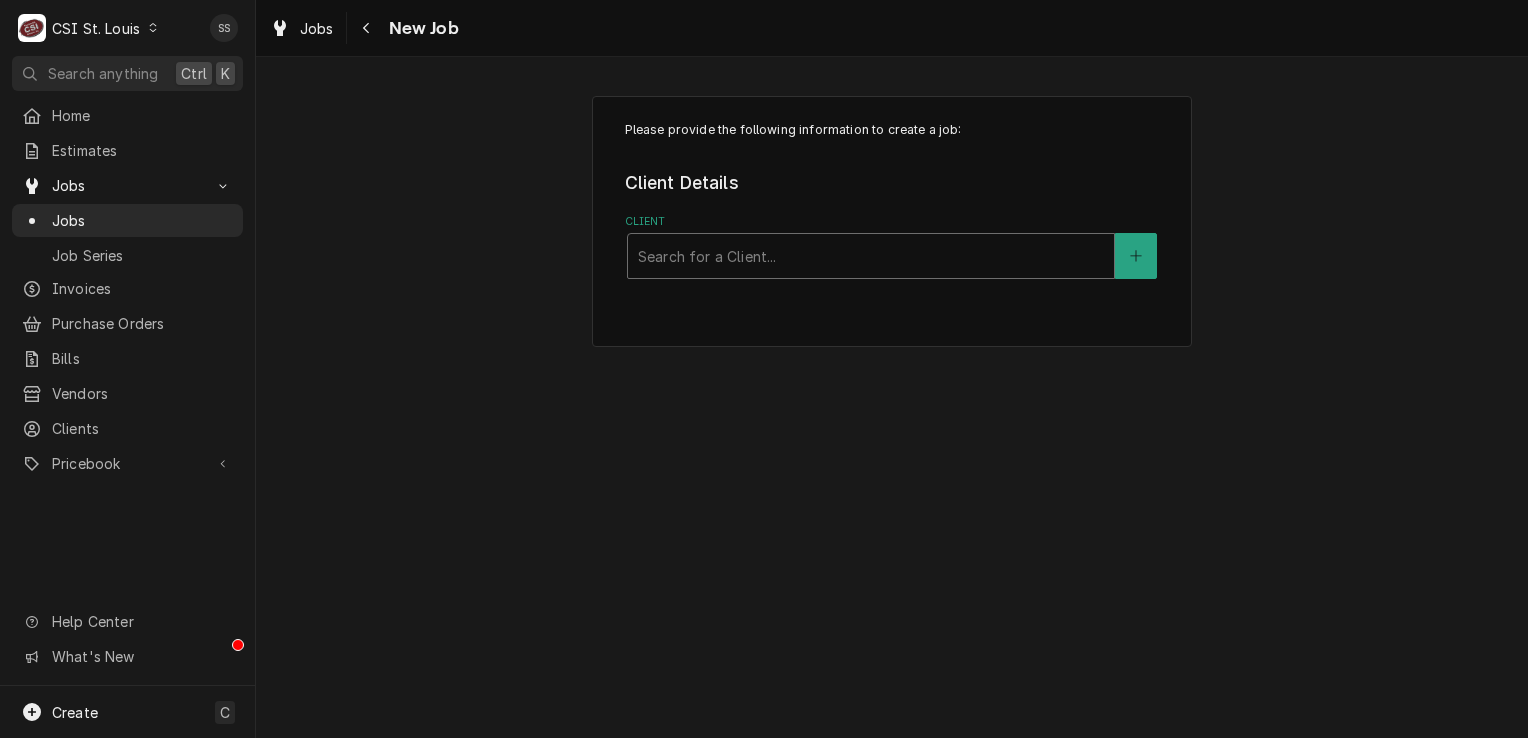 click at bounding box center [871, 256] 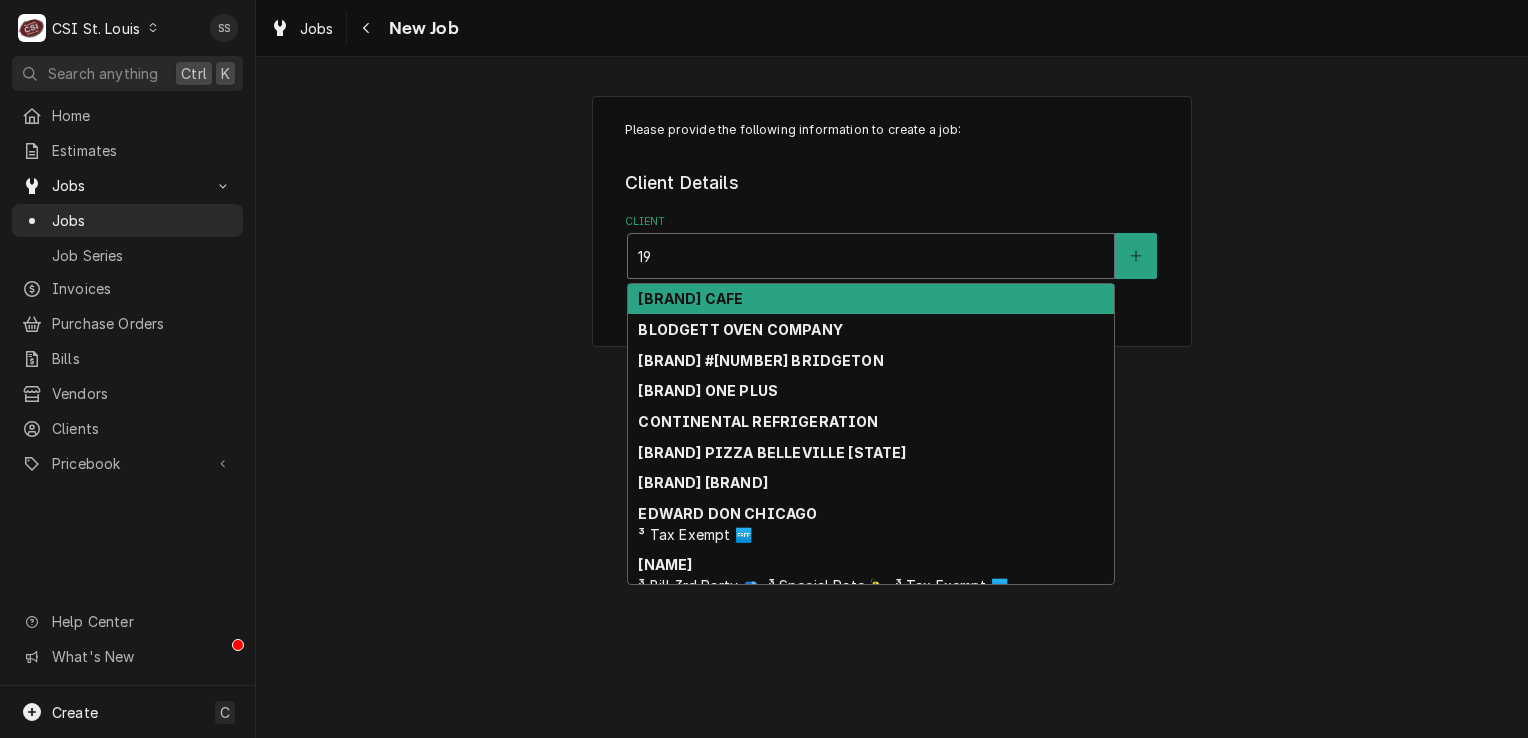 type on "1" 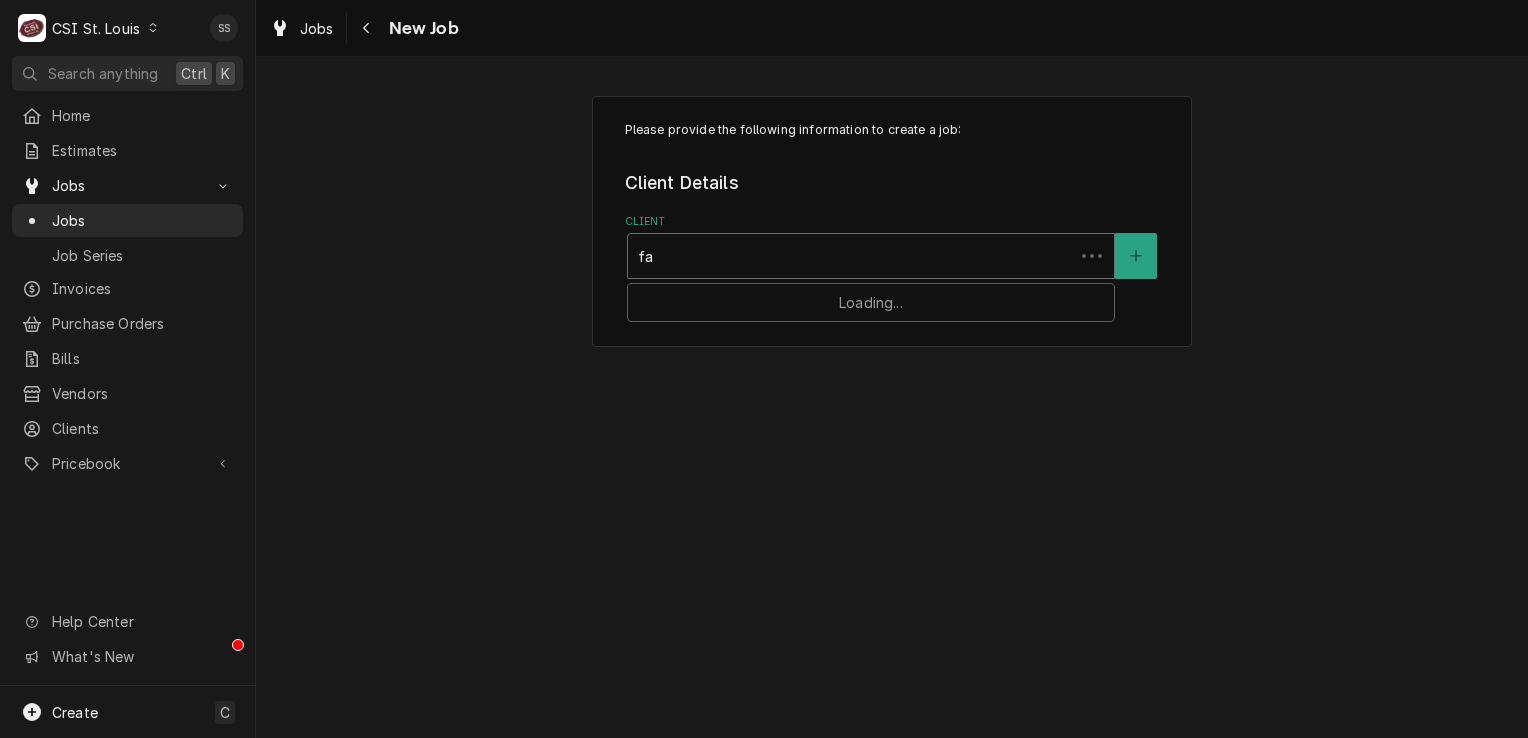 type on "[INITIAL]" 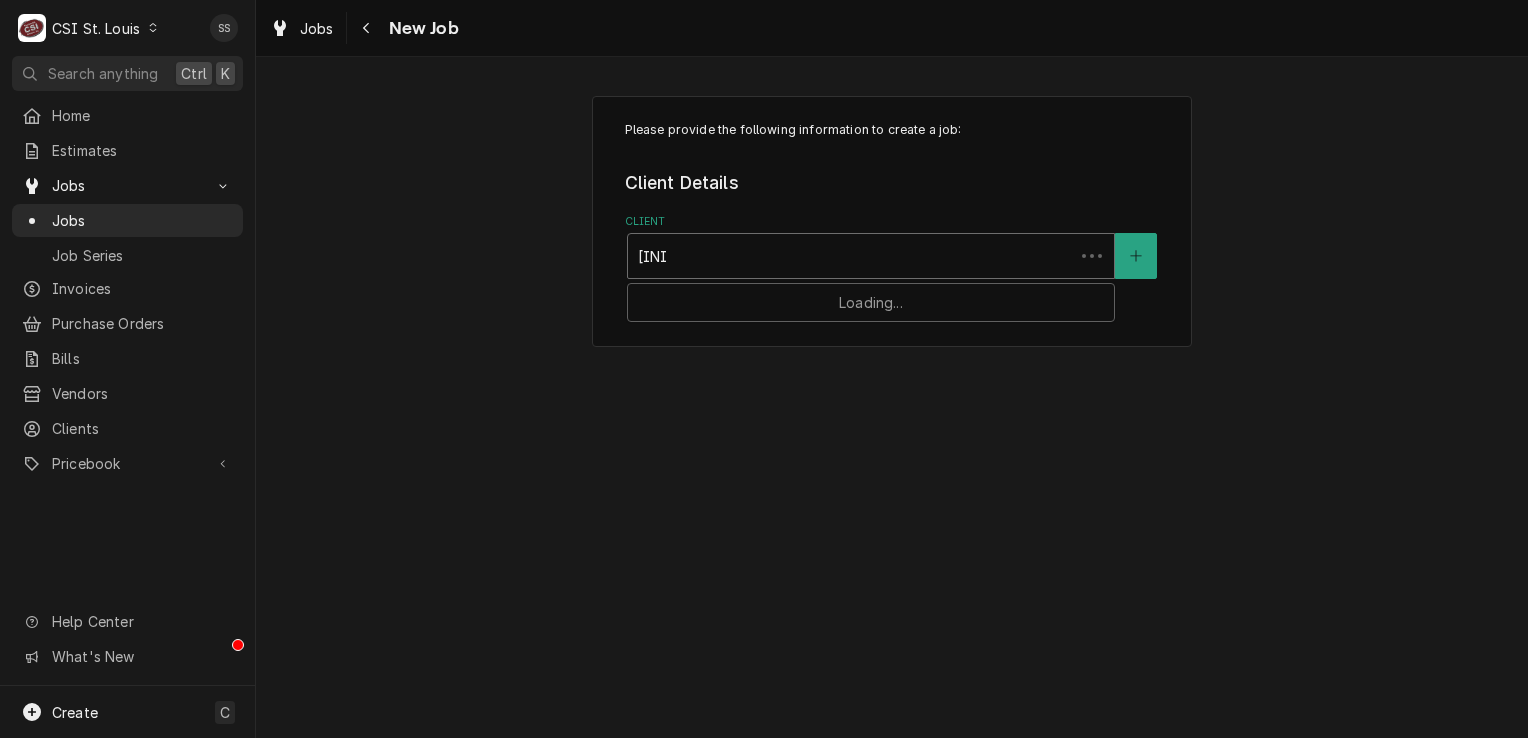 type 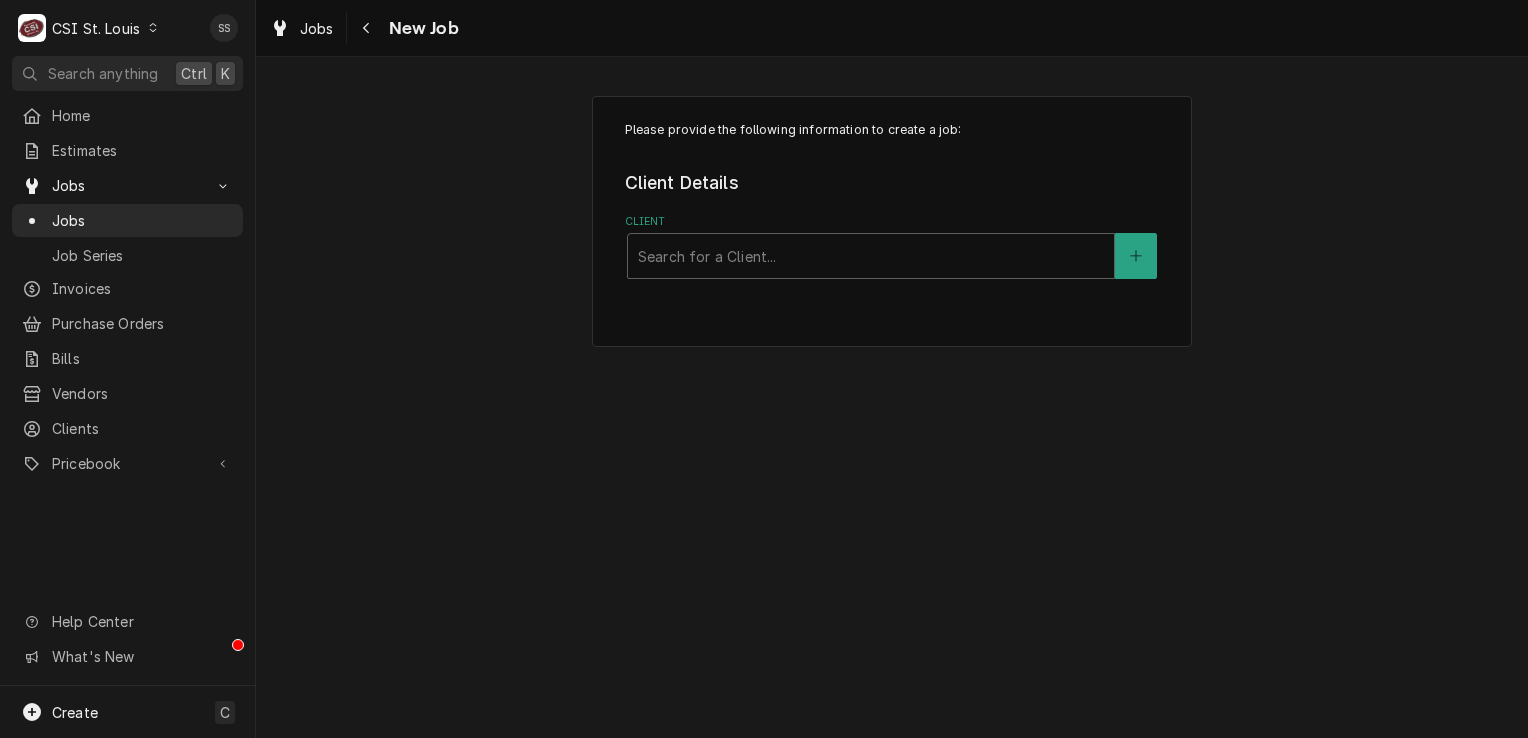 click 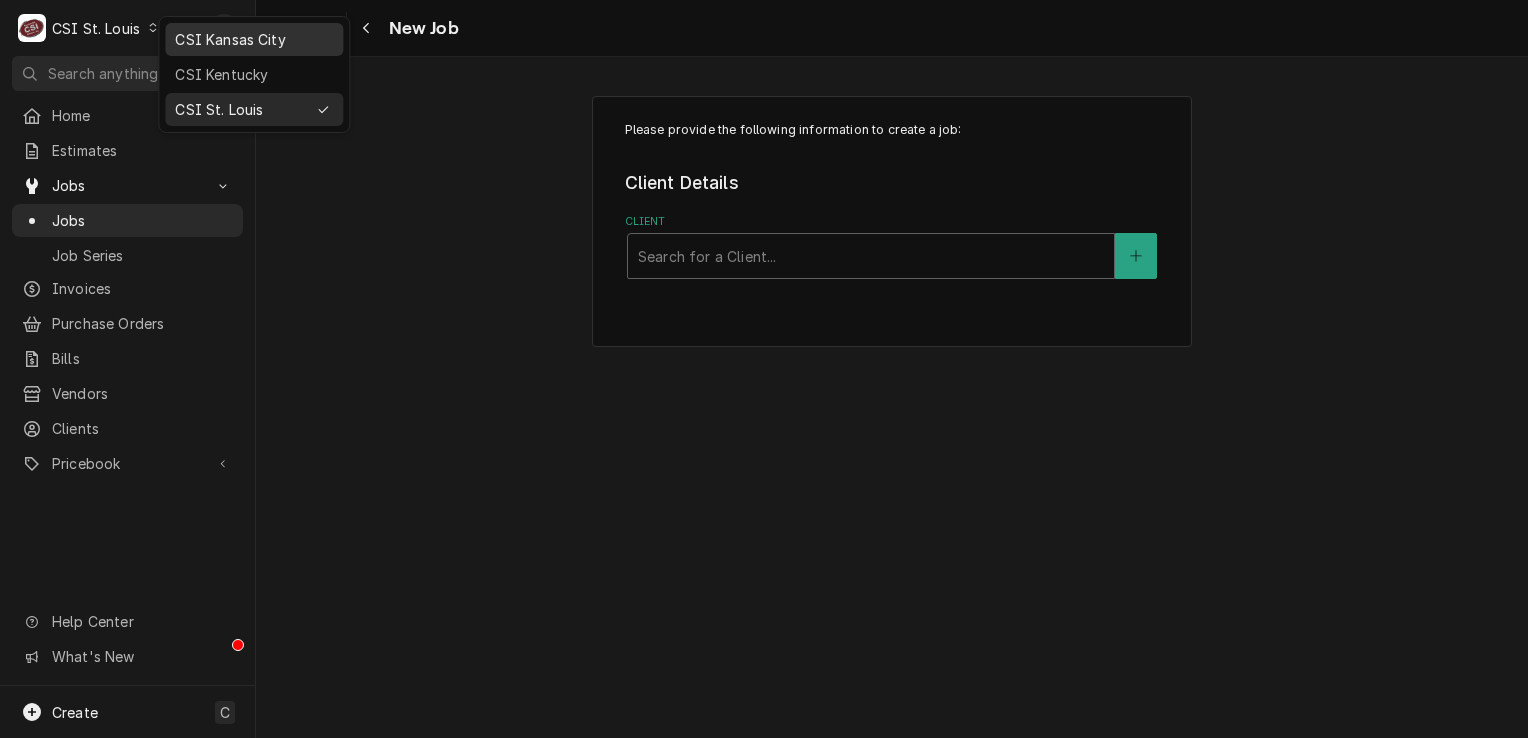 click on "CSI Kansas City" at bounding box center [254, 39] 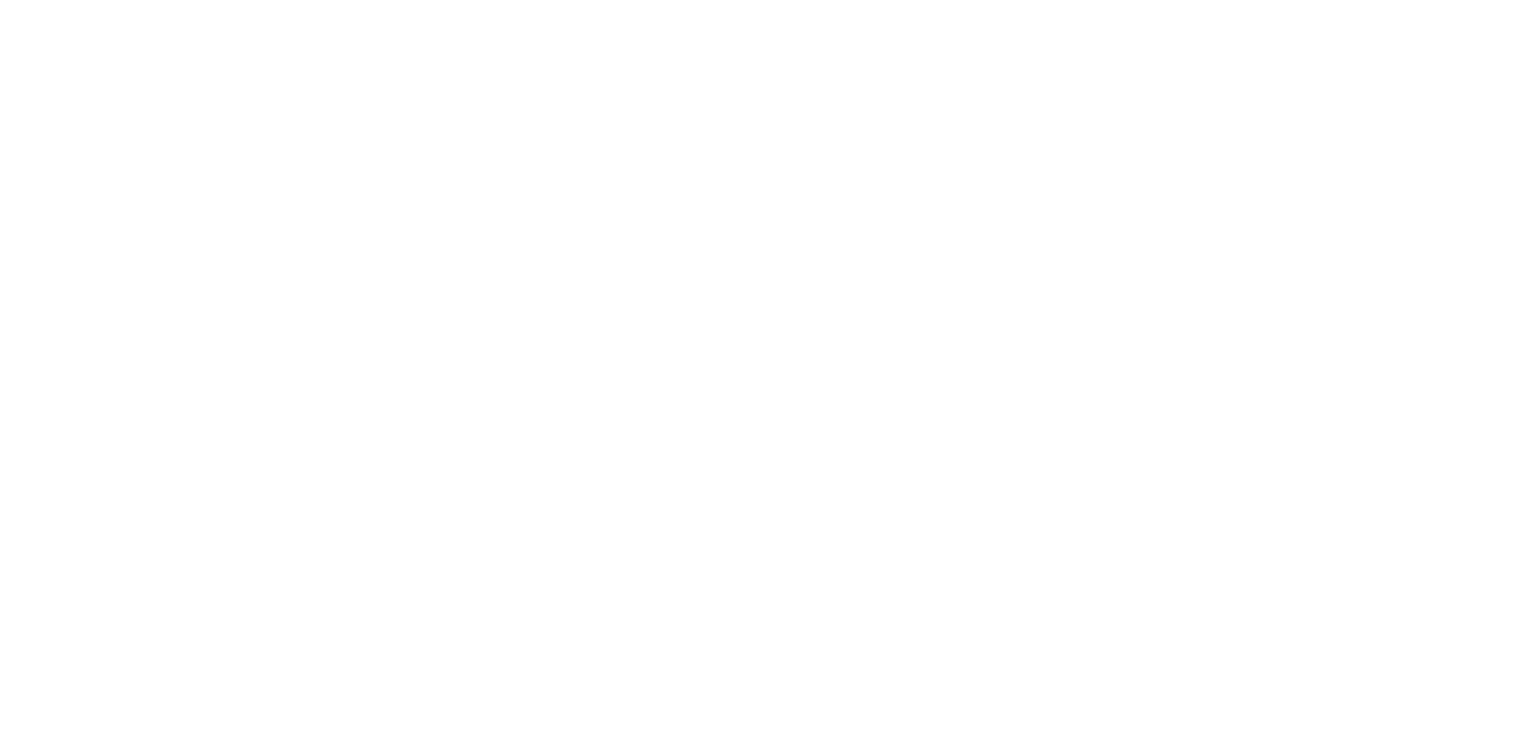 scroll, scrollTop: 0, scrollLeft: 0, axis: both 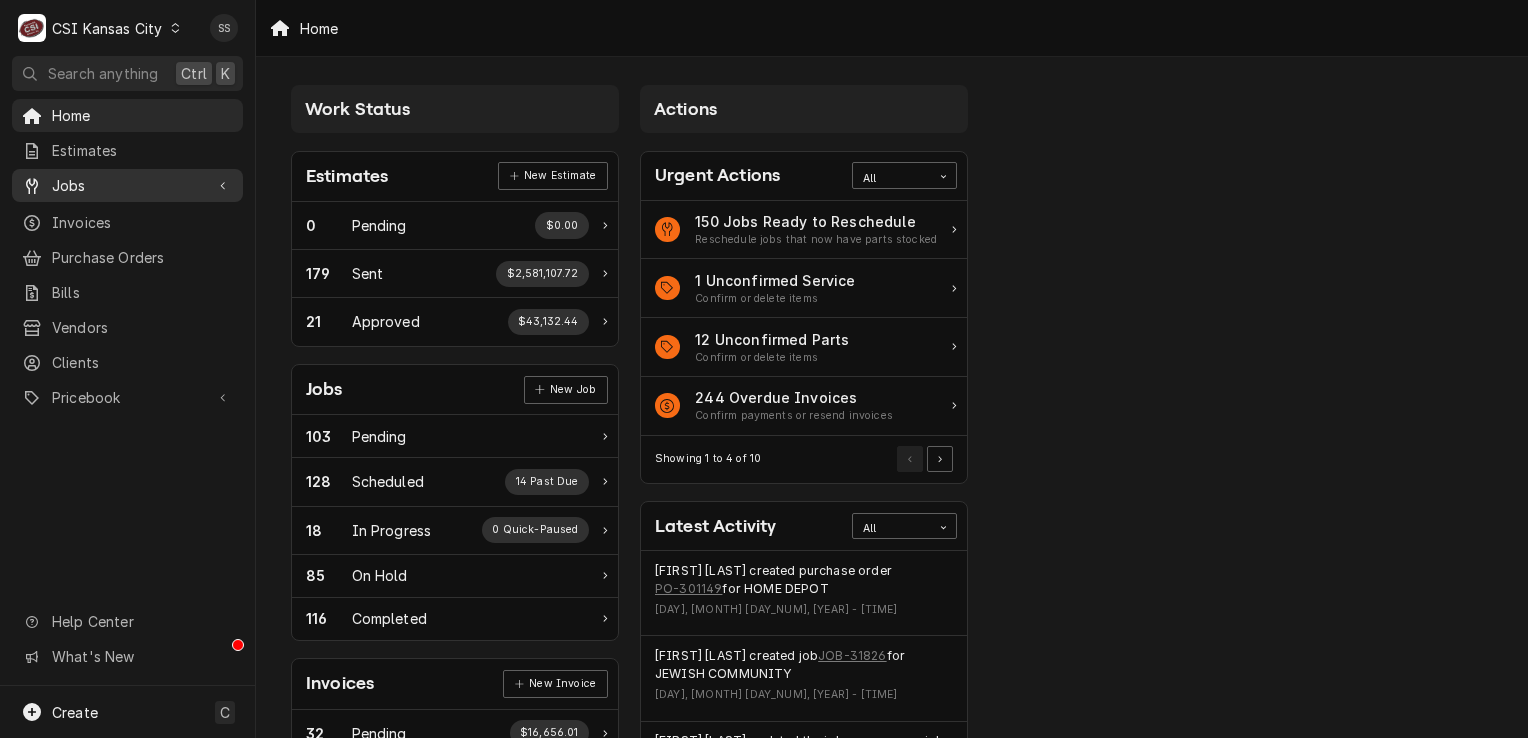 click on "Jobs" at bounding box center (127, 185) 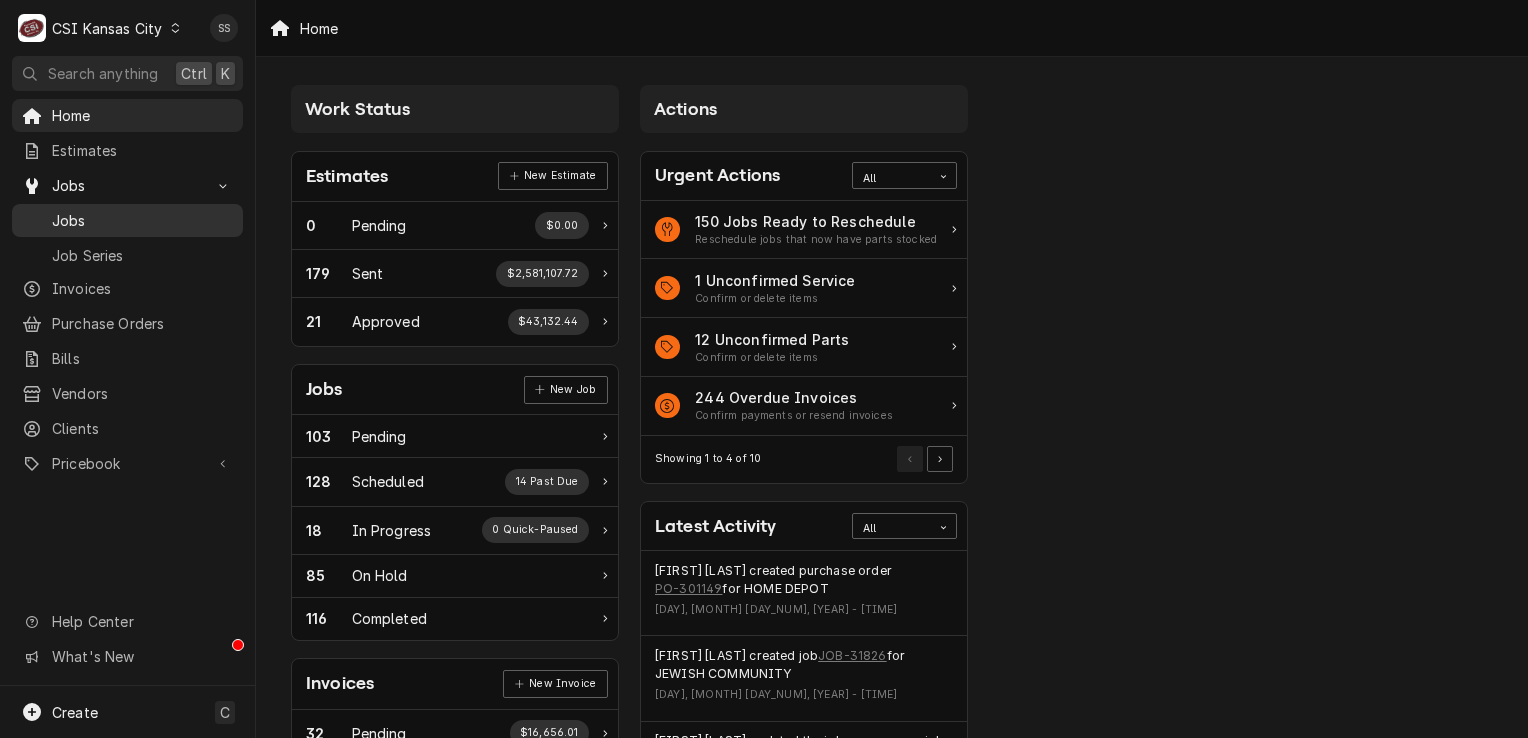 click on "Jobs" at bounding box center [142, 220] 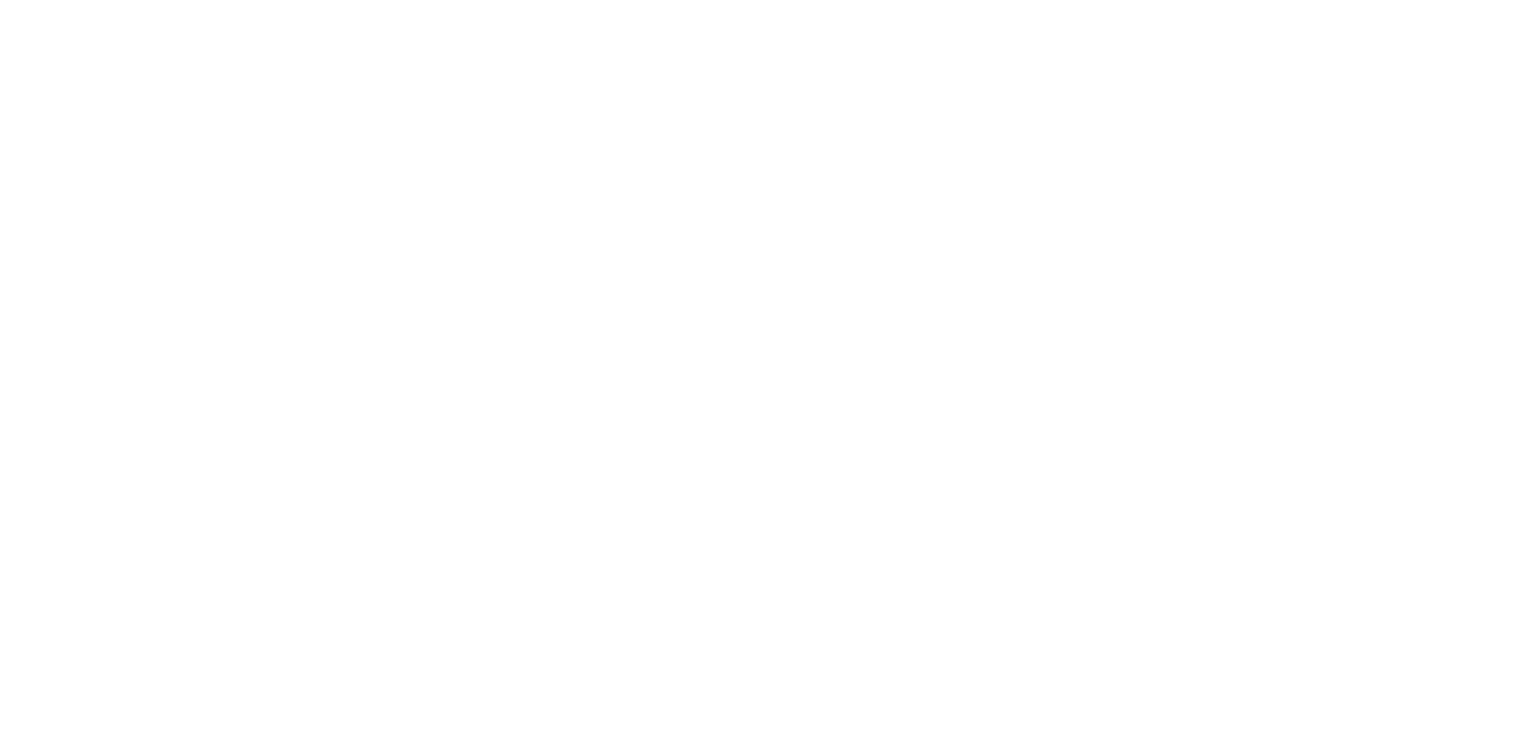 scroll, scrollTop: 0, scrollLeft: 0, axis: both 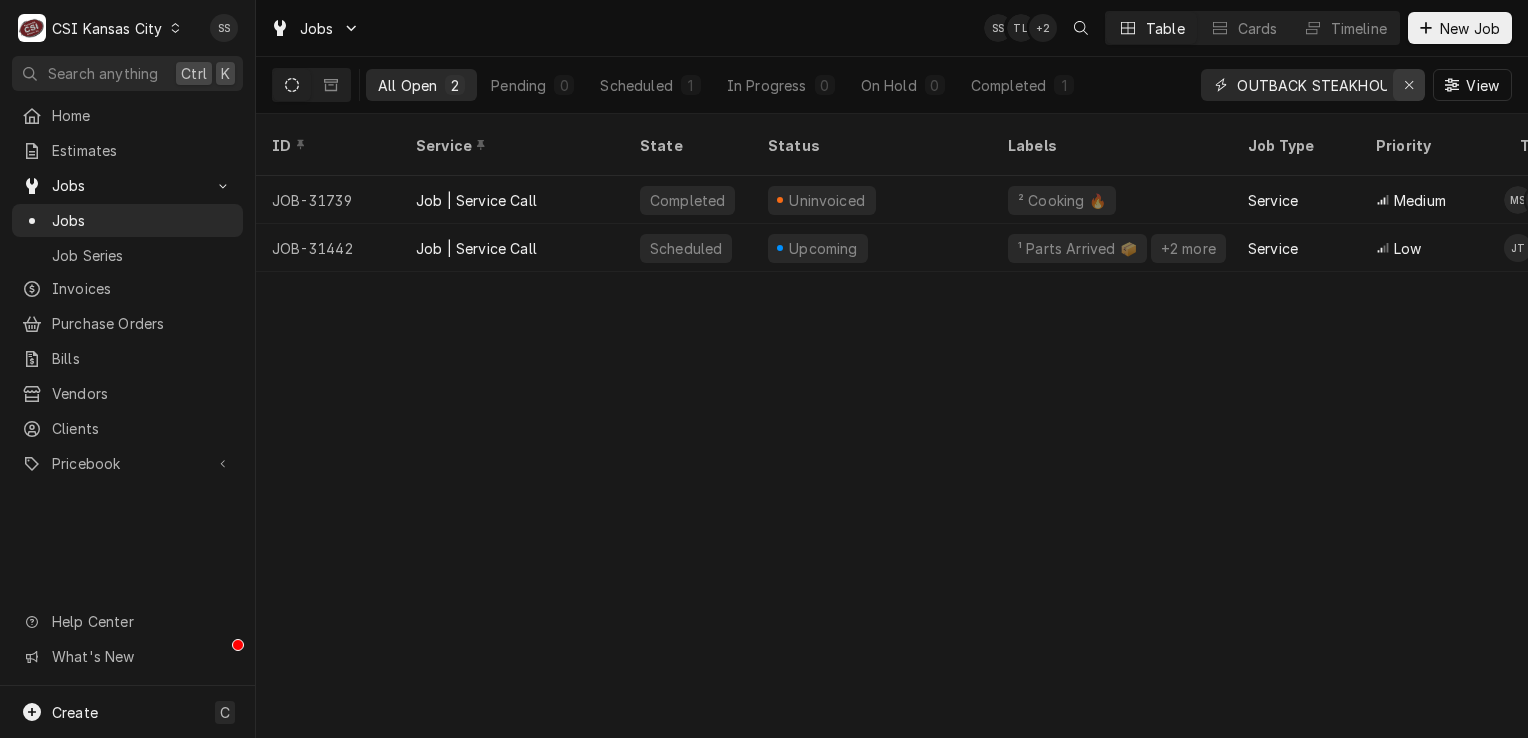 click 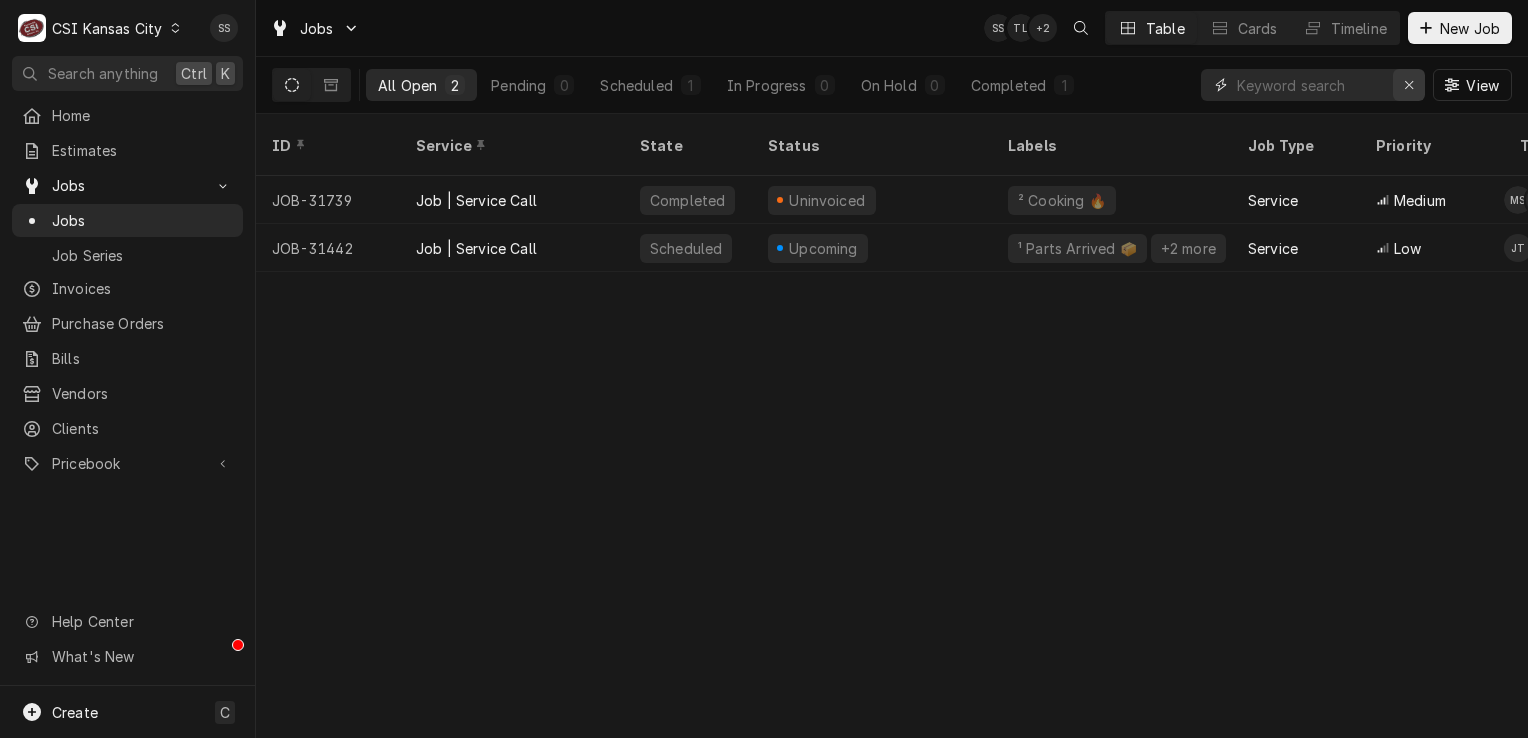 scroll, scrollTop: 0, scrollLeft: 0, axis: both 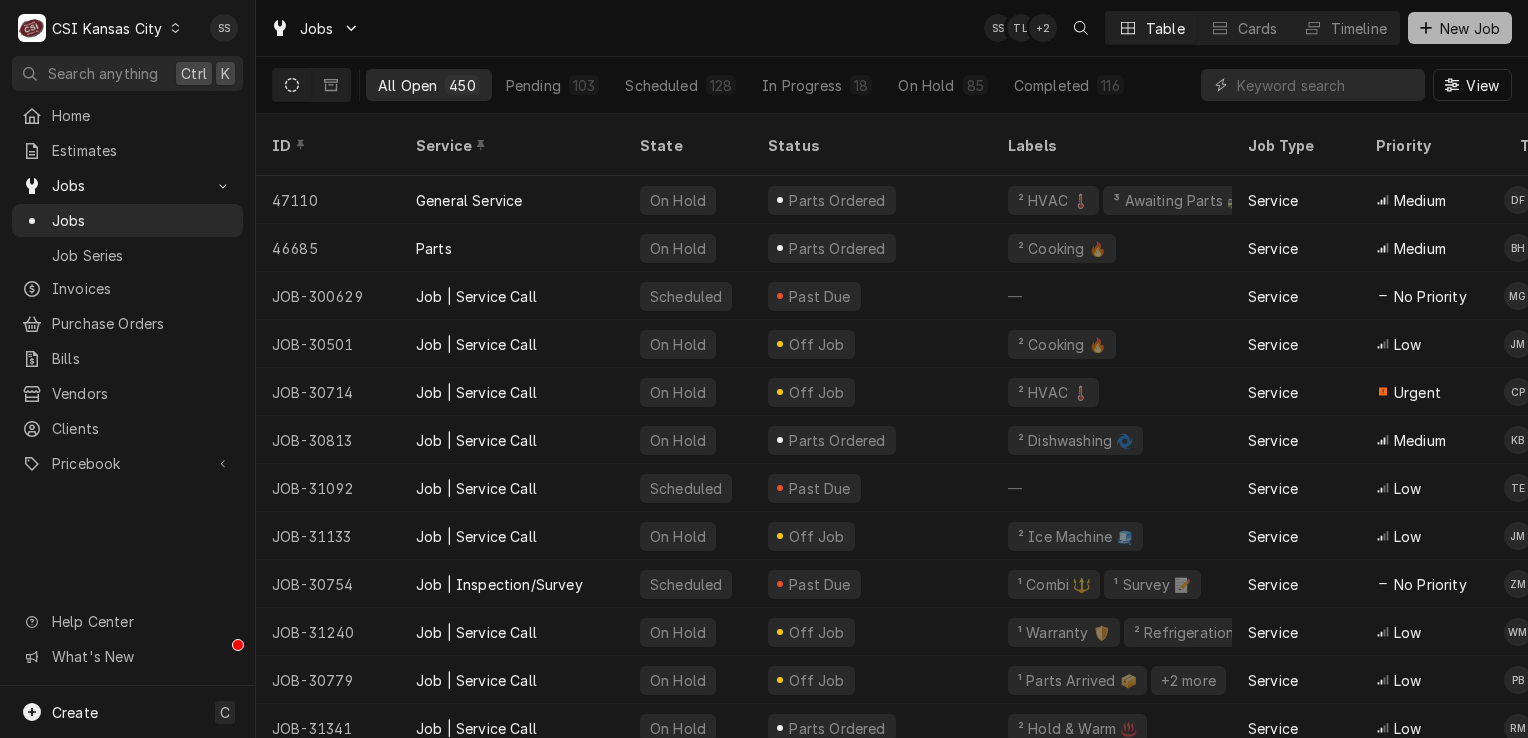 click on "New Job" at bounding box center [1470, 28] 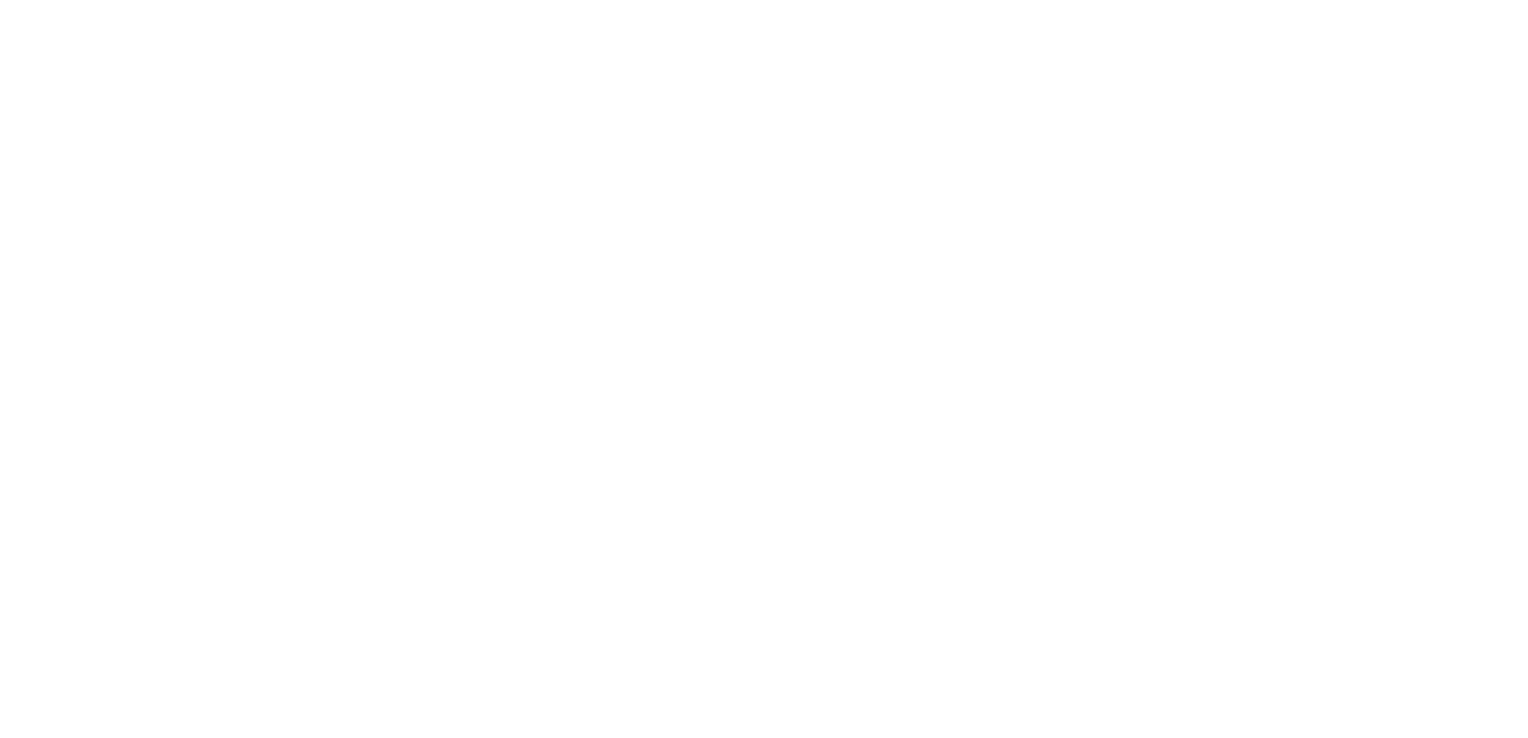 scroll, scrollTop: 0, scrollLeft: 0, axis: both 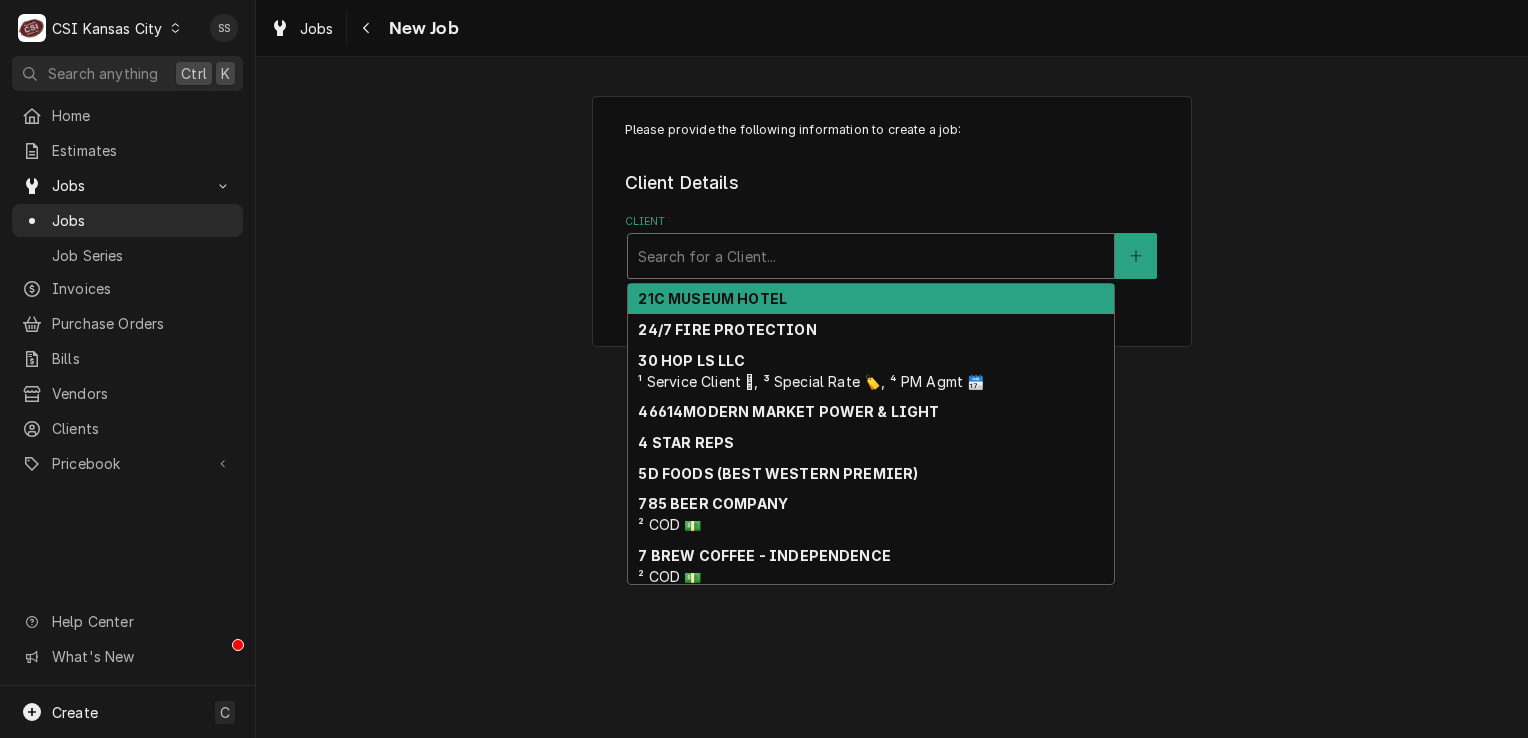 click at bounding box center [871, 256] 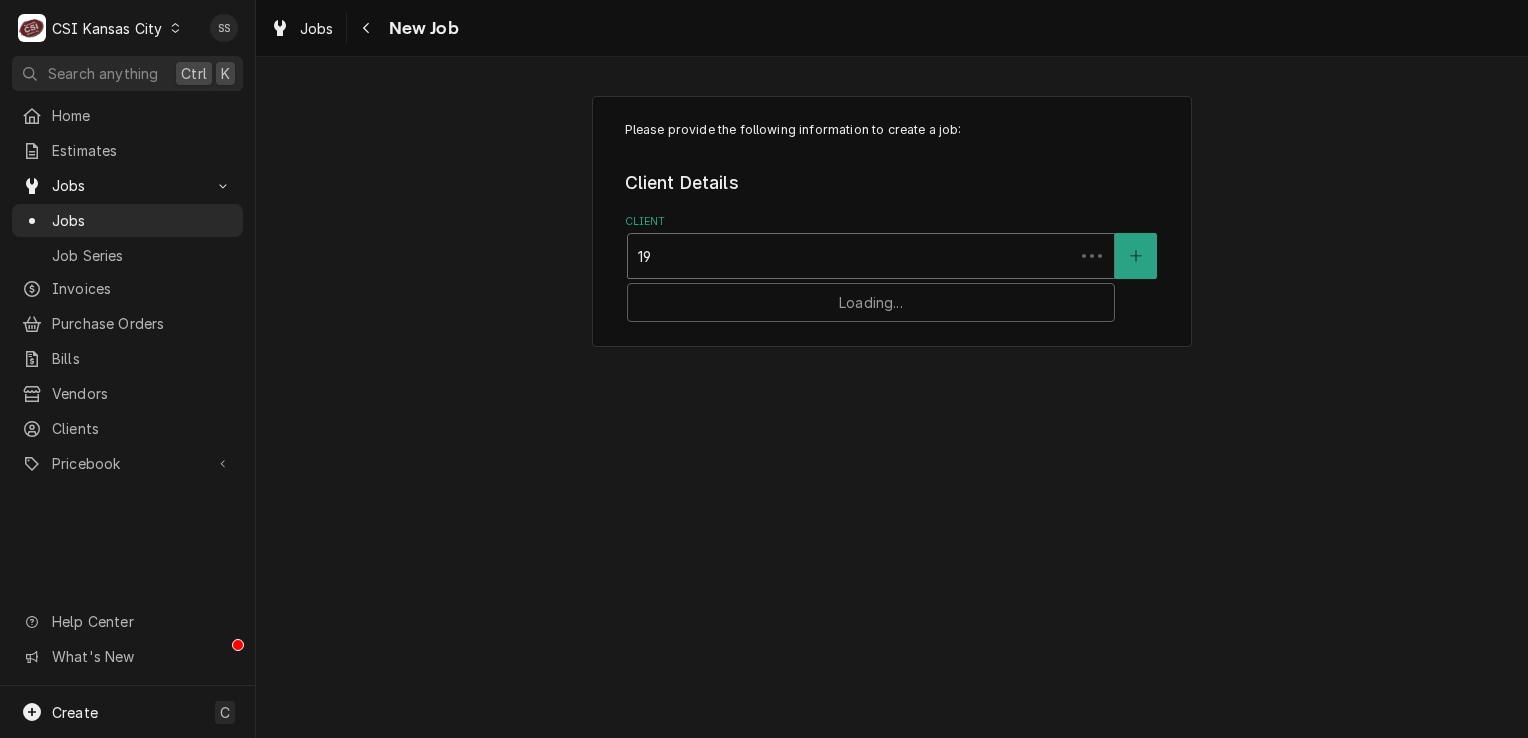 type on "1" 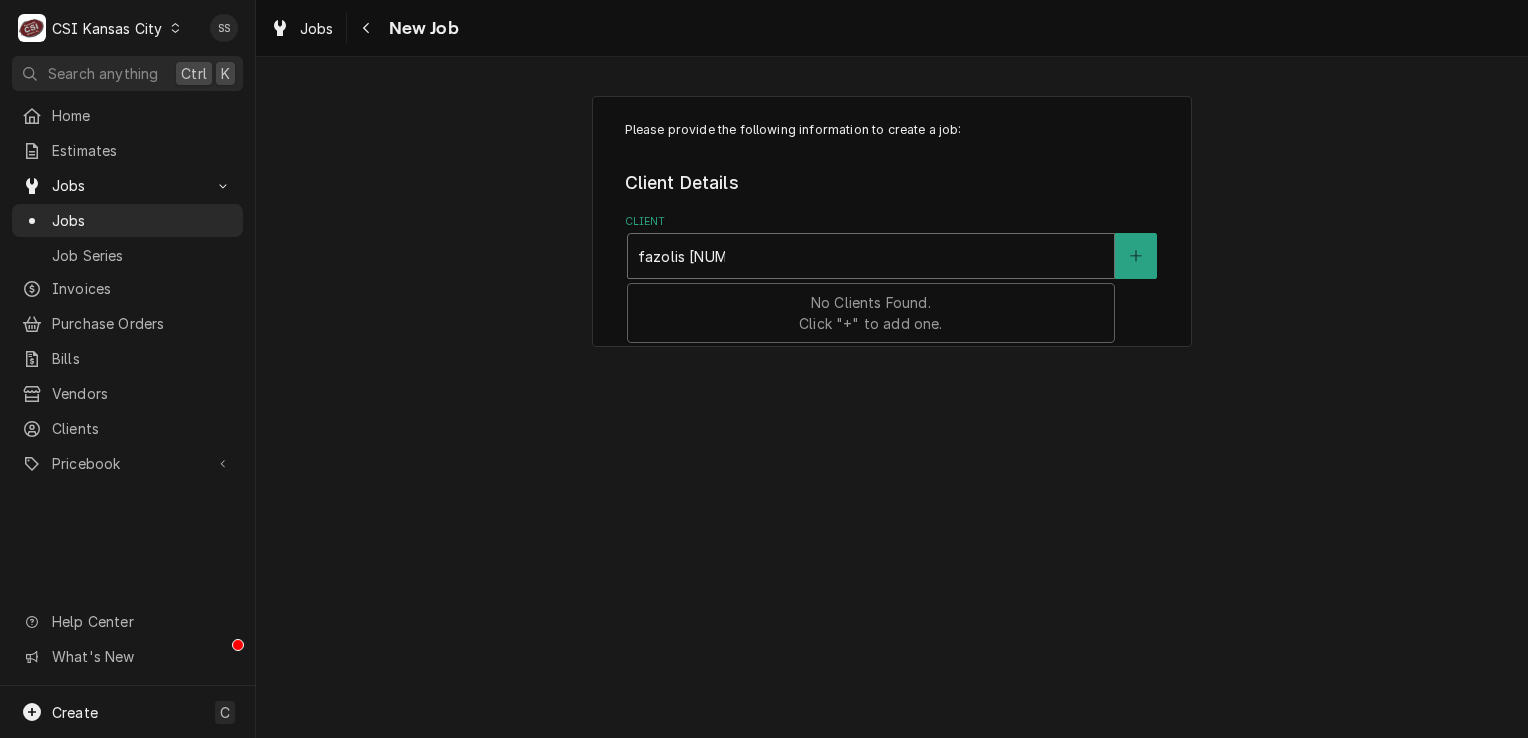 type on "fazolis 1900" 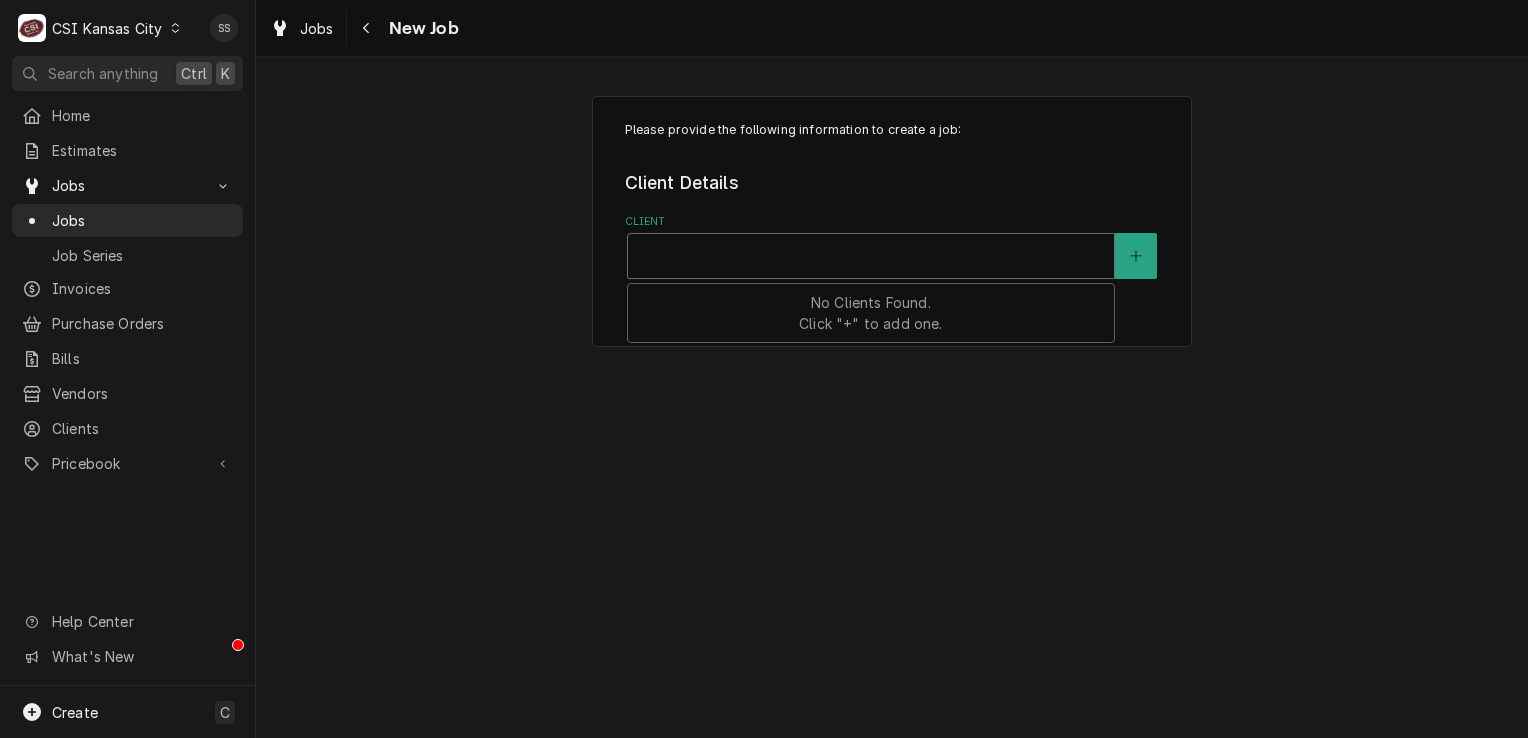 click on "CSI Kansas City" at bounding box center (107, 28) 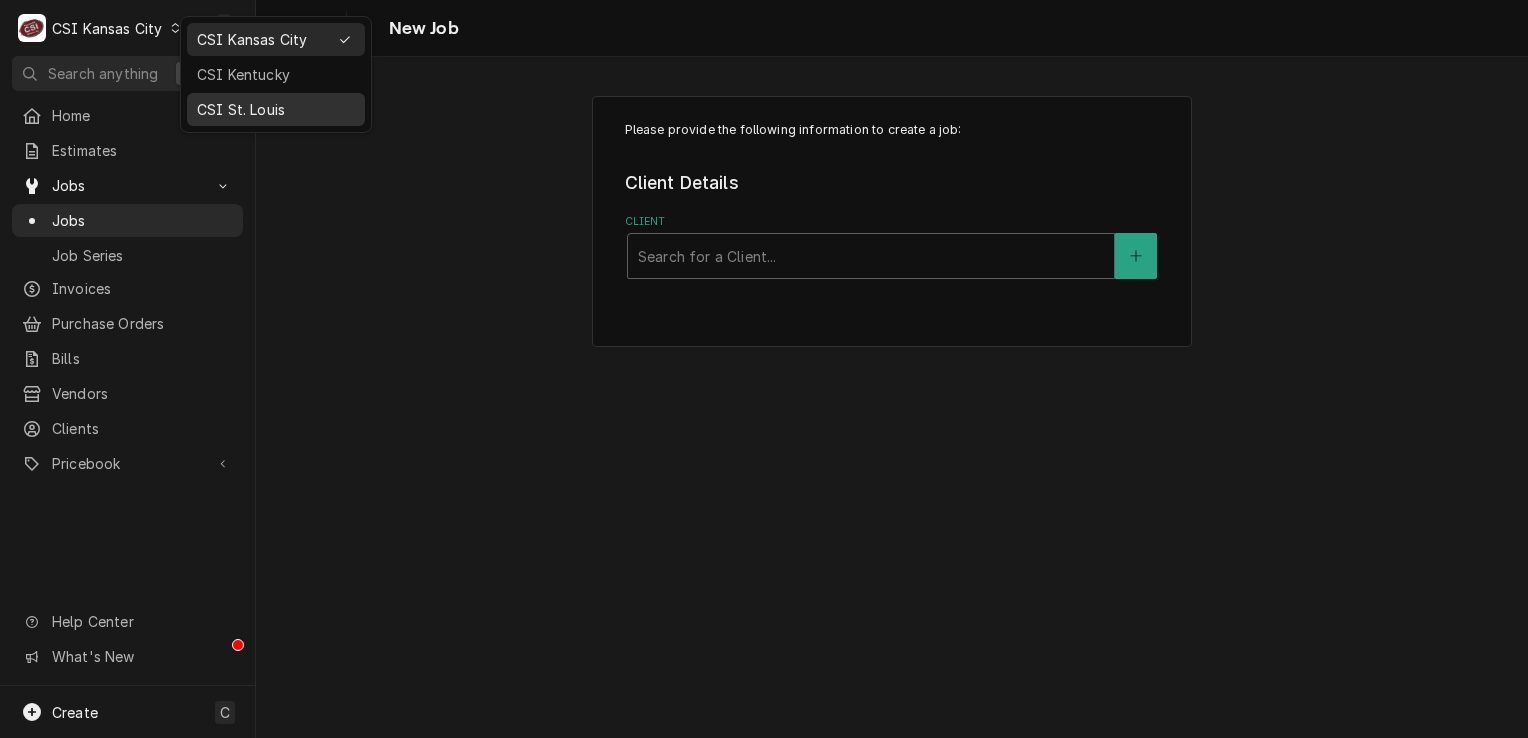 click on "CSI St. Louis" at bounding box center [276, 109] 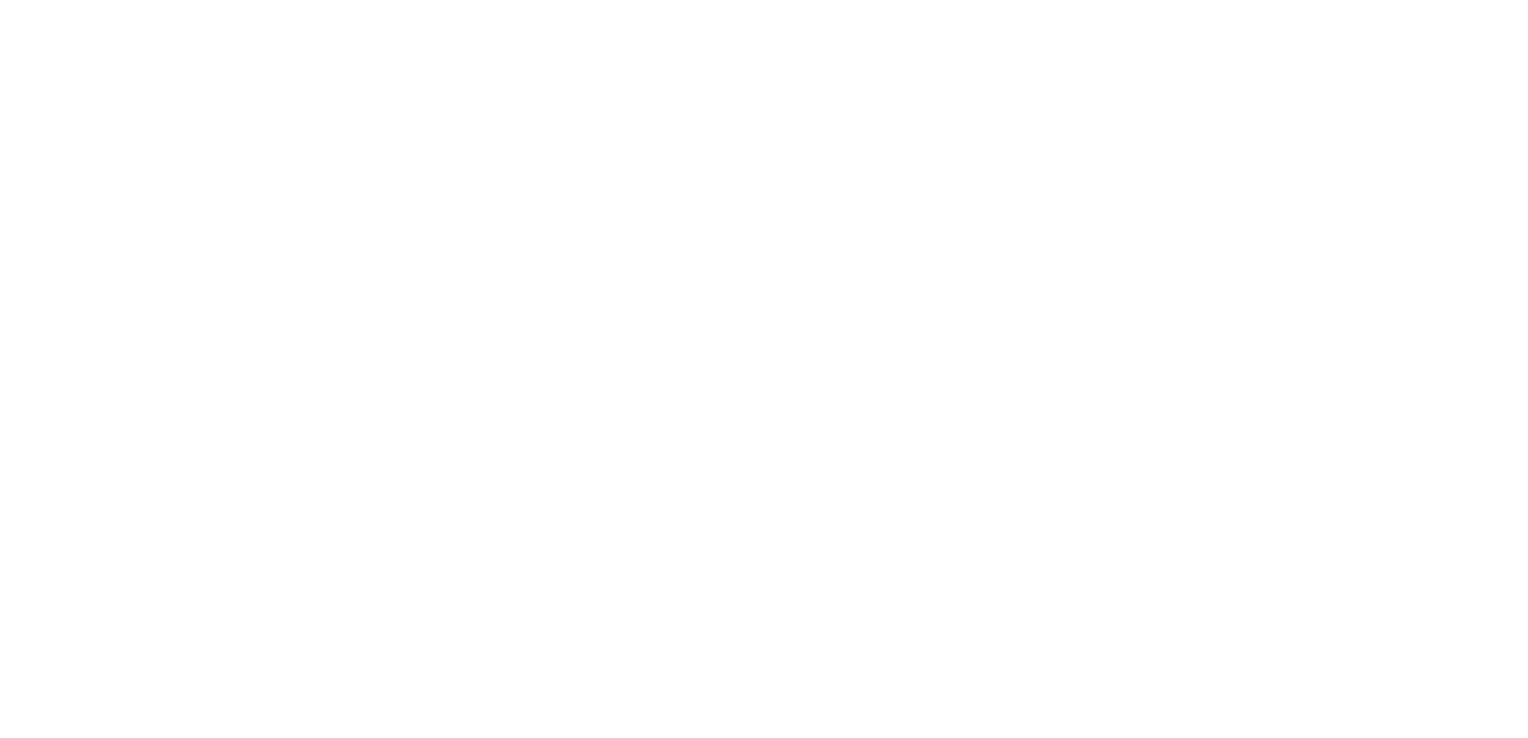 scroll, scrollTop: 0, scrollLeft: 0, axis: both 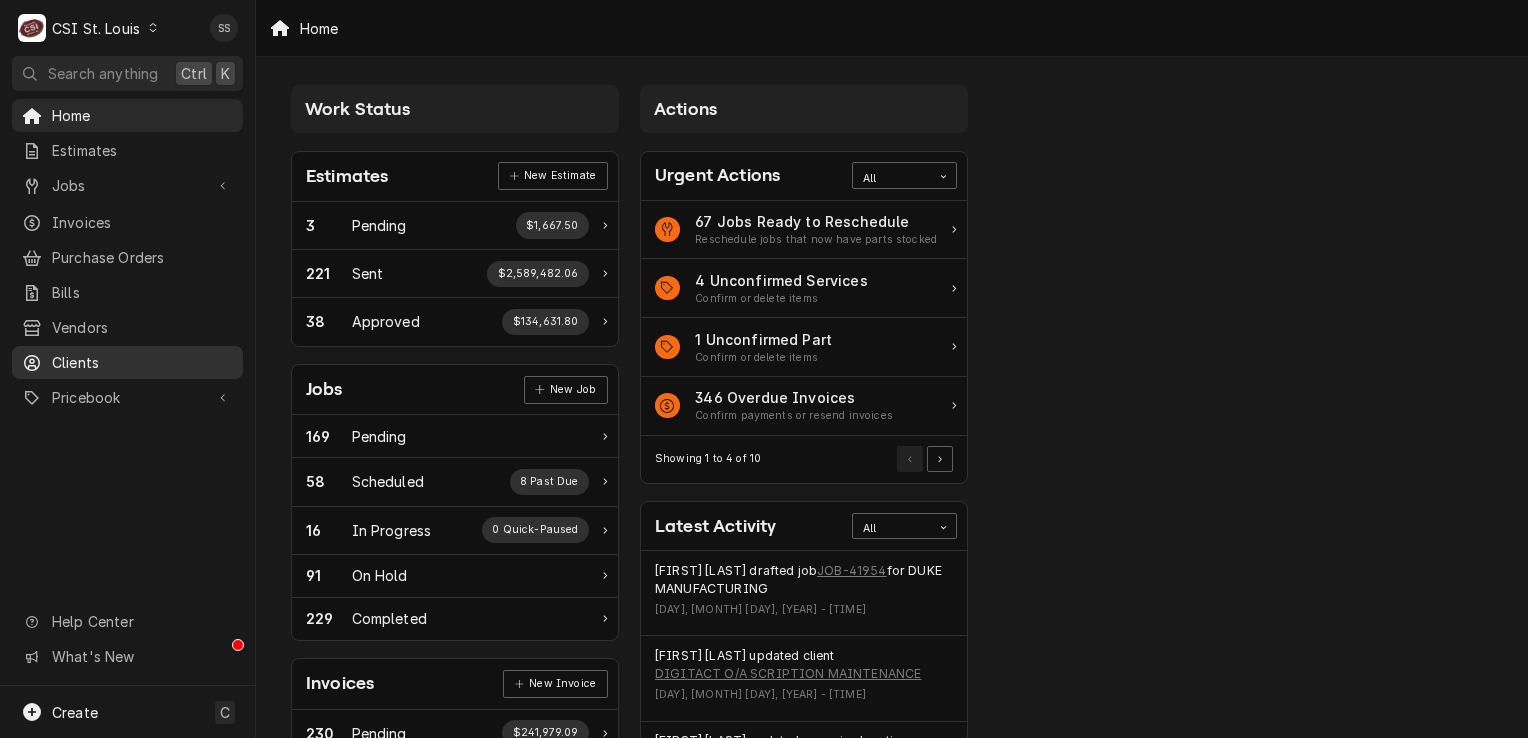 click on "Clients" at bounding box center [142, 362] 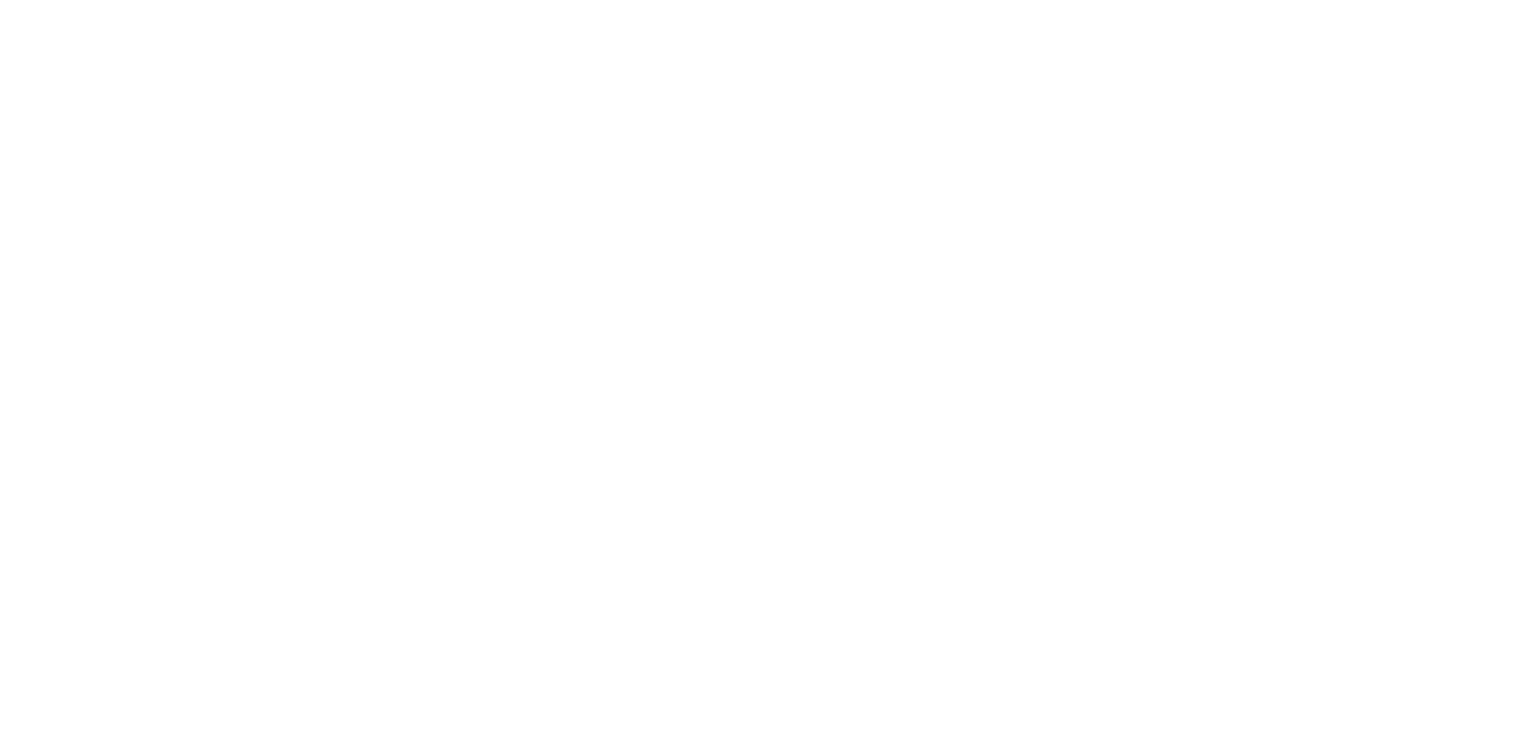 scroll, scrollTop: 0, scrollLeft: 0, axis: both 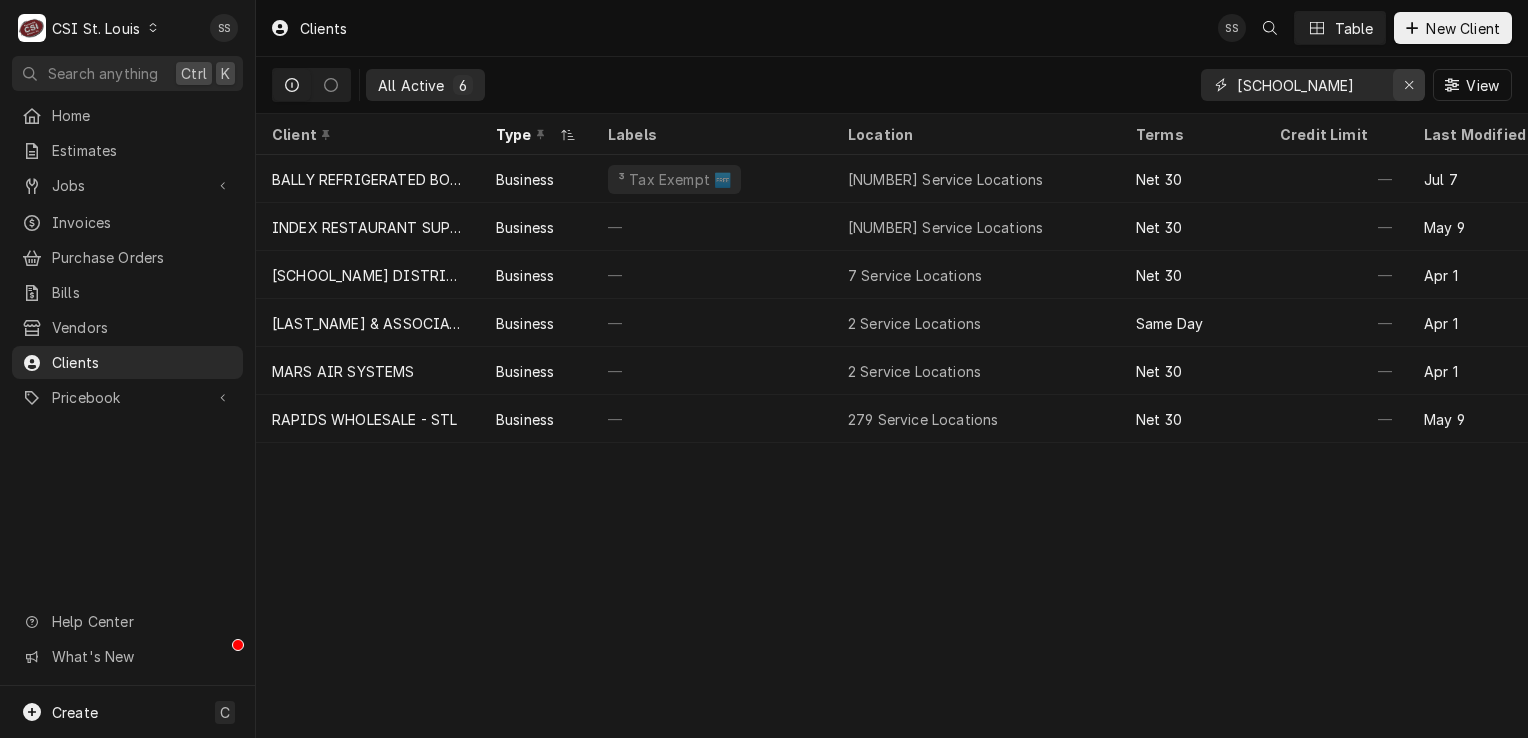 click 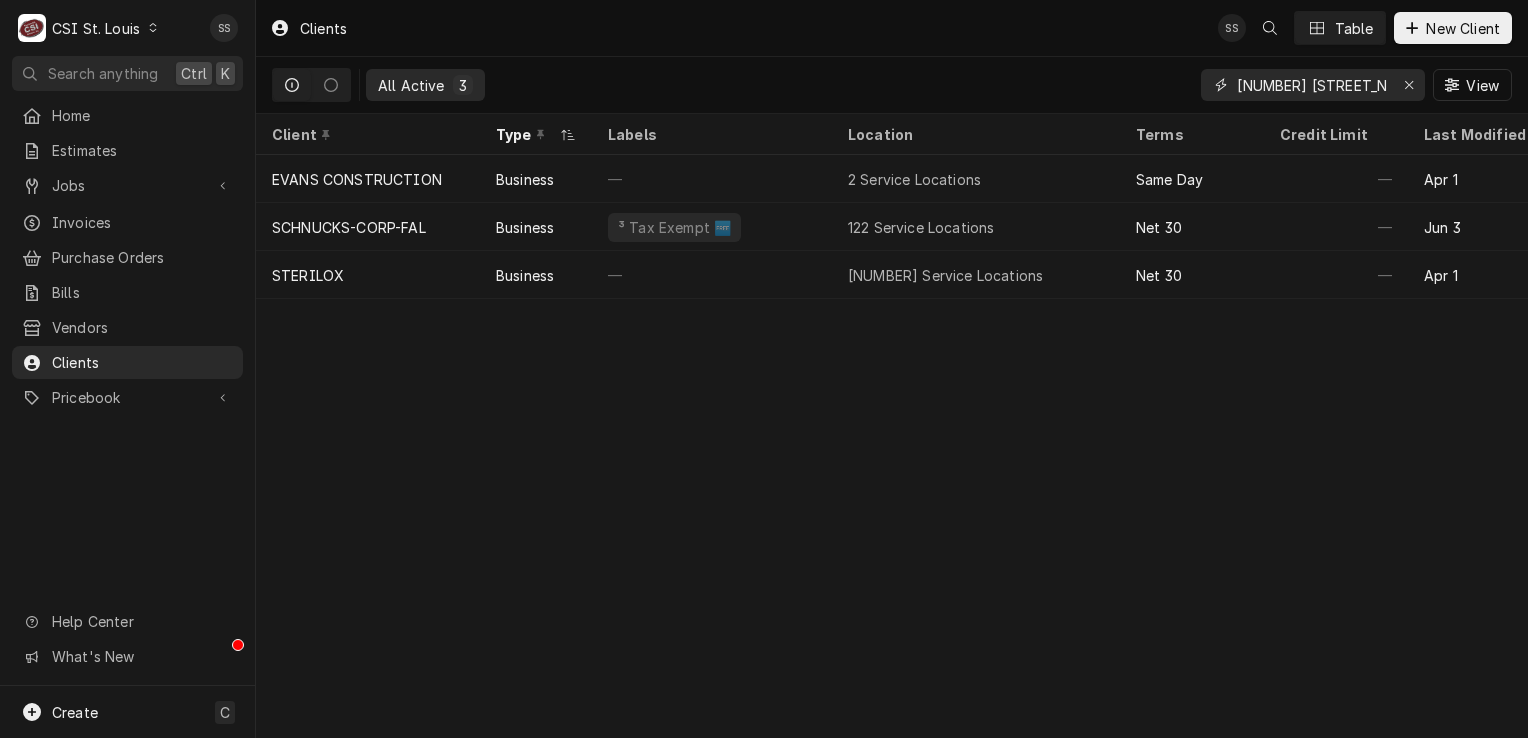 type on "[NUMBER] [STREET_NAME]" 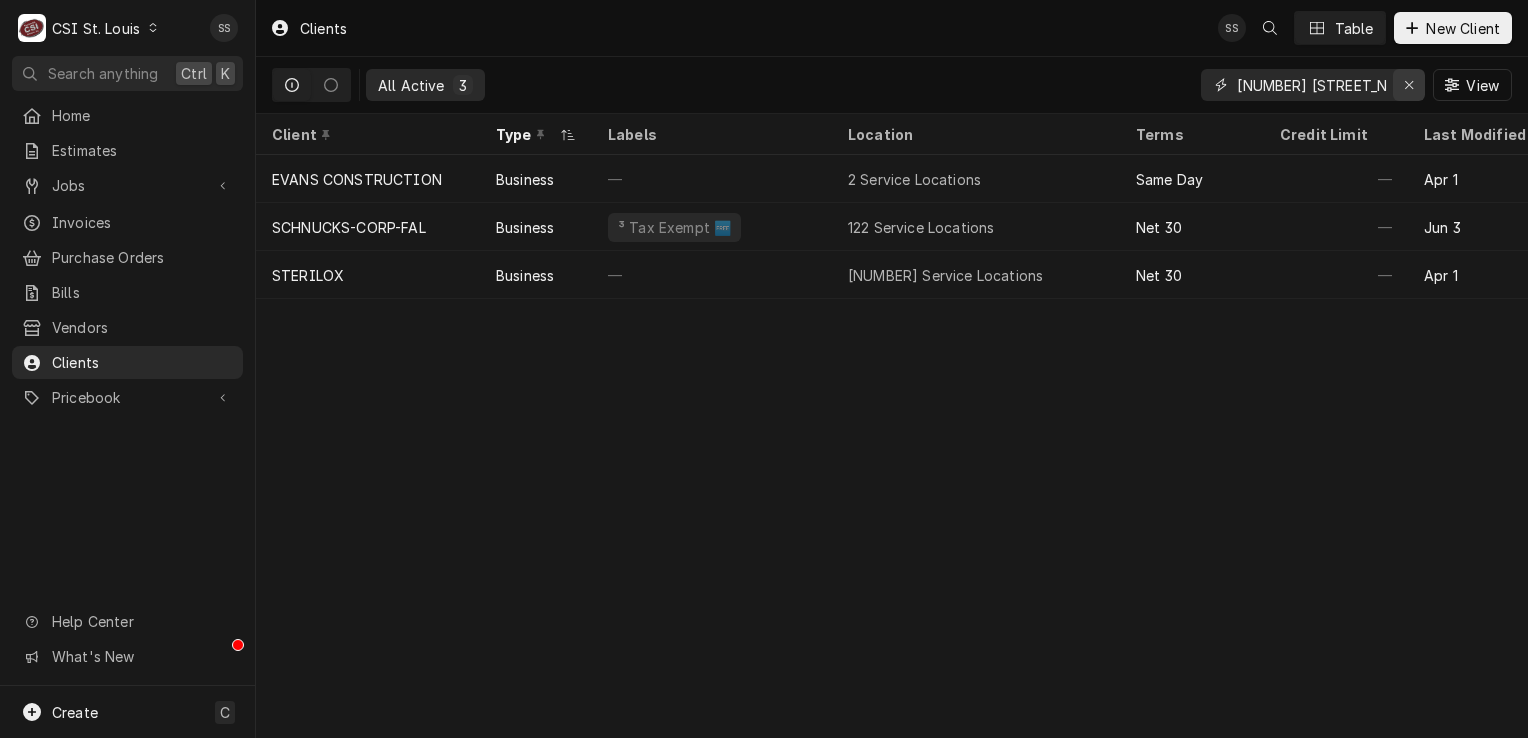 click 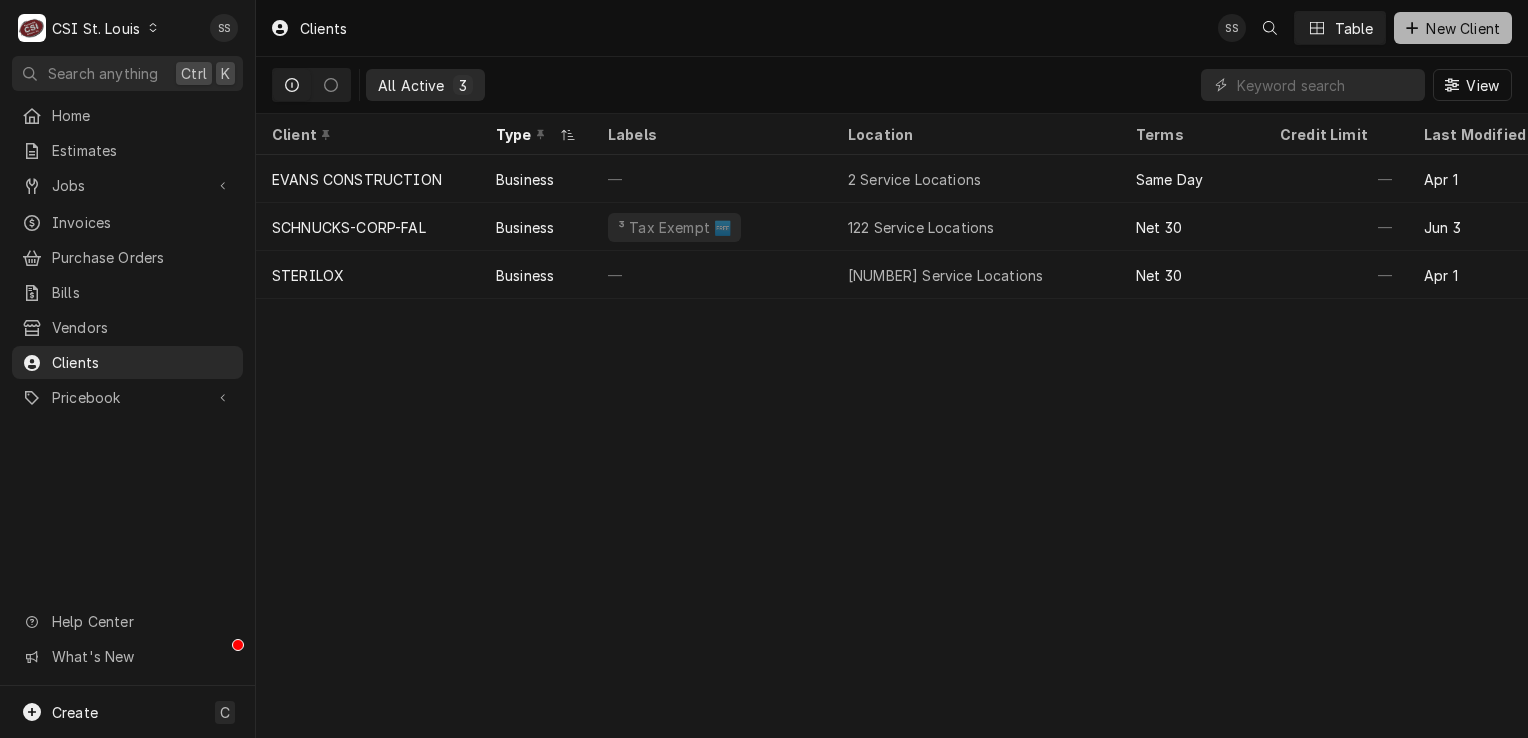 click on "New Client" at bounding box center (1463, 28) 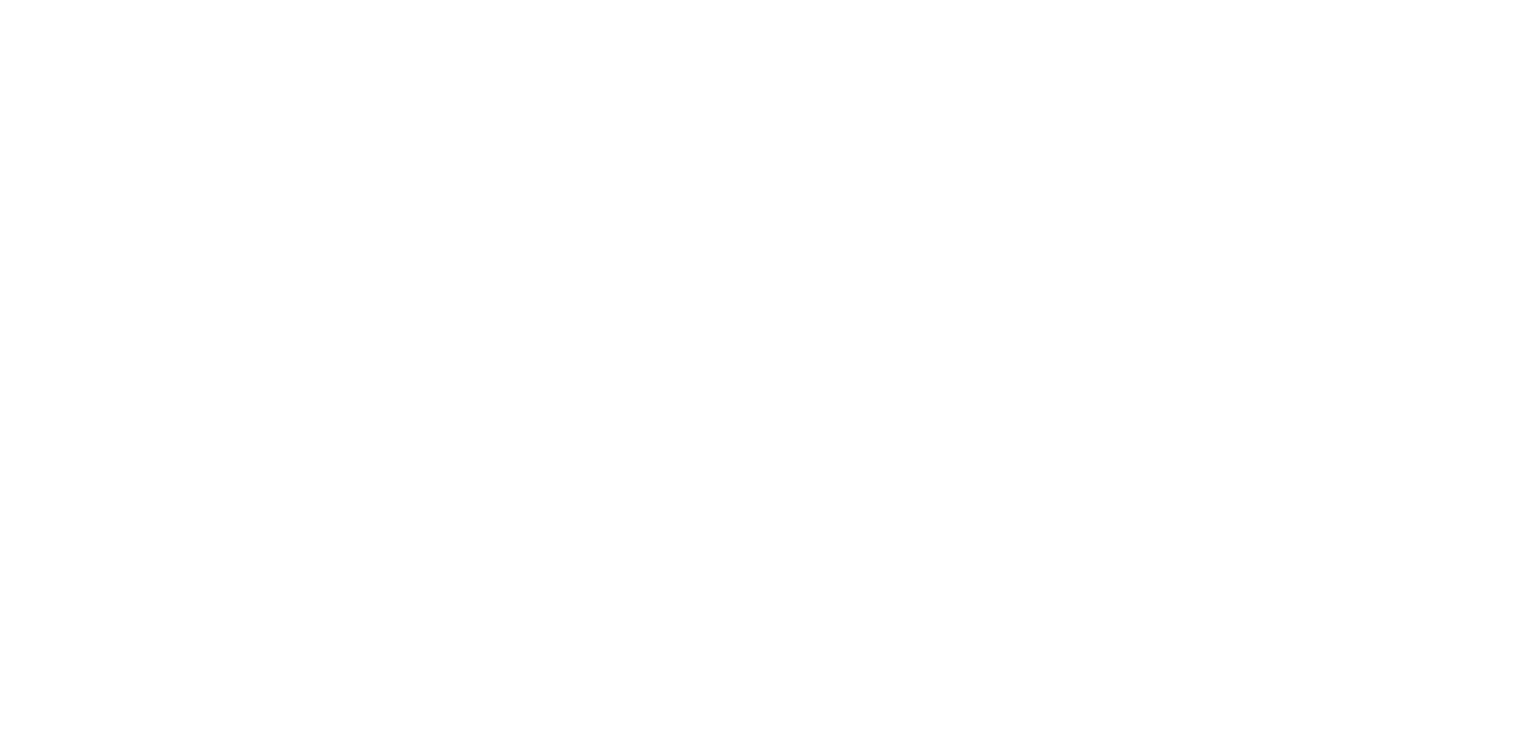 scroll, scrollTop: 0, scrollLeft: 0, axis: both 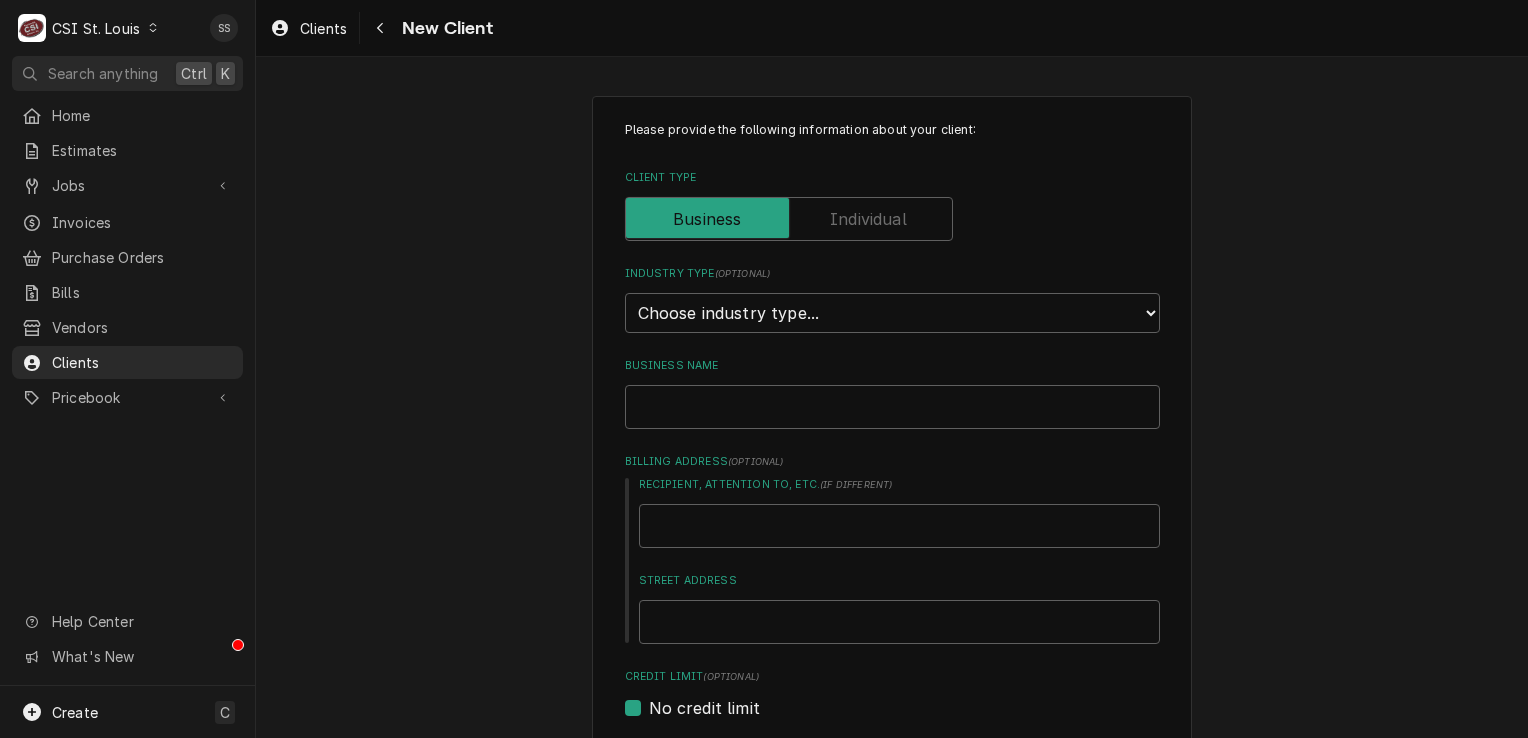 click on "Home Estimates Jobs Jobs Job Series Invoices Purchase Orders Bills Vendors Clients Pricebook Services Parts & Materials Miscellaneous Discounts Tax Rates" at bounding box center [127, 257] 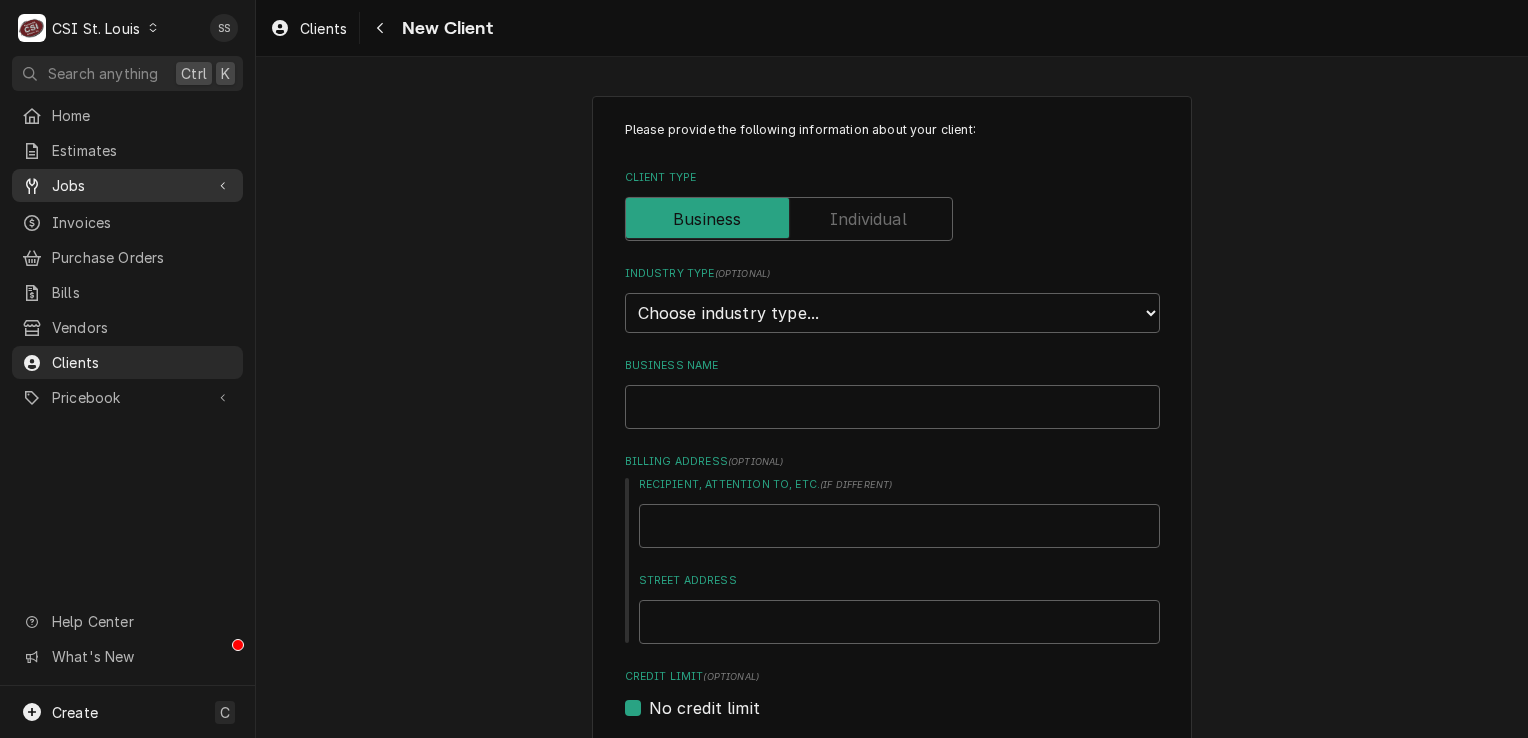 click on "Jobs" at bounding box center (127, 185) 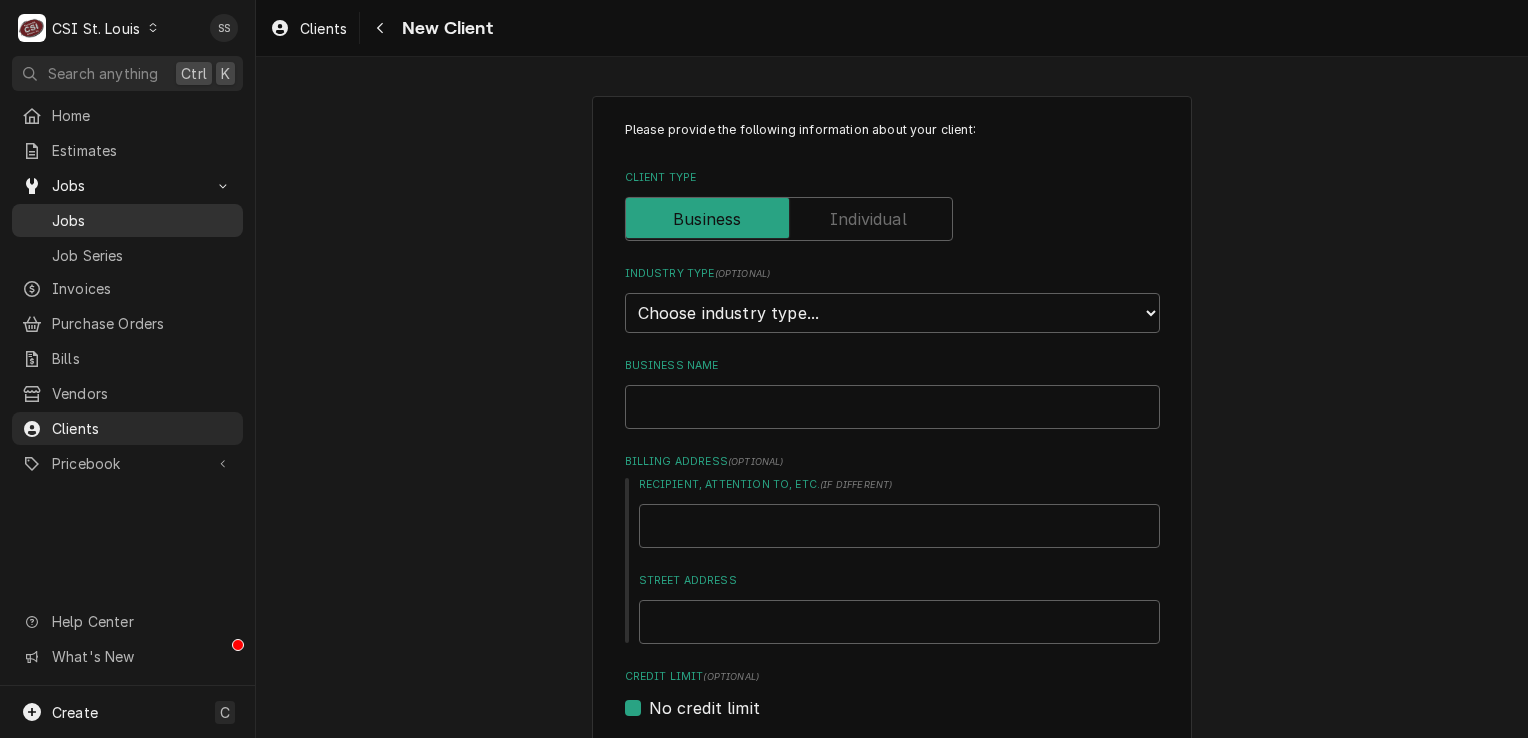 click on "Jobs" at bounding box center [142, 220] 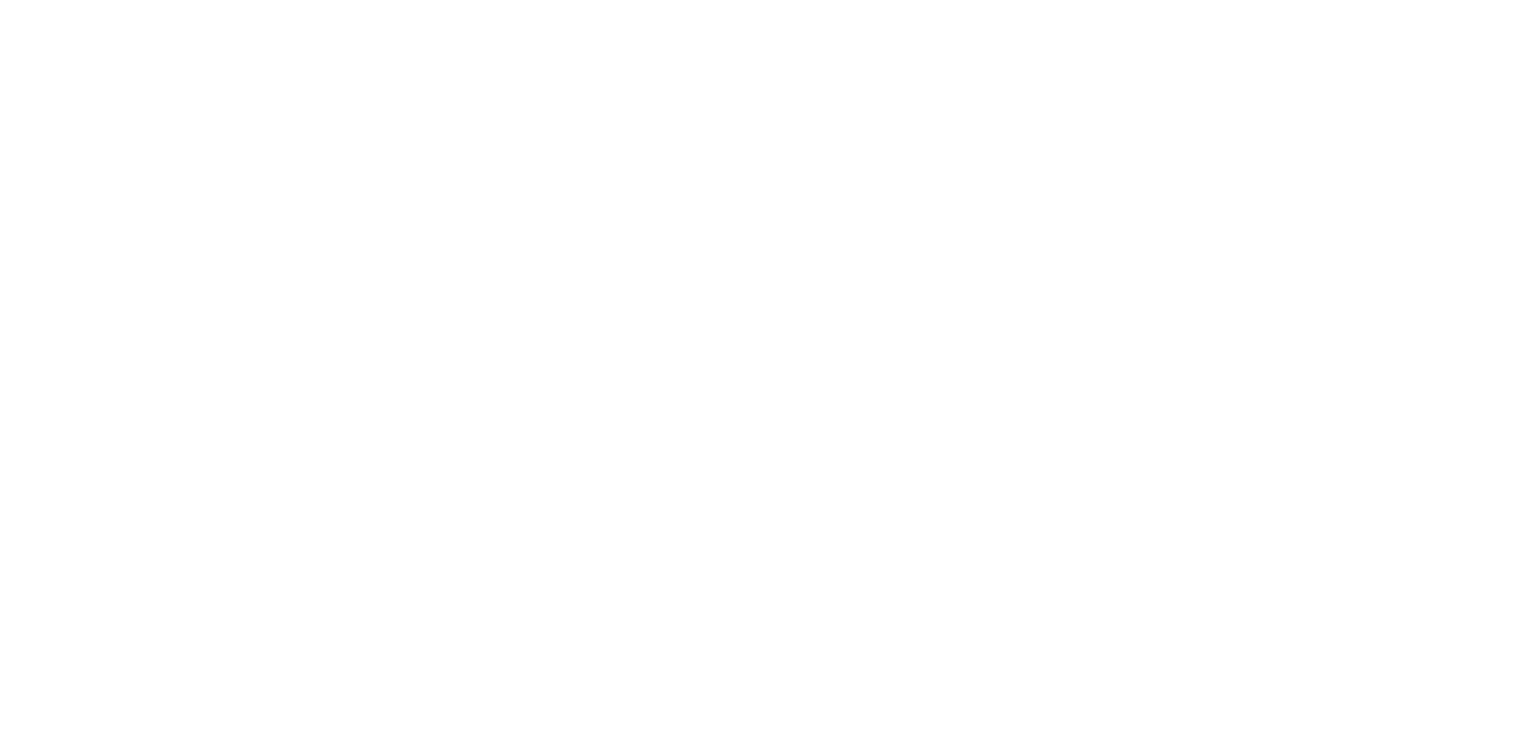 scroll, scrollTop: 0, scrollLeft: 0, axis: both 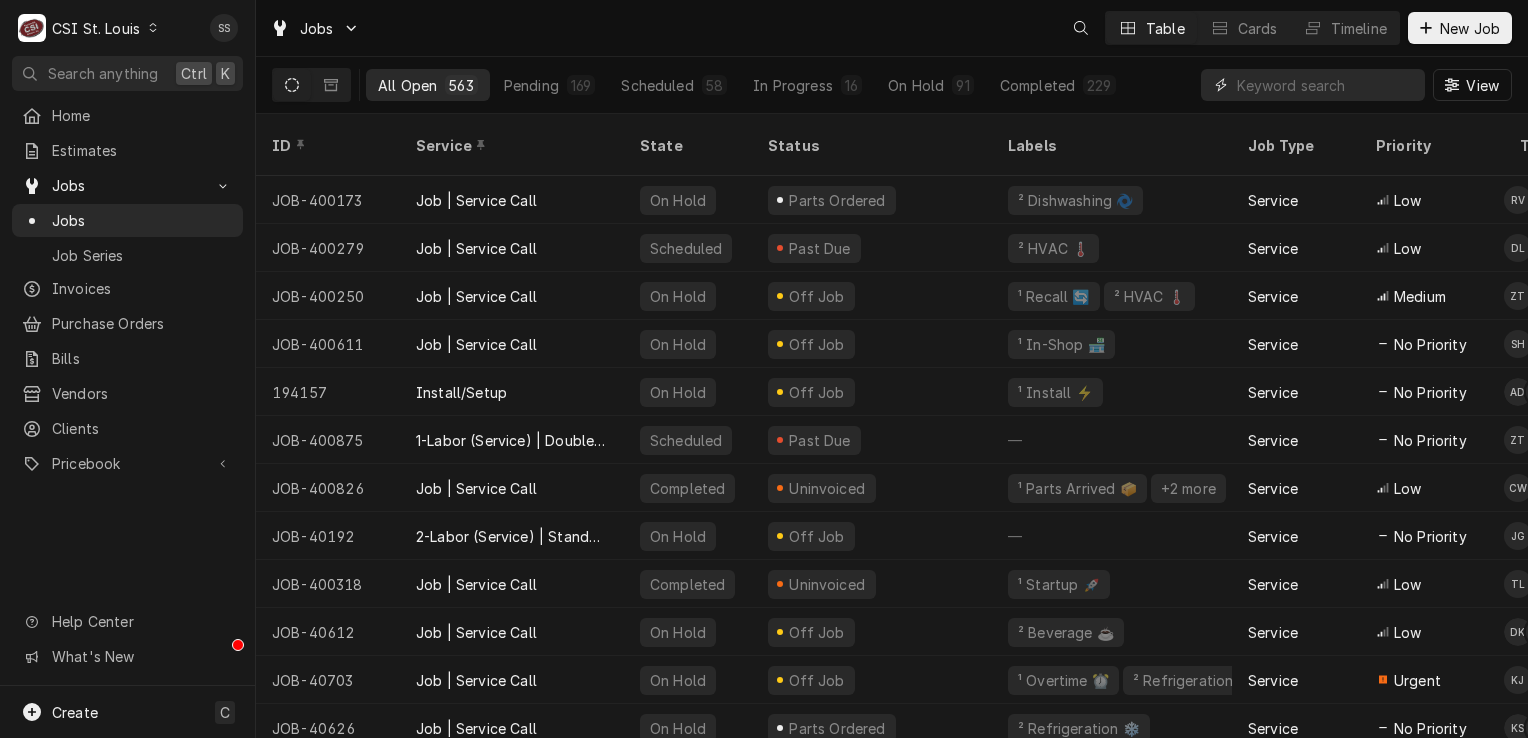 click at bounding box center [1326, 85] 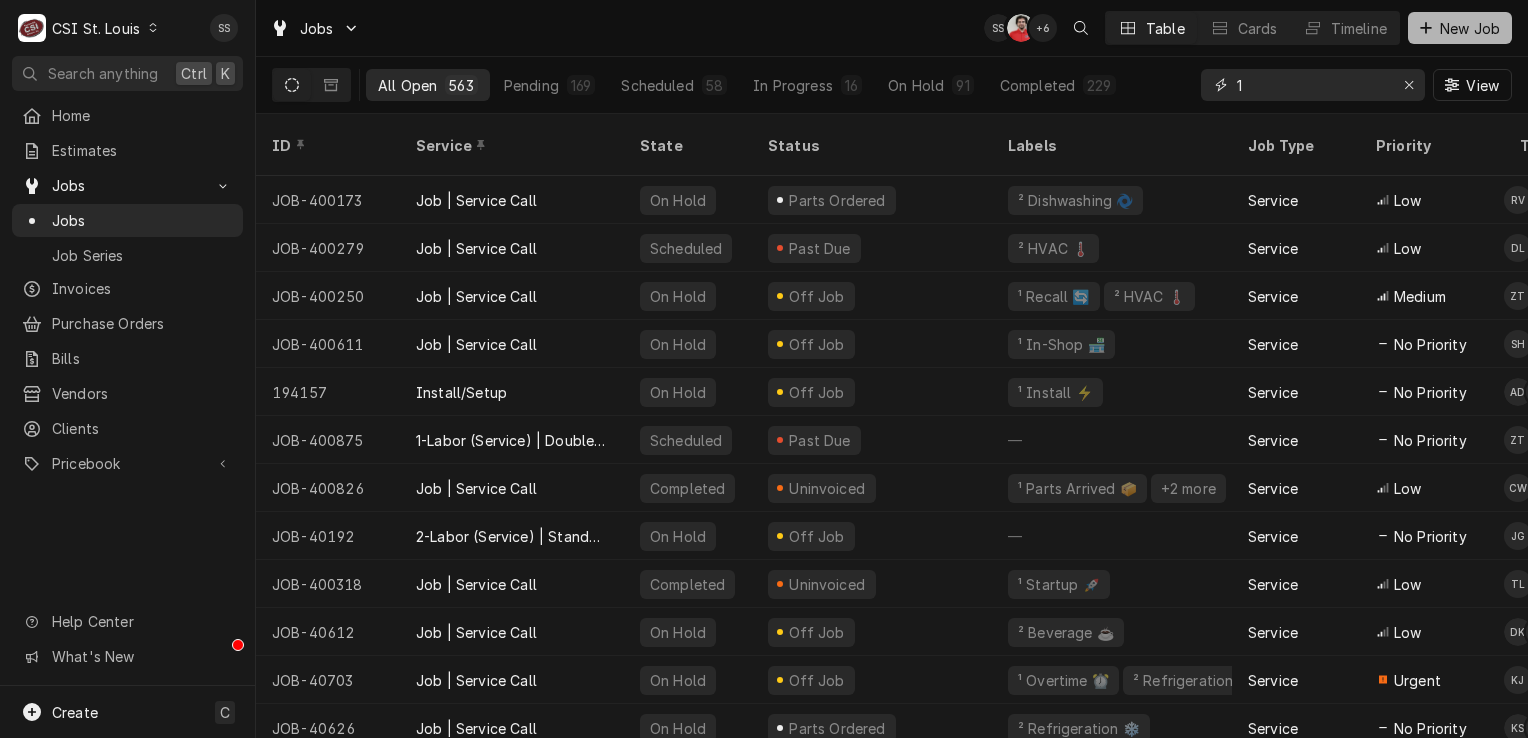 type on "1" 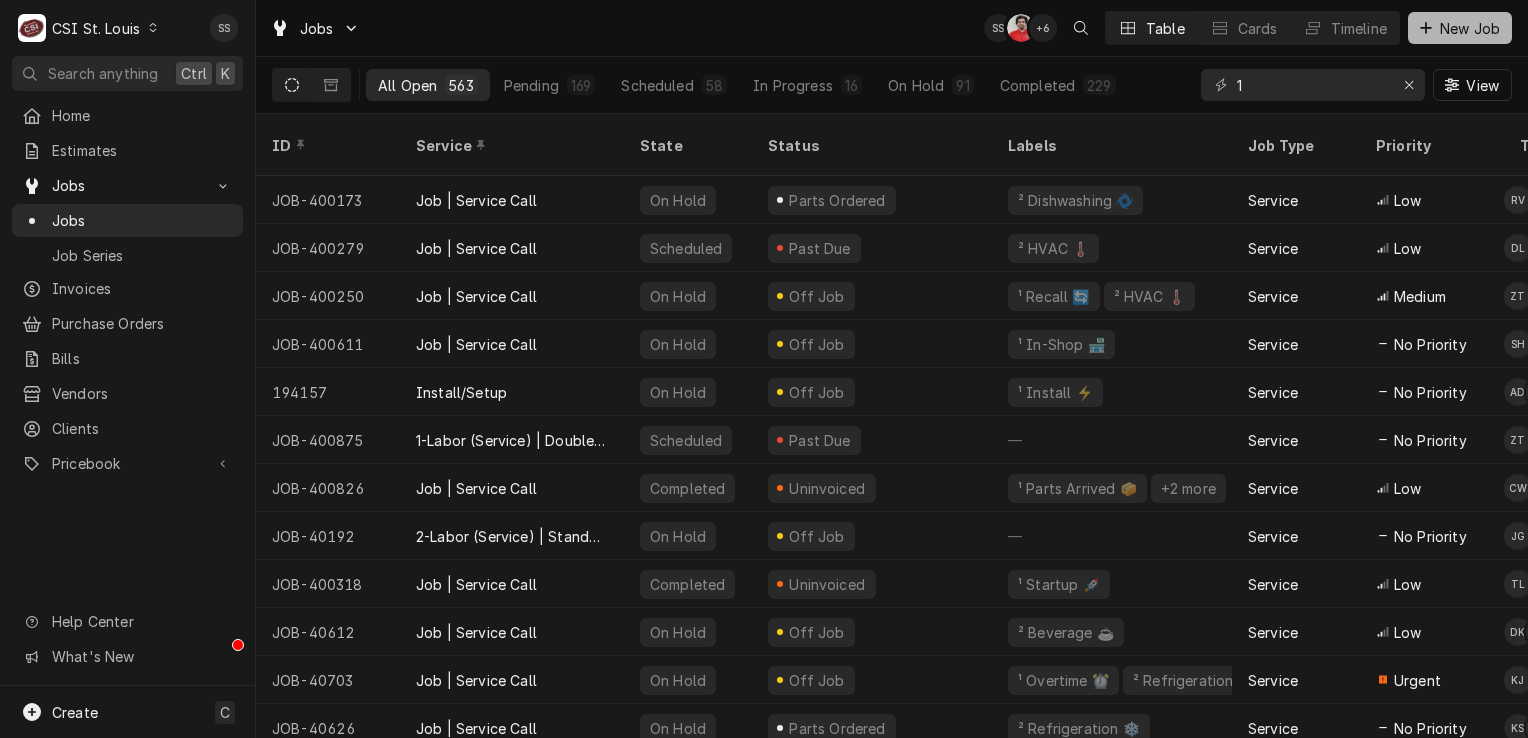 click on "New Job" at bounding box center [1460, 28] 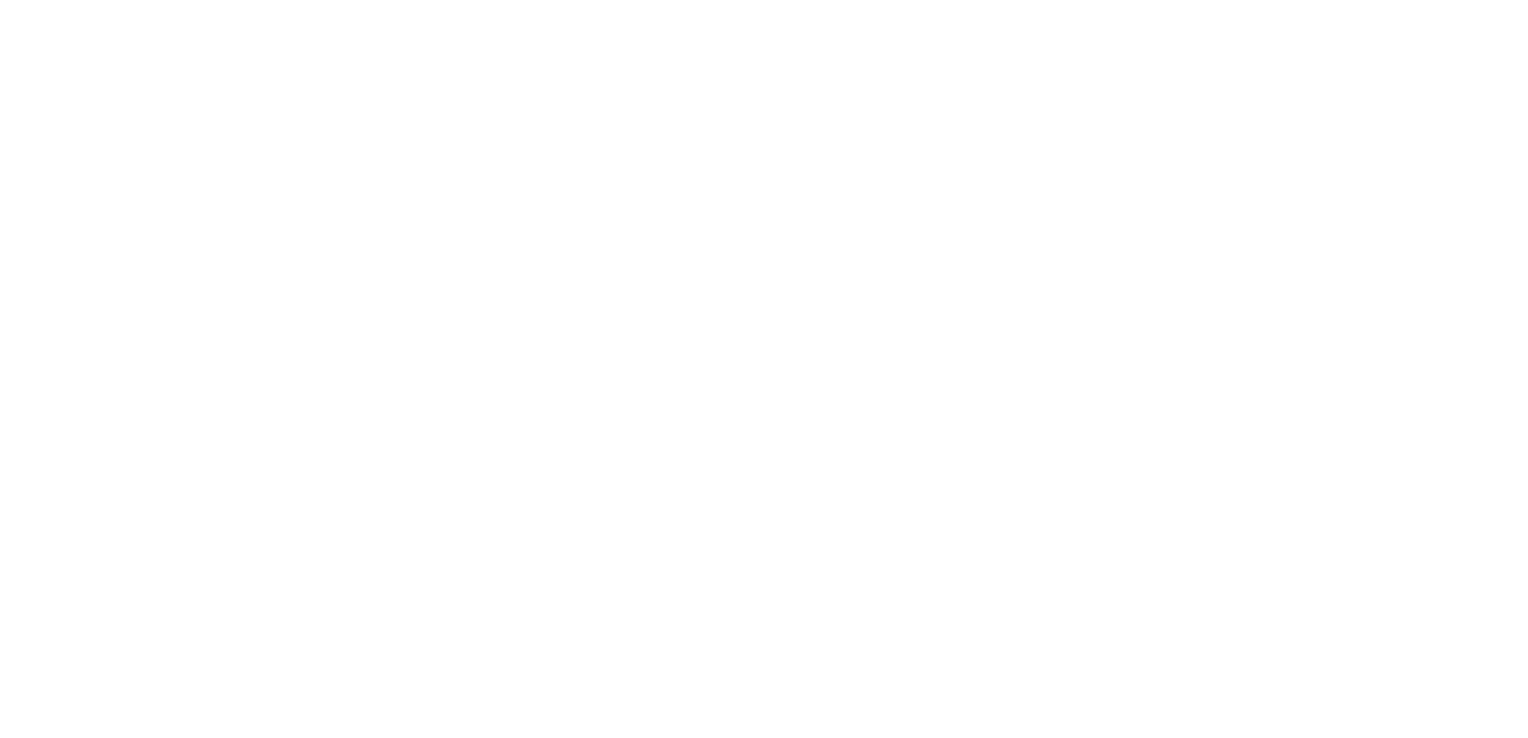 scroll, scrollTop: 0, scrollLeft: 0, axis: both 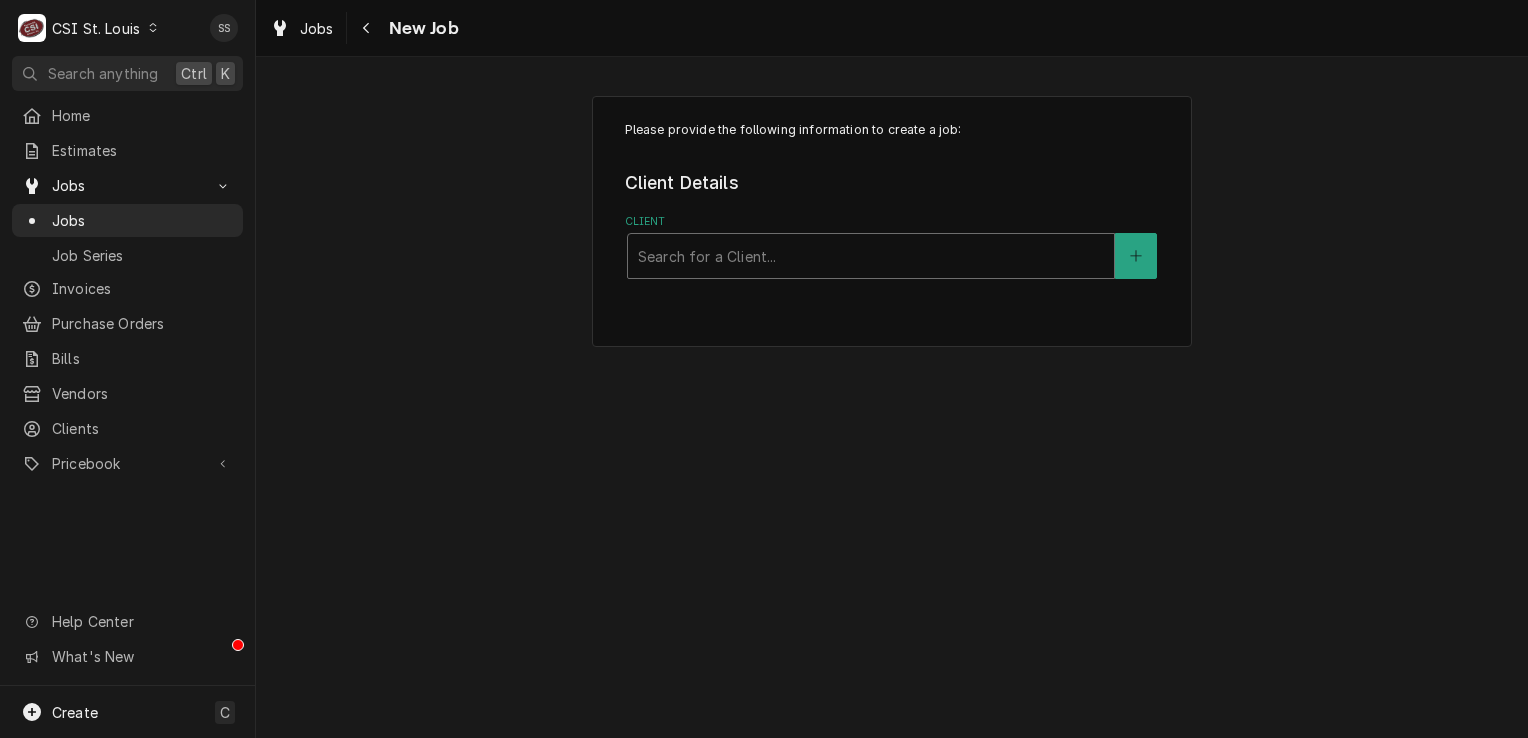 click at bounding box center (871, 256) 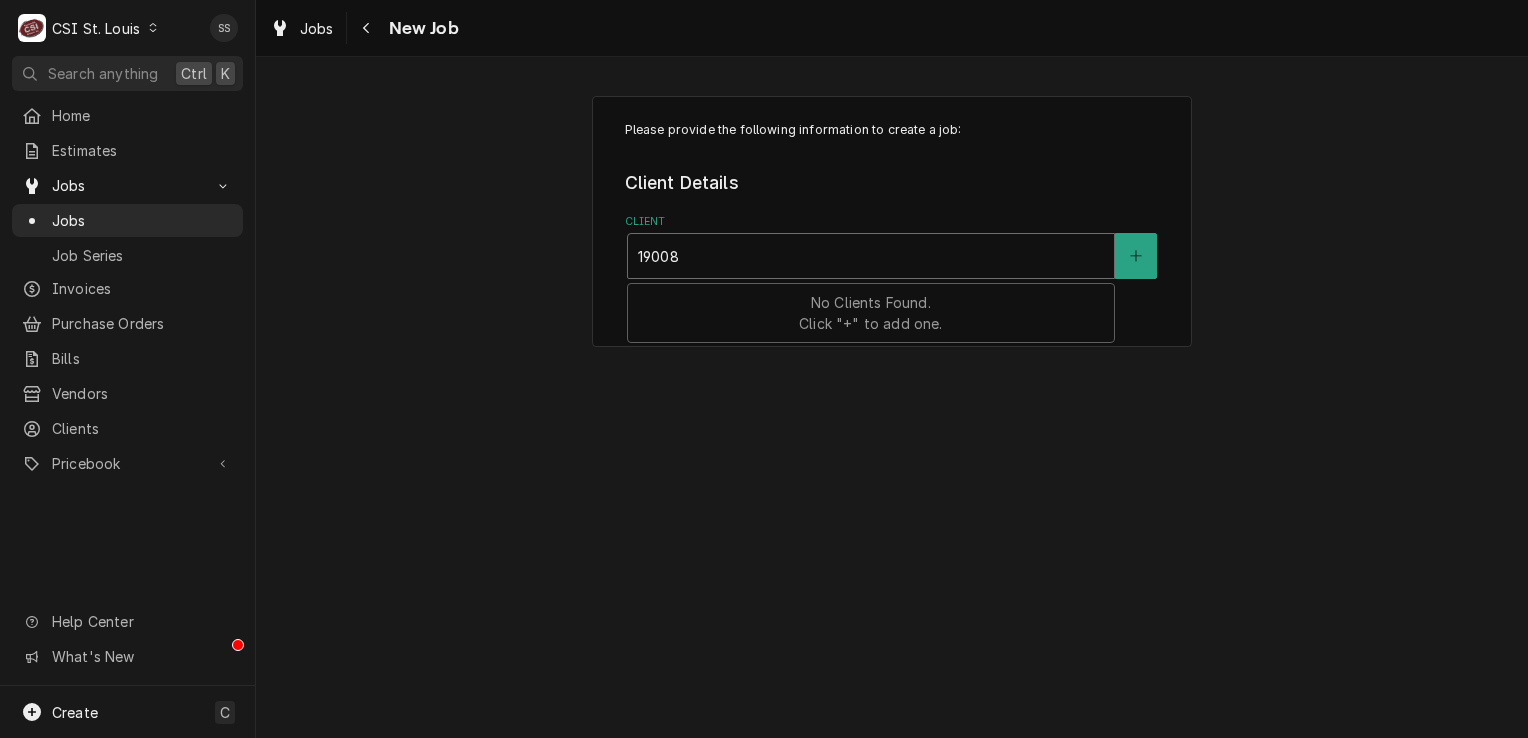 type on "19008" 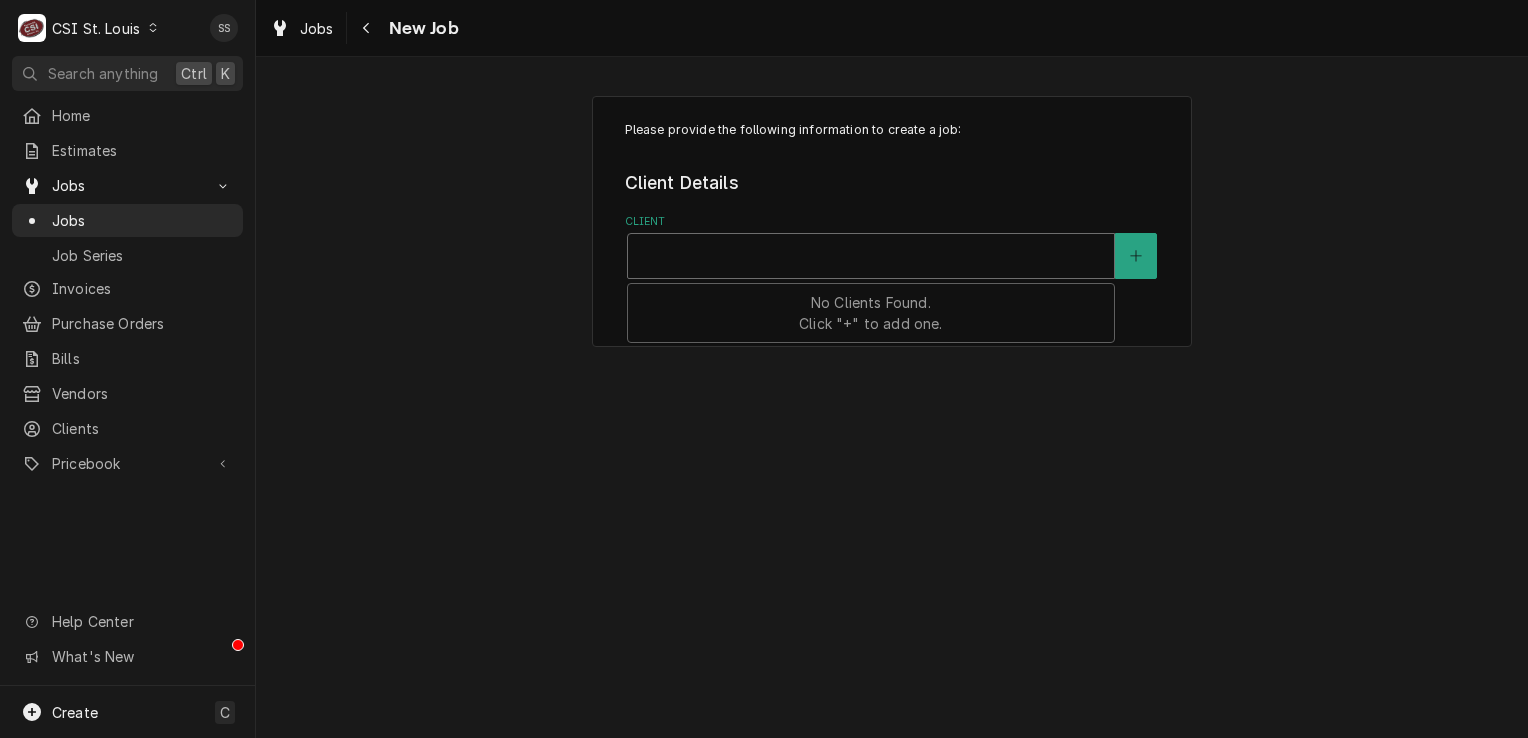 click at bounding box center (153, 28) 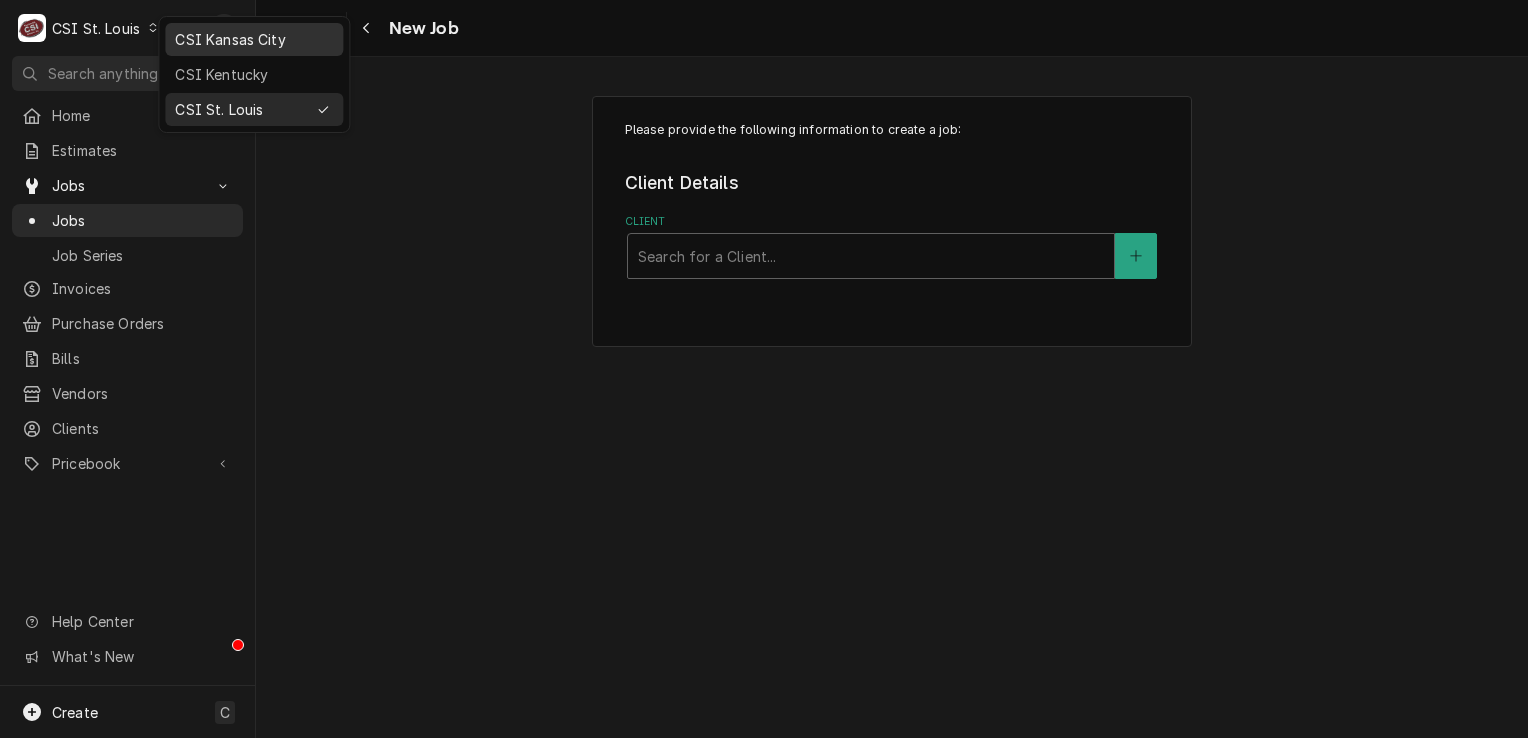 click on "CSI Kansas City" at bounding box center [254, 39] 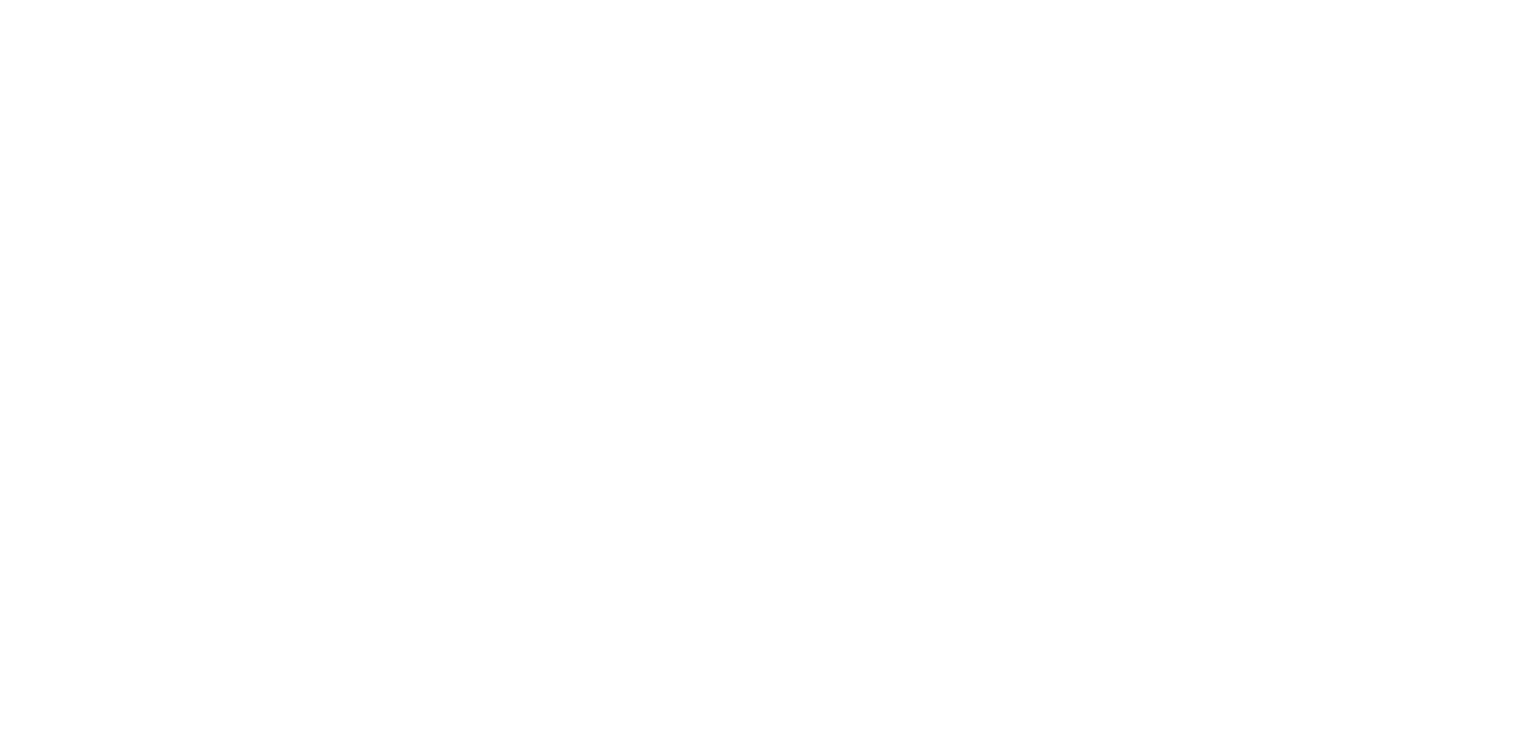 scroll, scrollTop: 0, scrollLeft: 0, axis: both 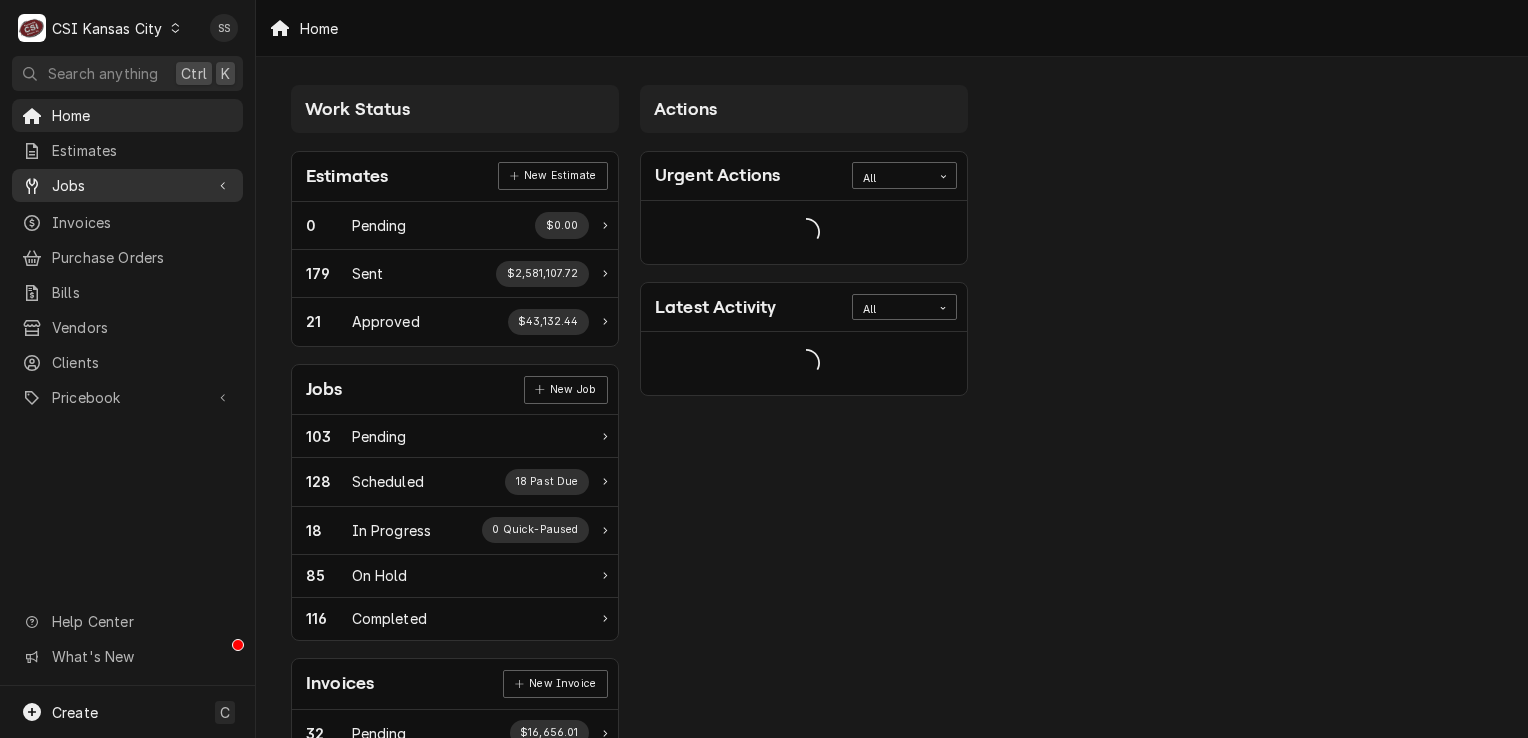 click on "Jobs" at bounding box center [127, 185] 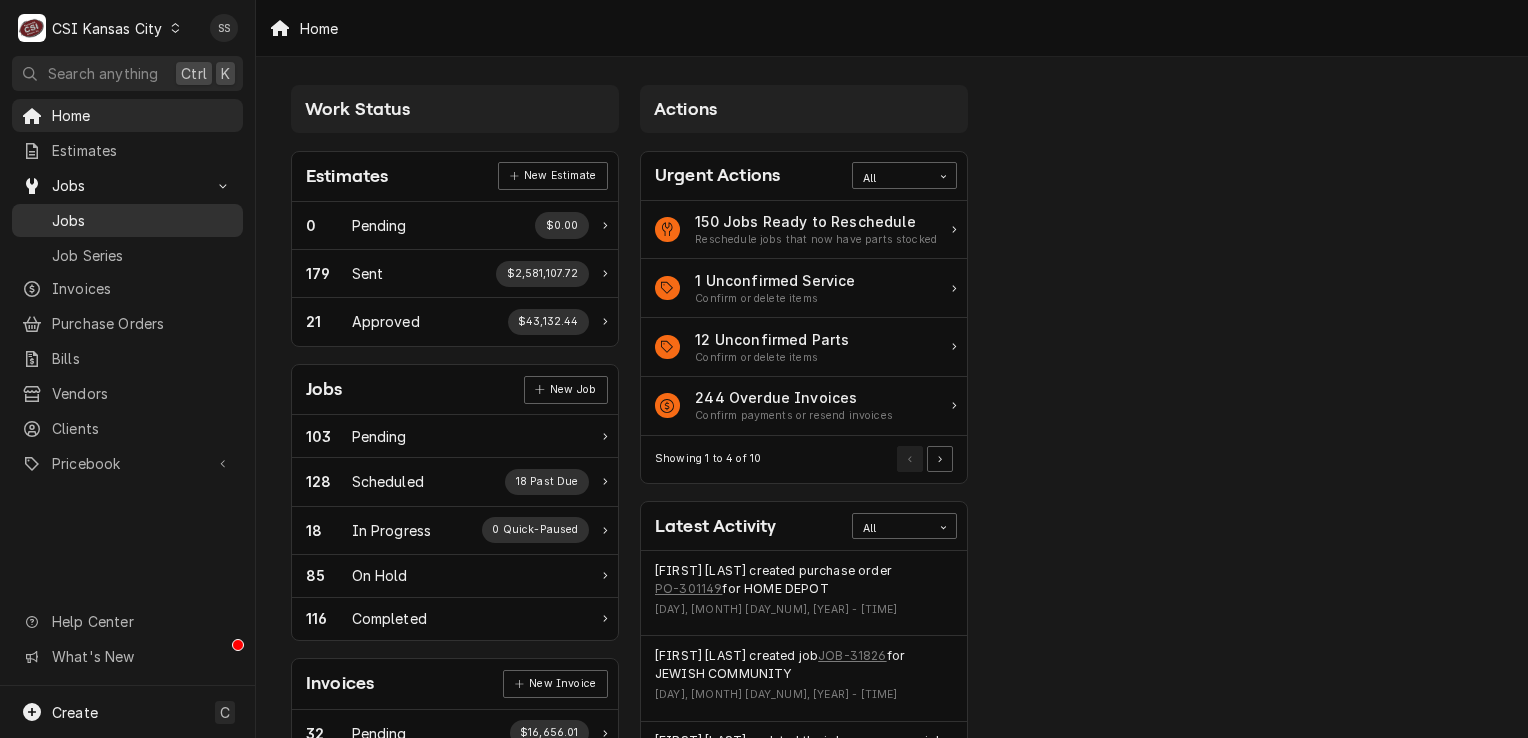 click on "Jobs" at bounding box center [142, 220] 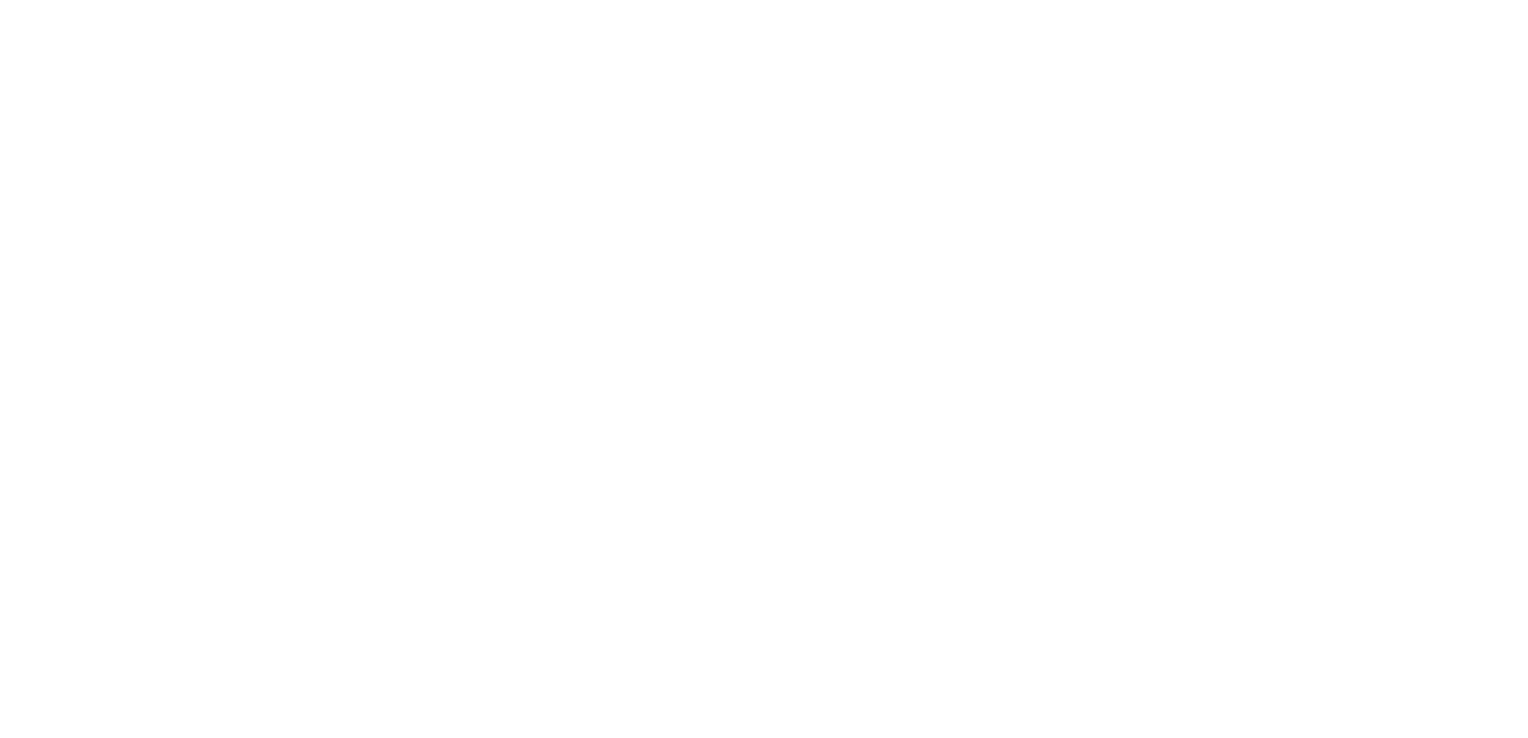 scroll, scrollTop: 0, scrollLeft: 0, axis: both 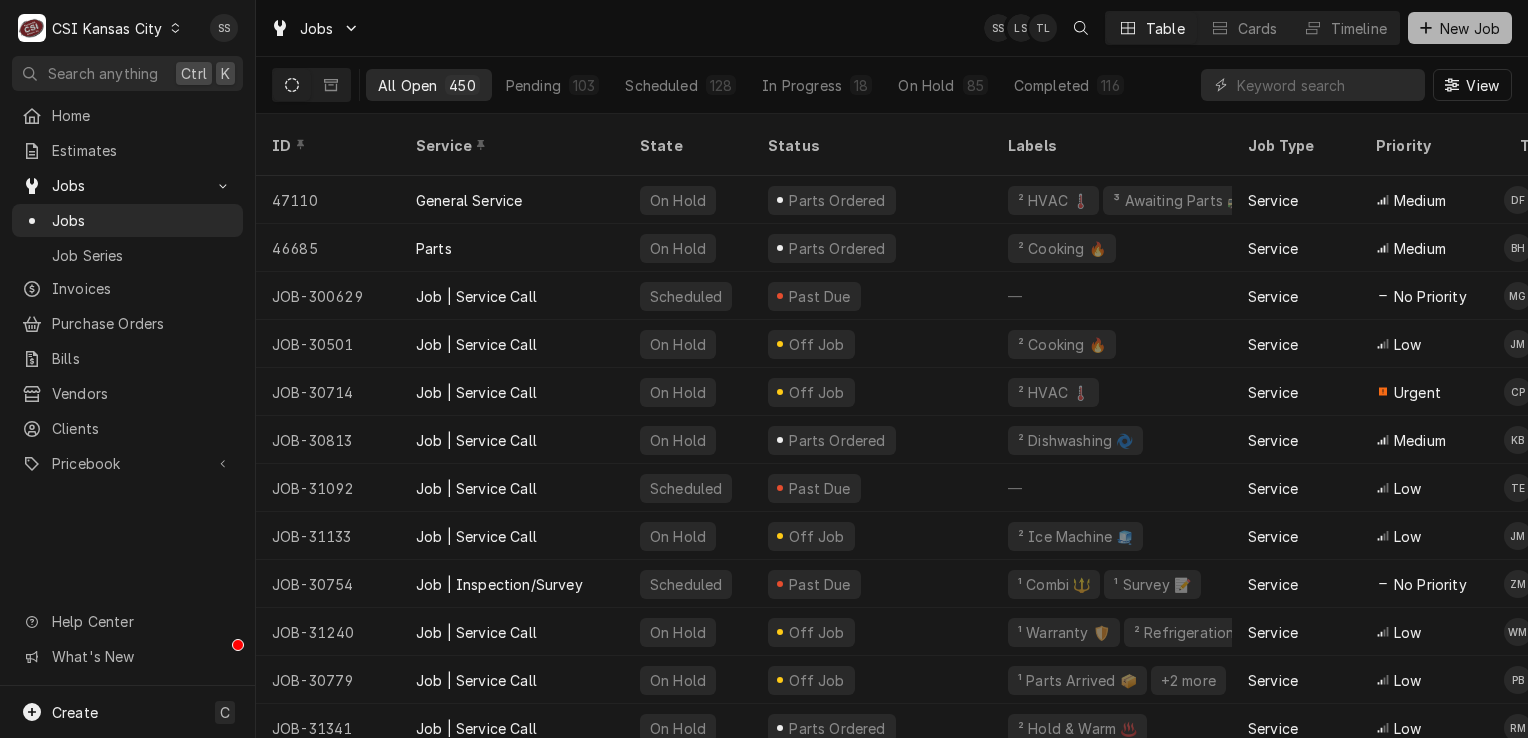 click on "New Job" at bounding box center [1460, 28] 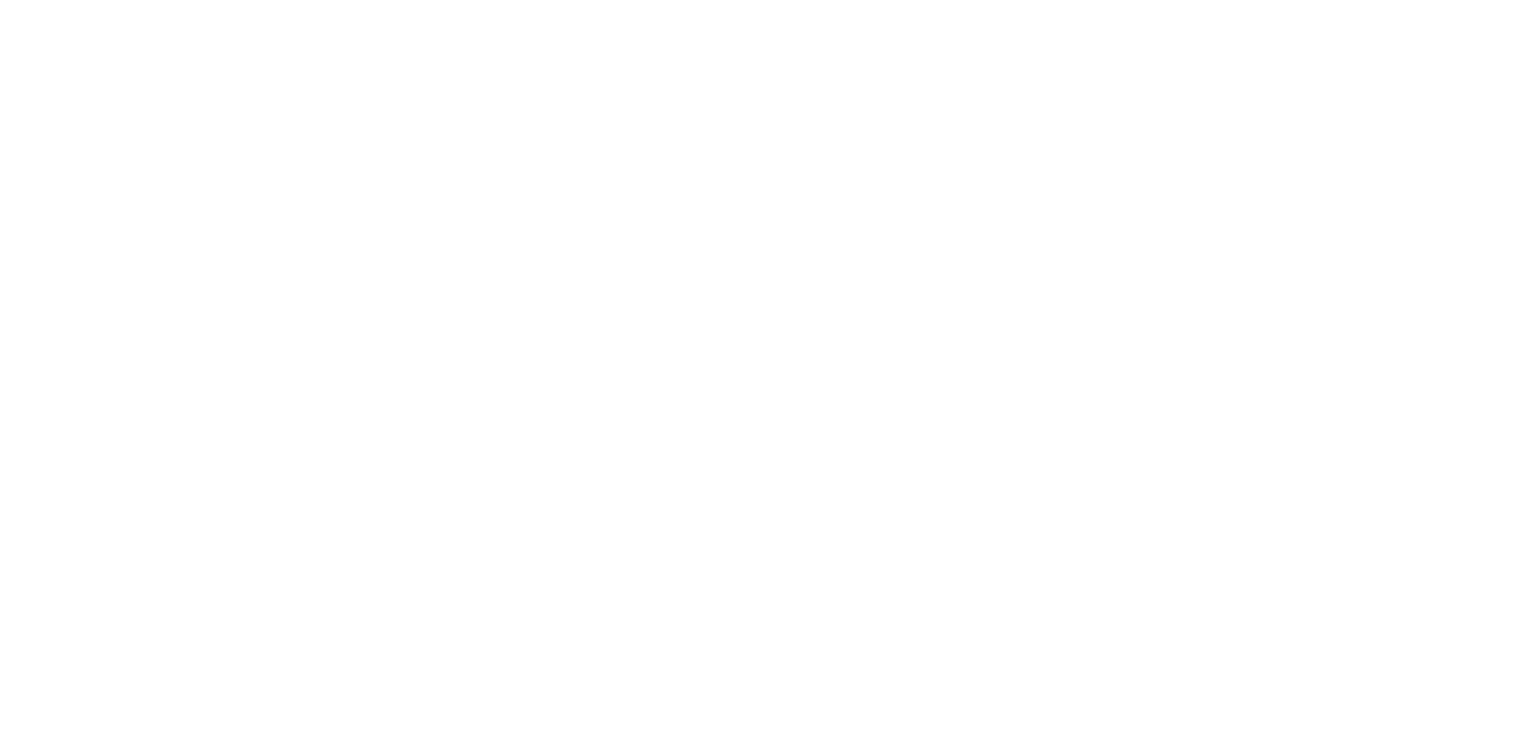scroll, scrollTop: 0, scrollLeft: 0, axis: both 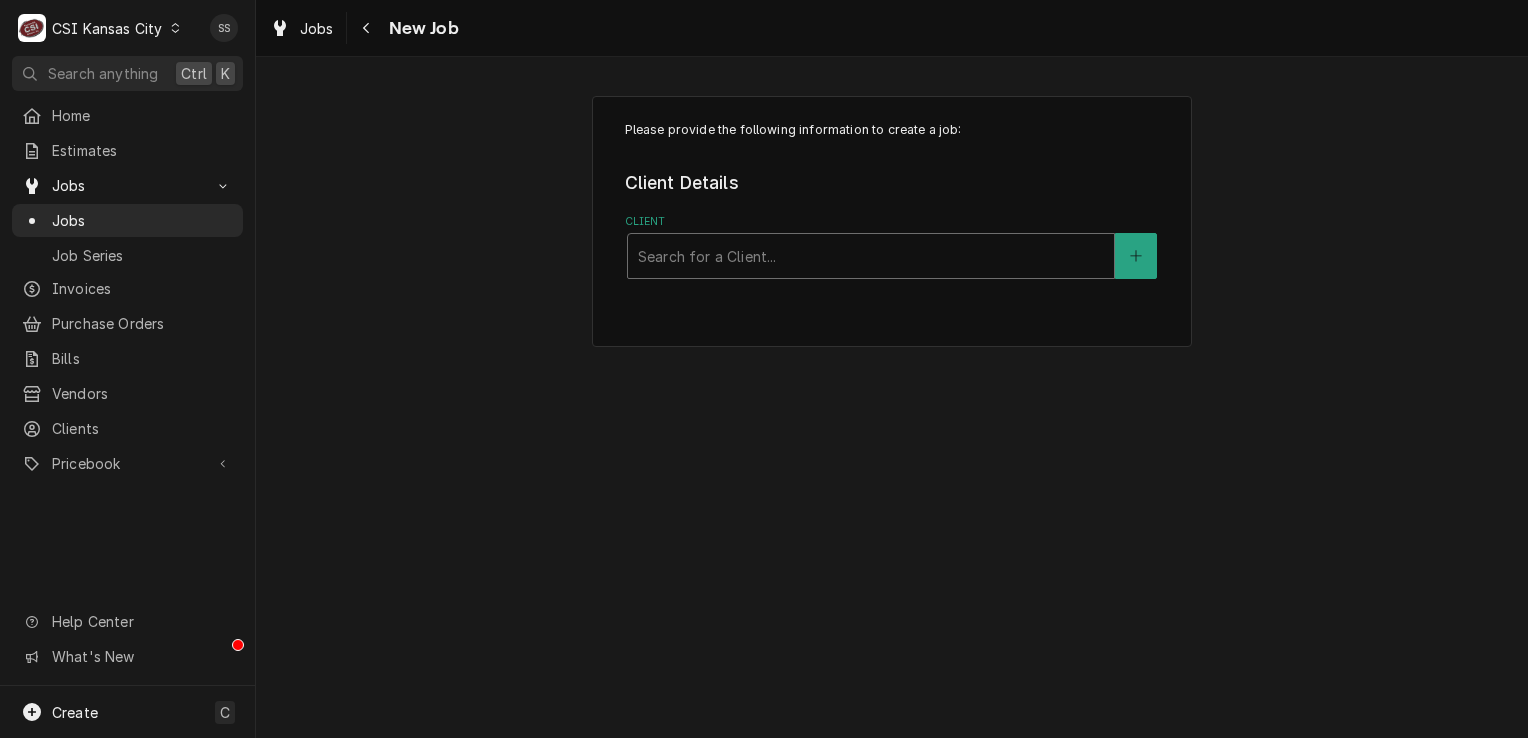 click at bounding box center (871, 256) 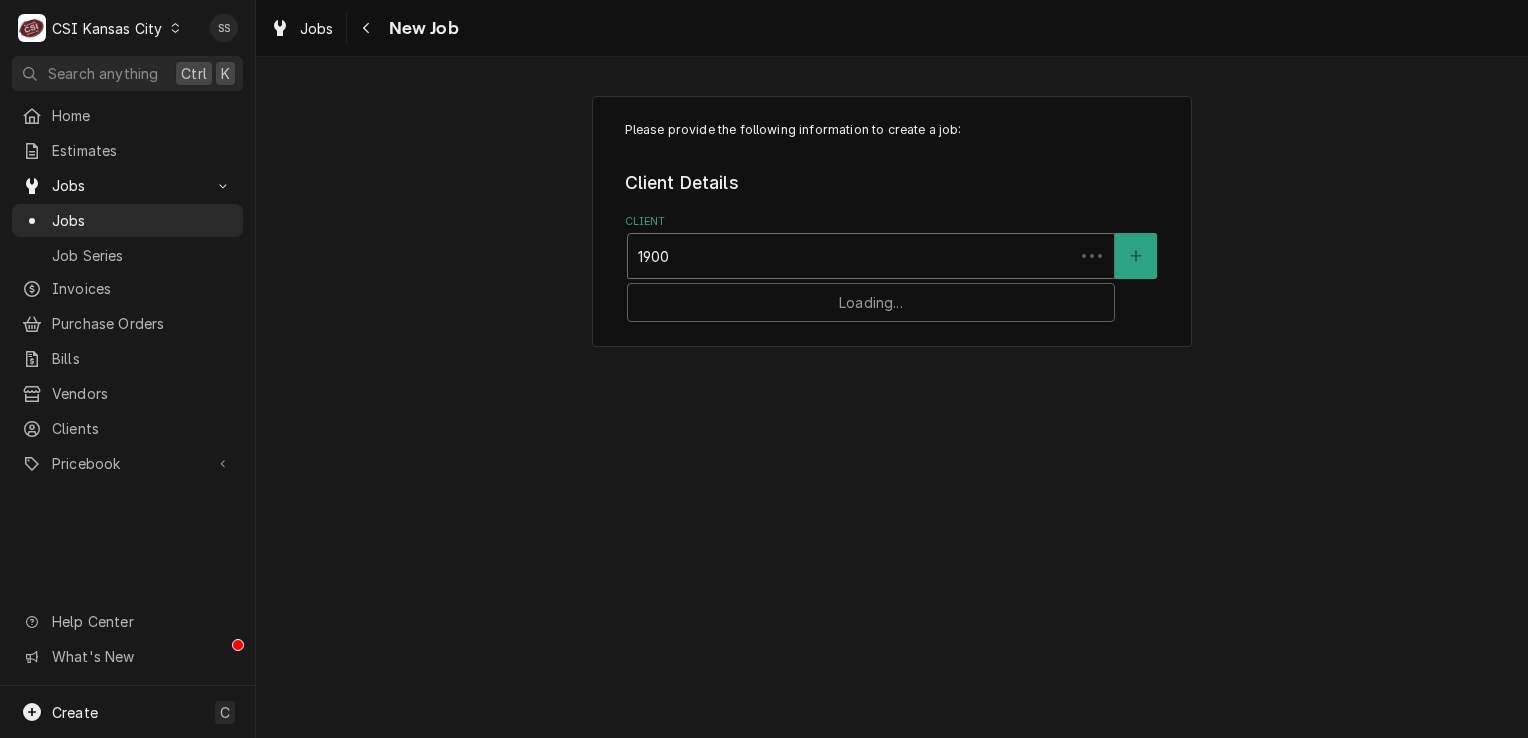 type on "19008" 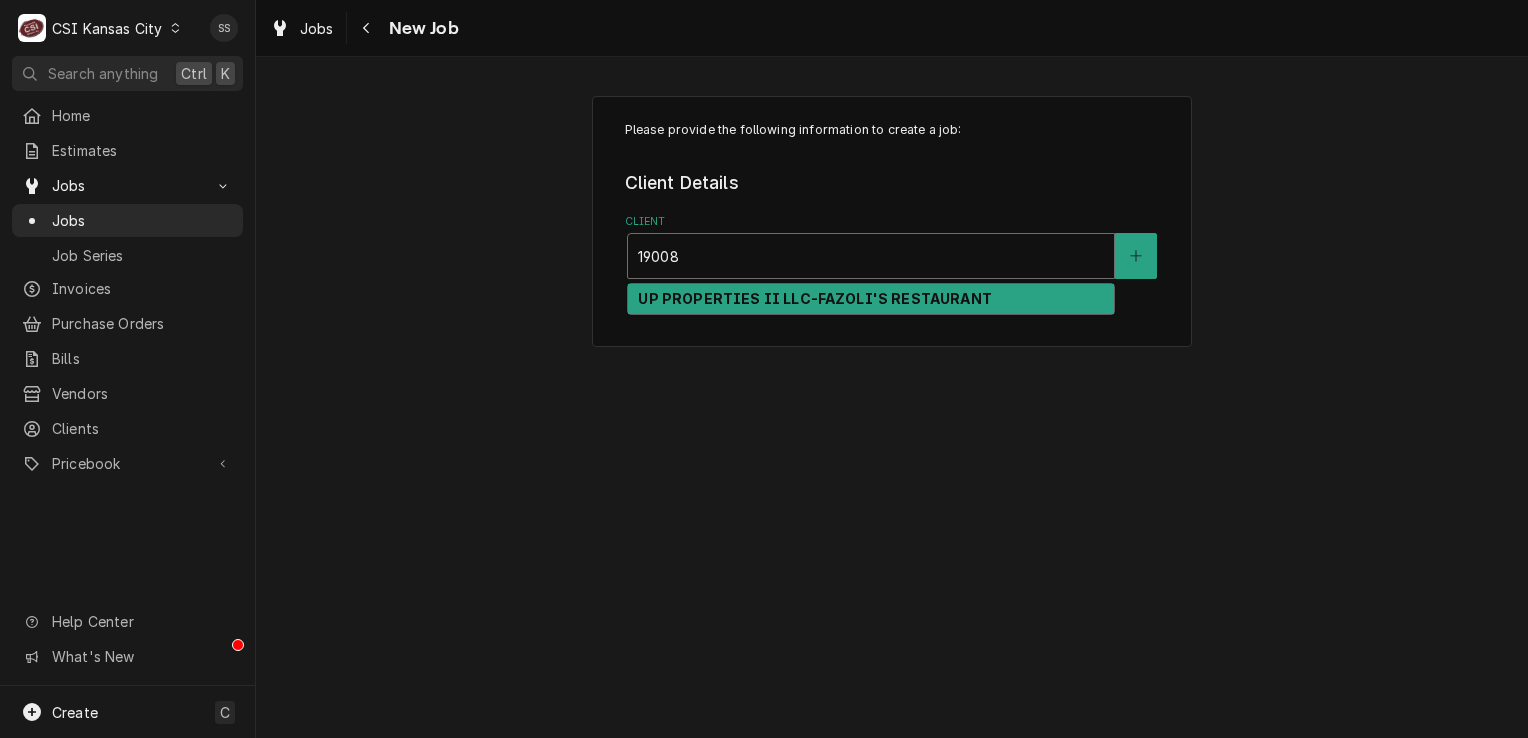 click on "UP PROPERTIES II LLC-FAZOLI'S RESTAURANT" at bounding box center (871, 299) 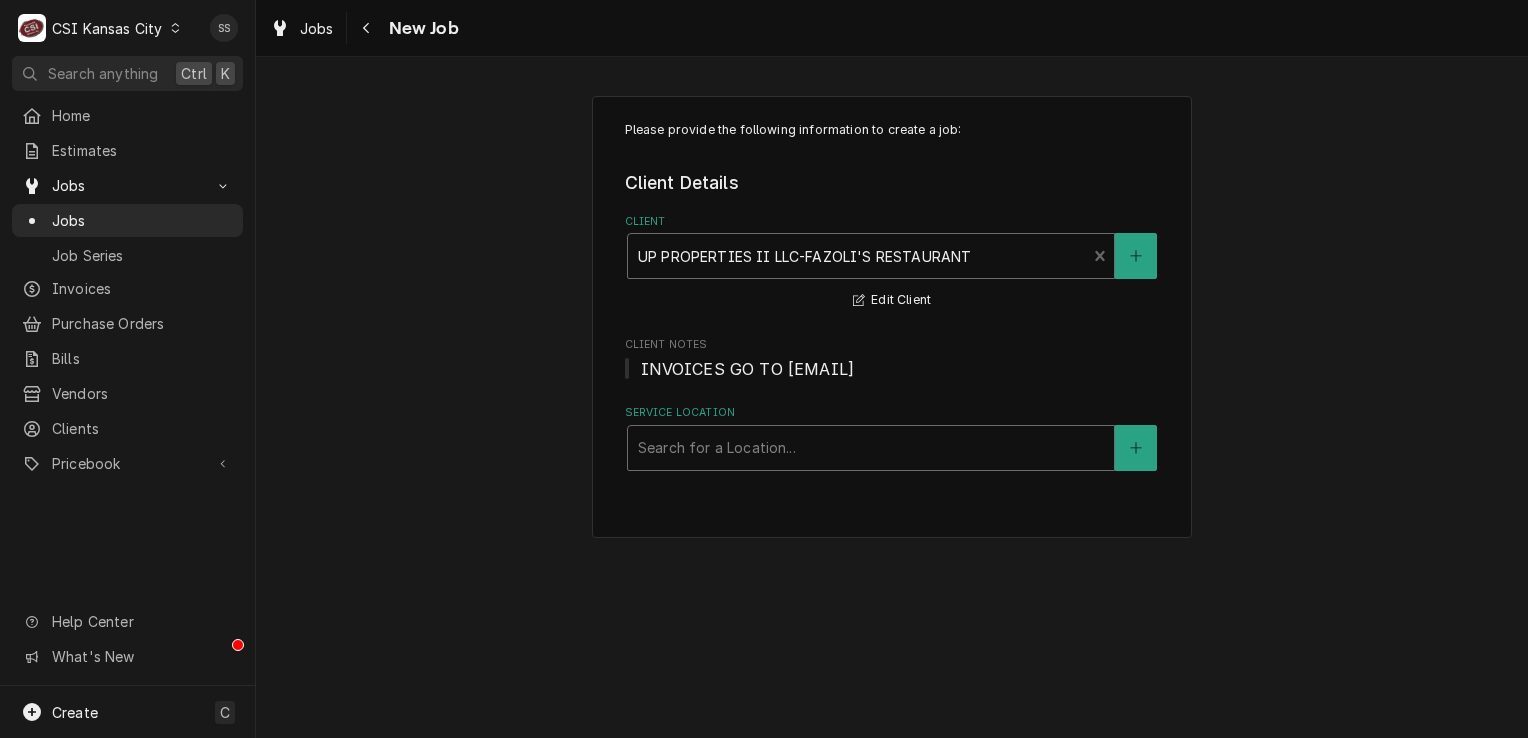 click at bounding box center [871, 448] 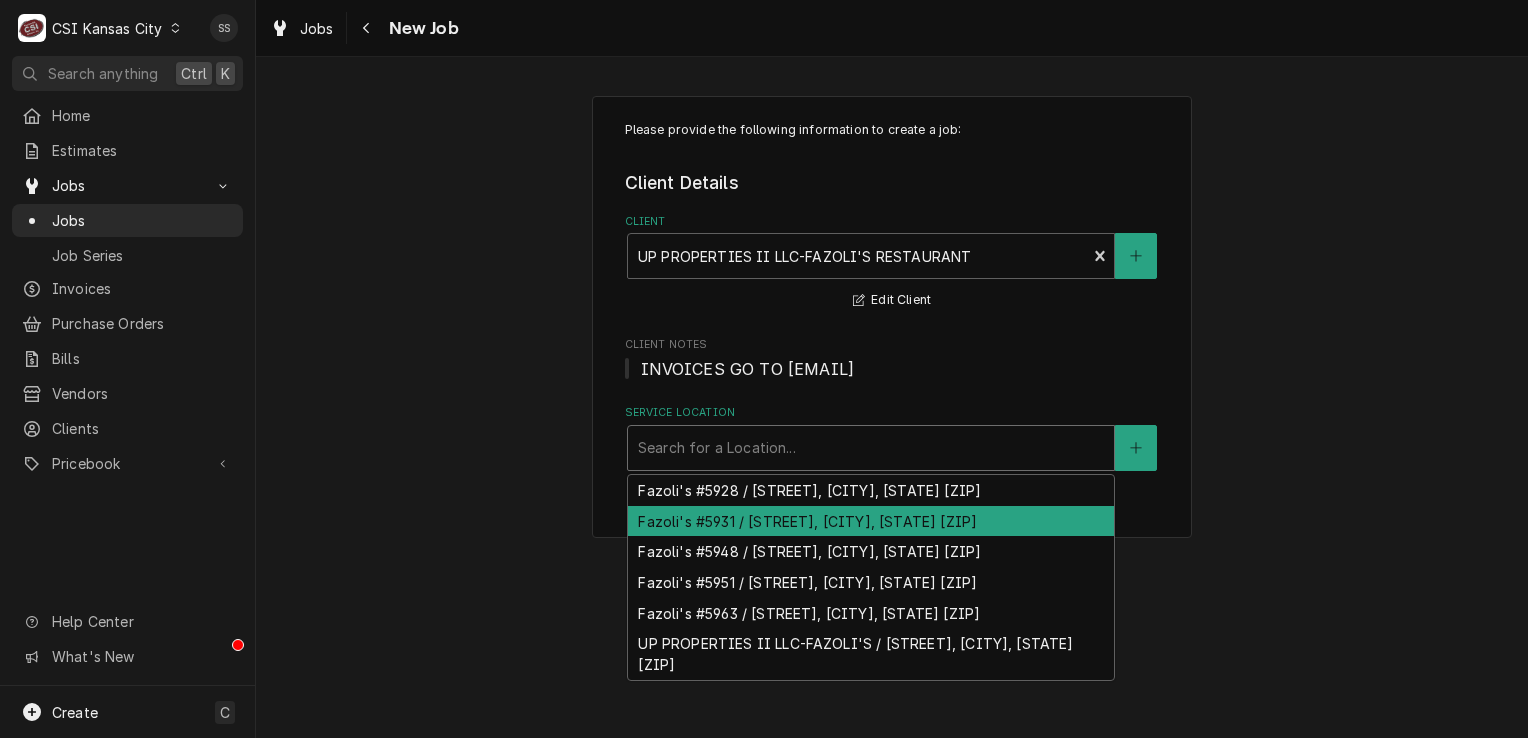 click on "Fazoli's #5931 / [STREET], [CITY], [STATE] [ZIP]" at bounding box center (871, 521) 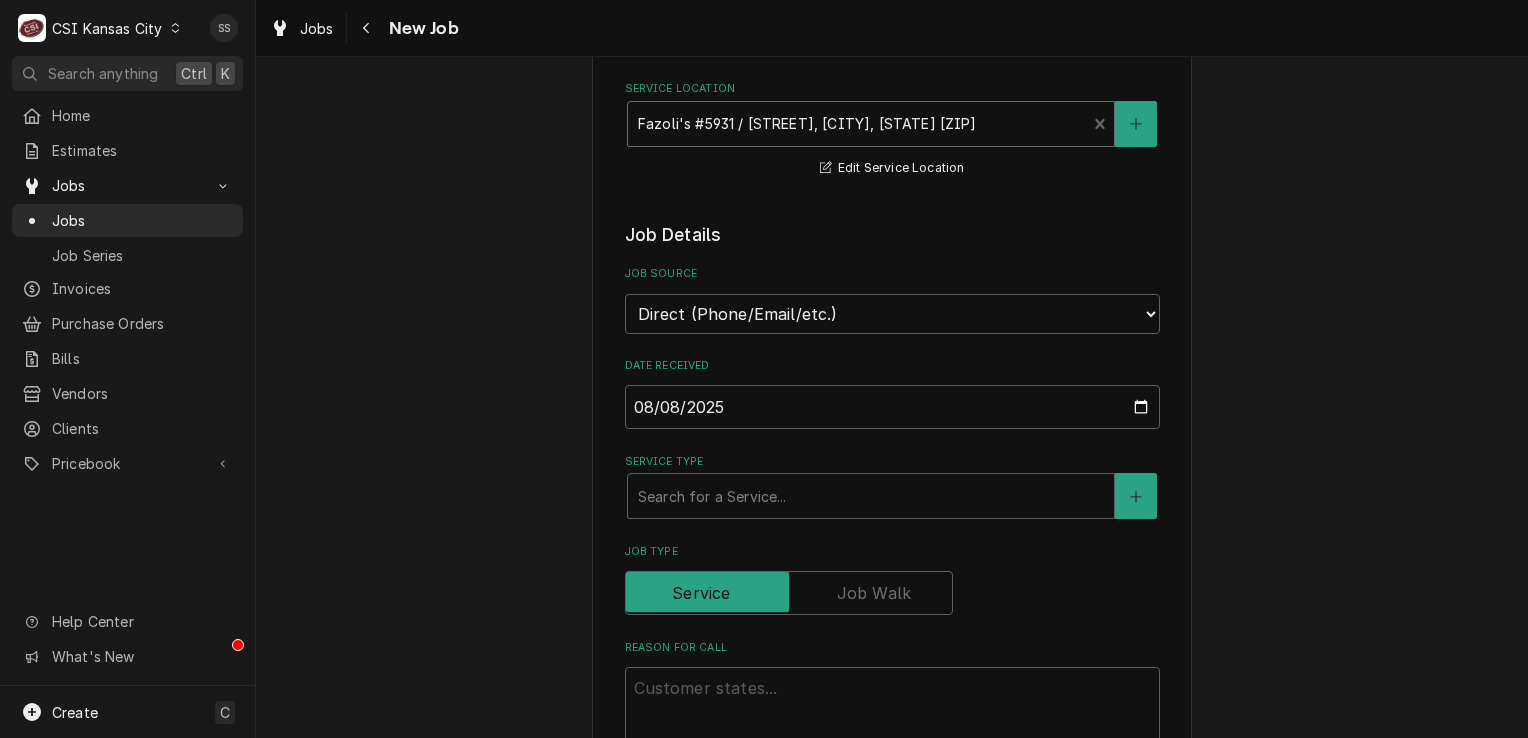 scroll, scrollTop: 400, scrollLeft: 0, axis: vertical 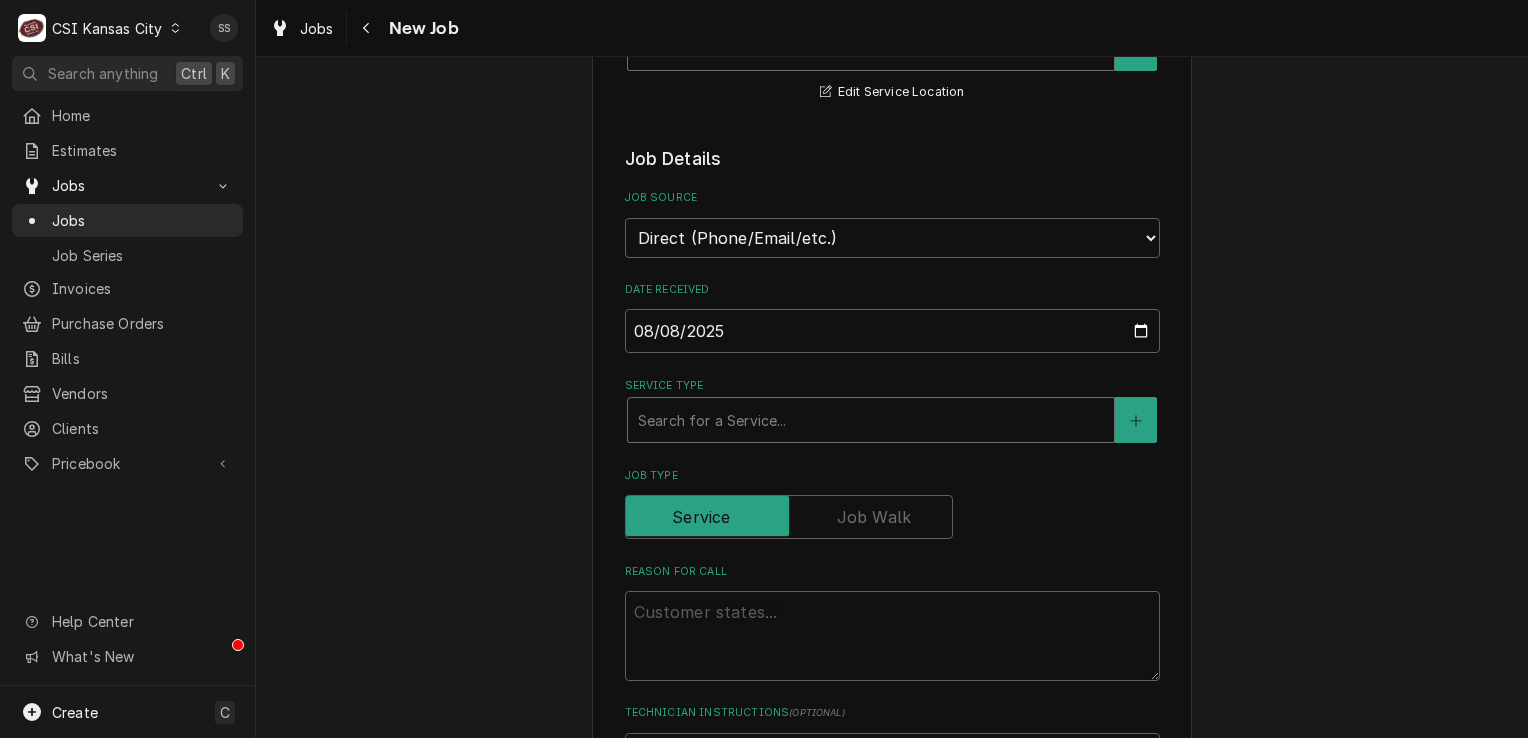 click at bounding box center [871, 420] 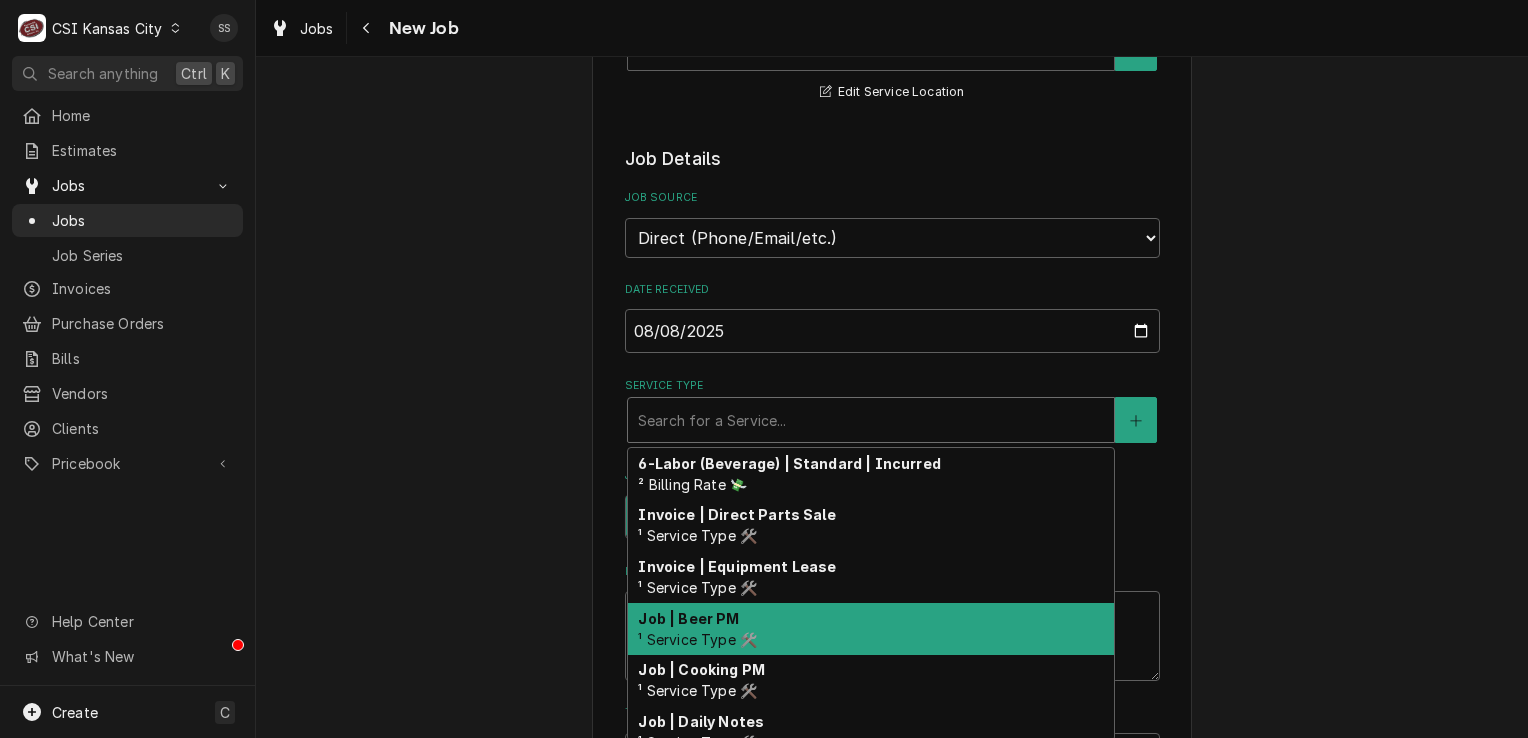 scroll, scrollTop: 340, scrollLeft: 0, axis: vertical 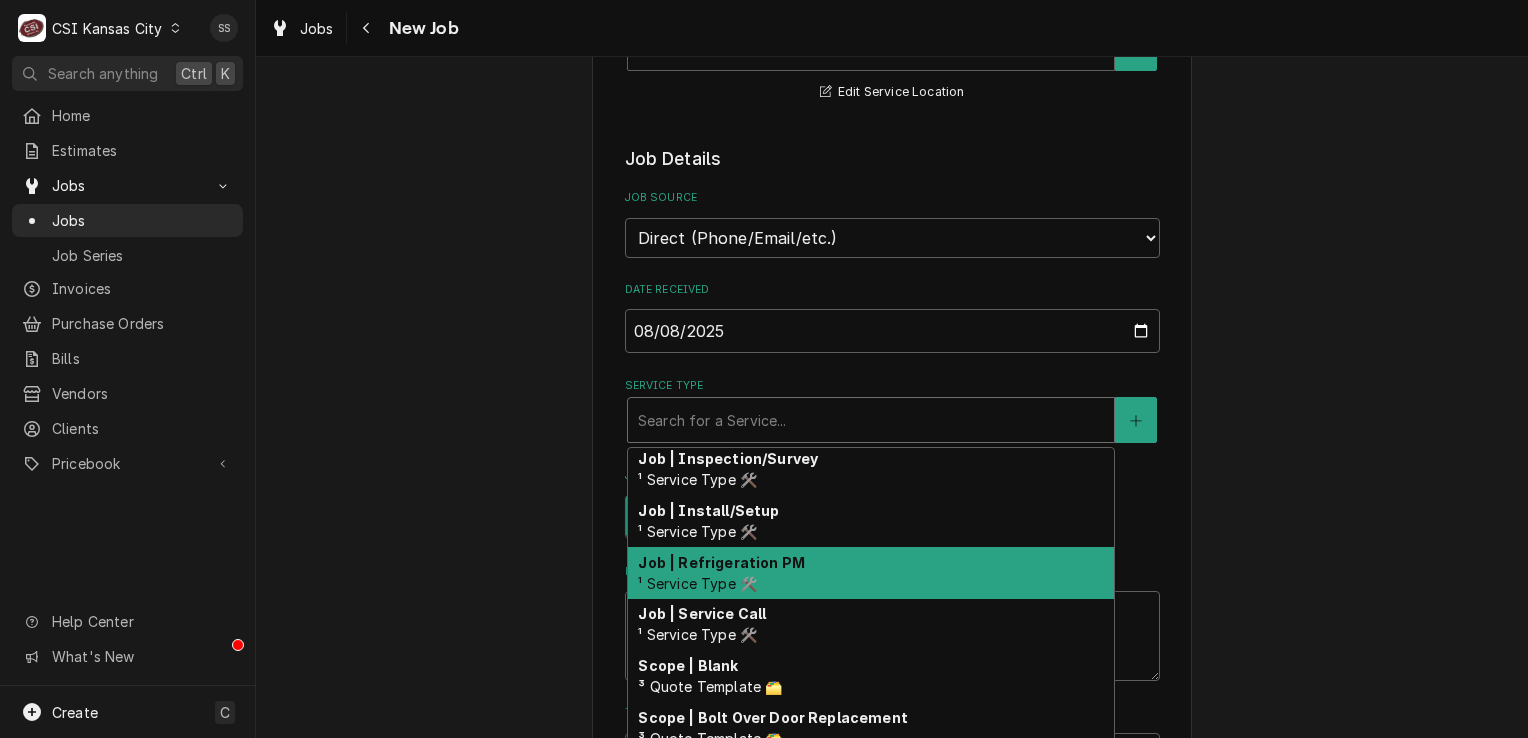 click on "Job | Refrigeration PM ¹ Service Type 🛠️" at bounding box center [871, 573] 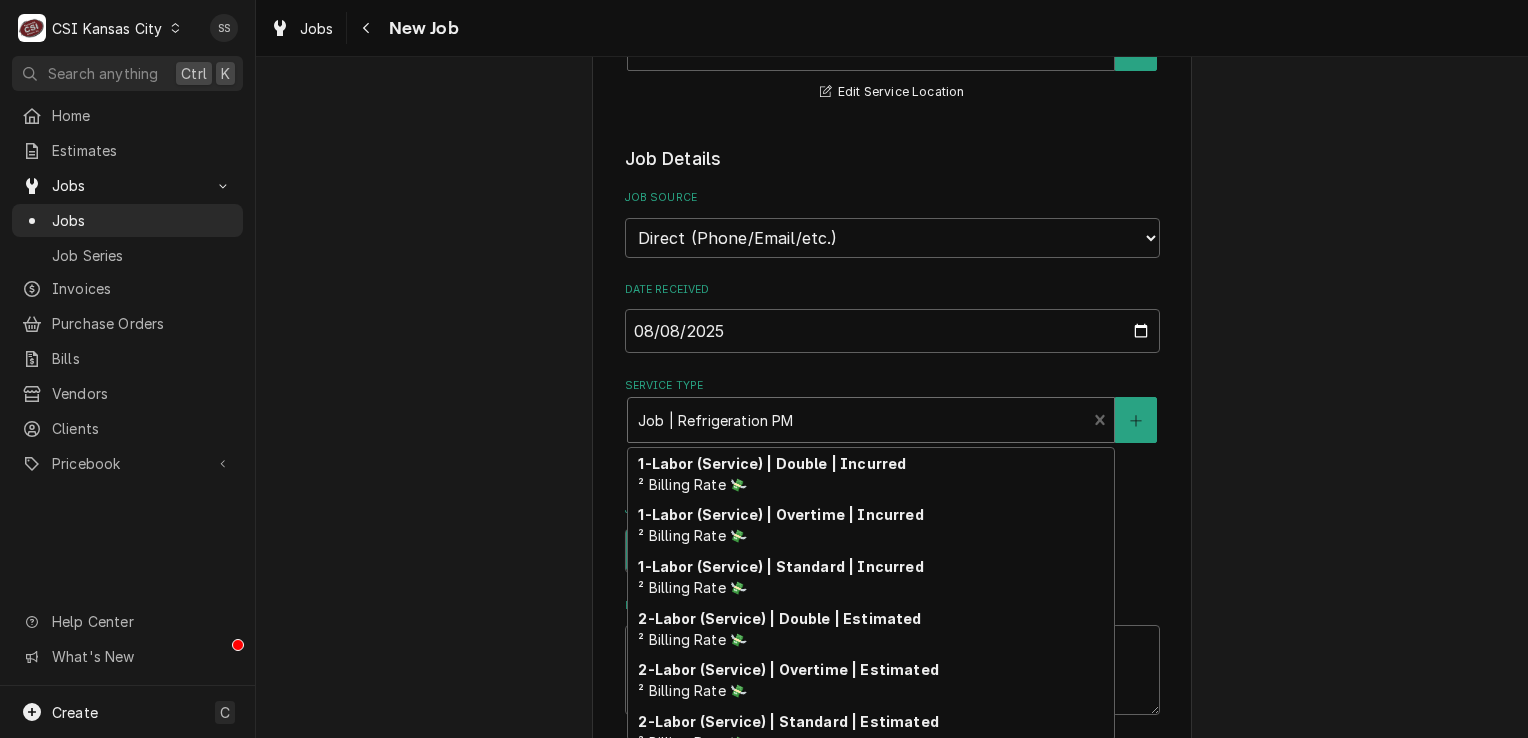 click at bounding box center (857, 420) 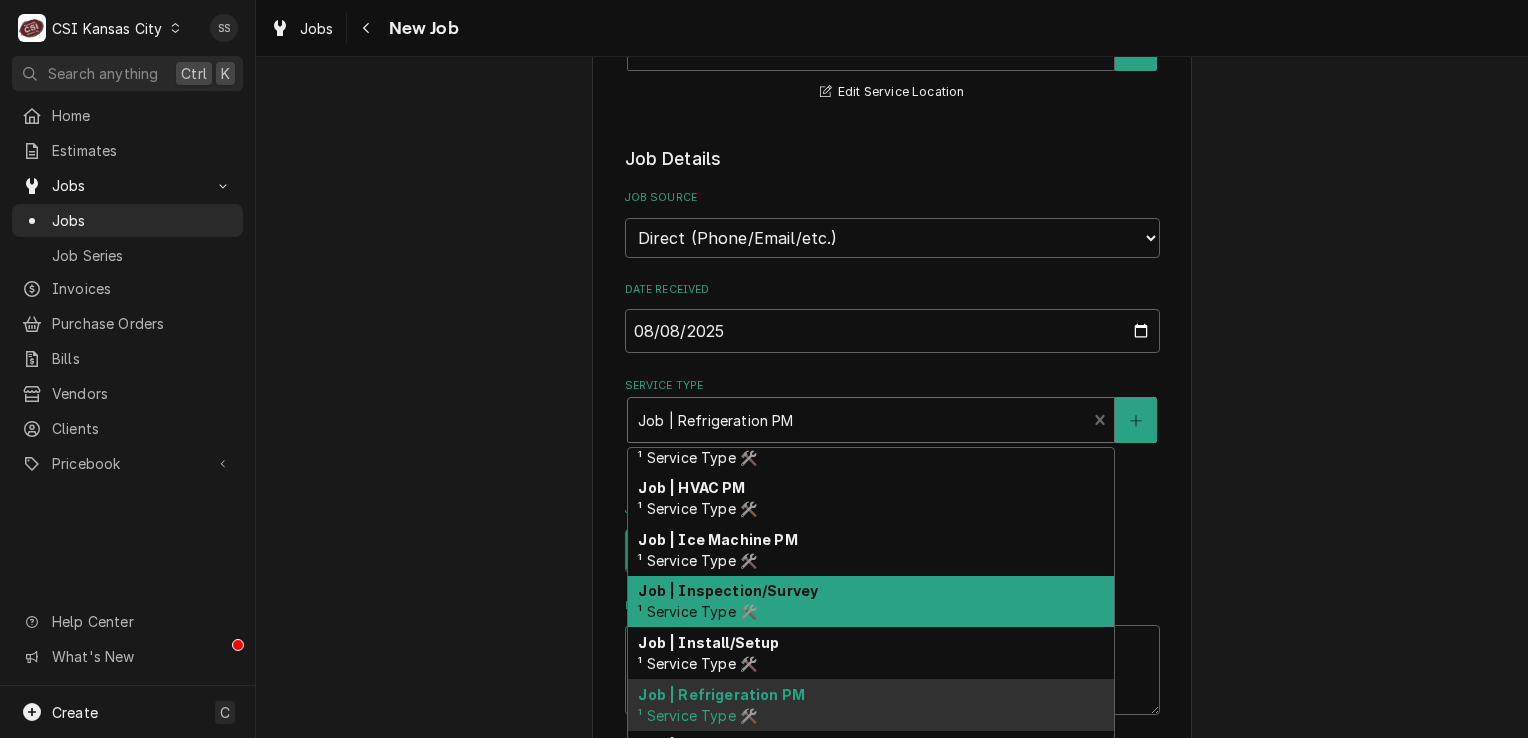 scroll, scrollTop: 1108, scrollLeft: 0, axis: vertical 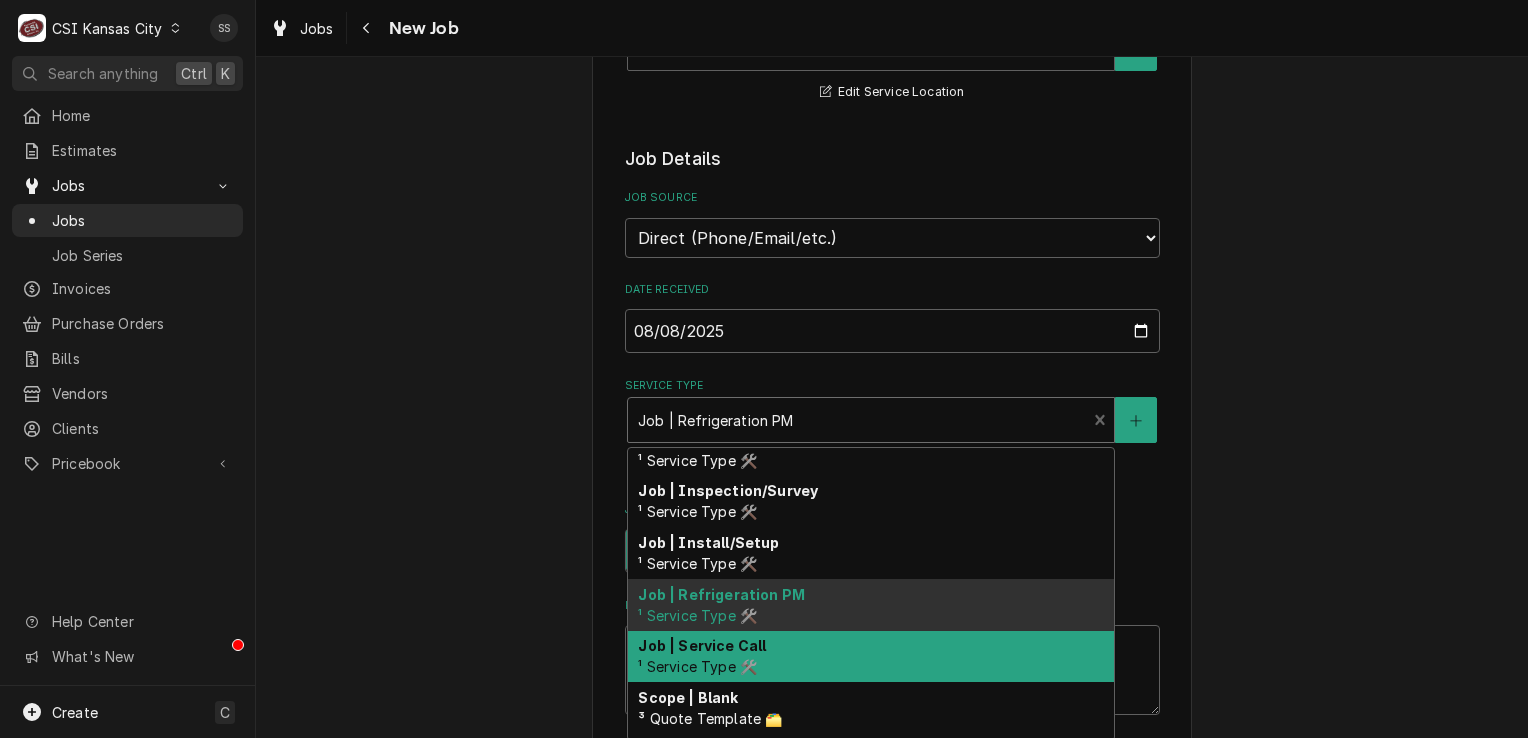 click on "Job | Service Call ¹ Service Type 🛠️" at bounding box center [871, 657] 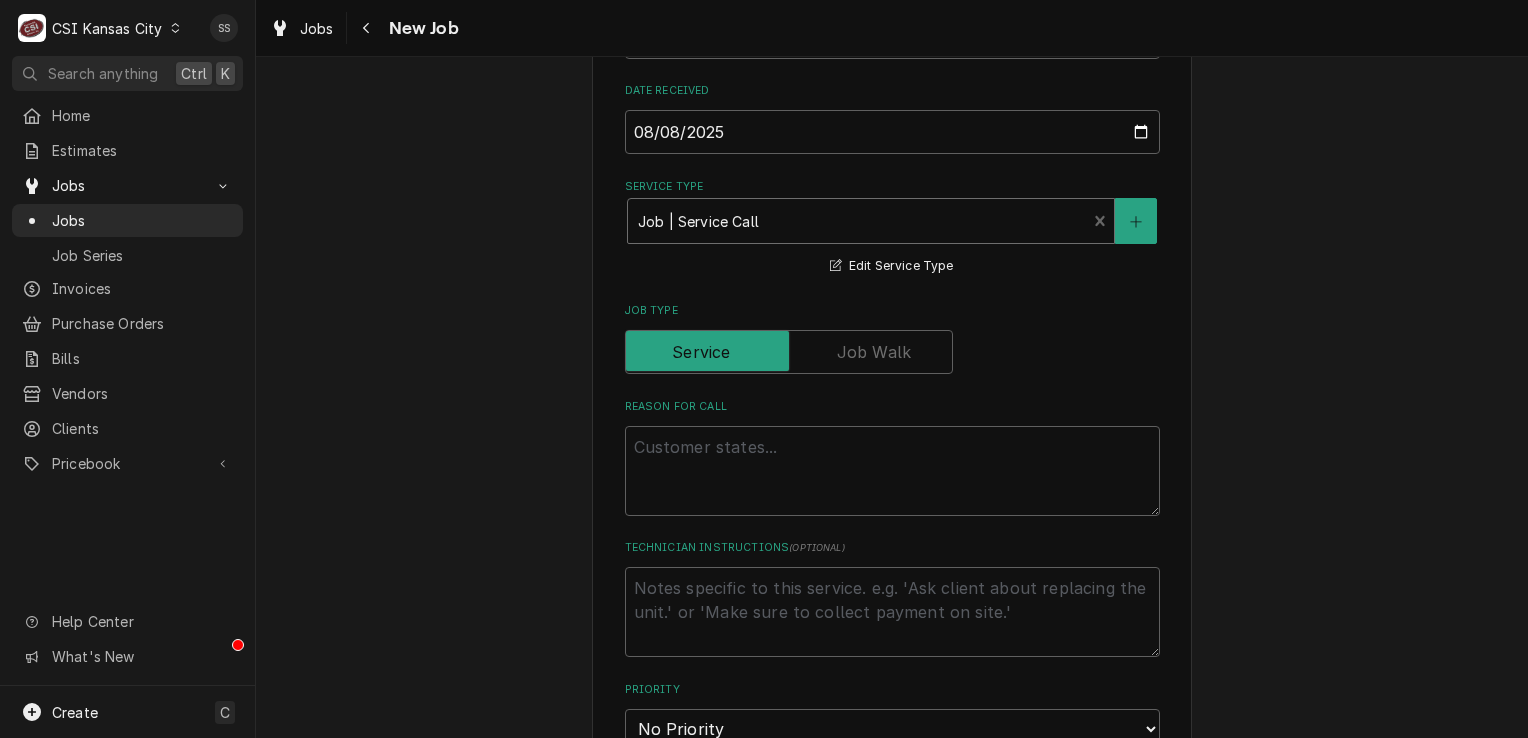 scroll, scrollTop: 600, scrollLeft: 0, axis: vertical 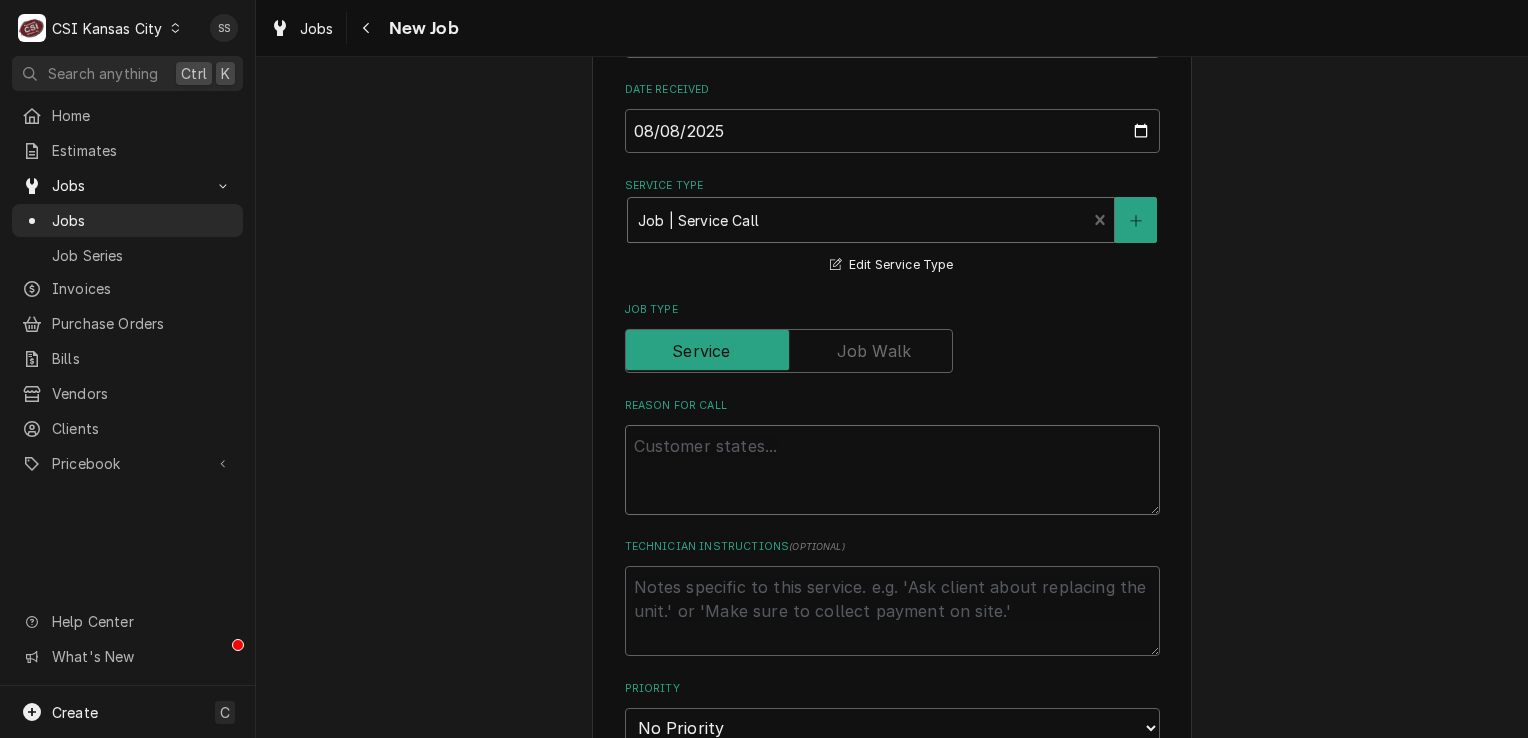 click on "Reason For Call" at bounding box center (892, 470) 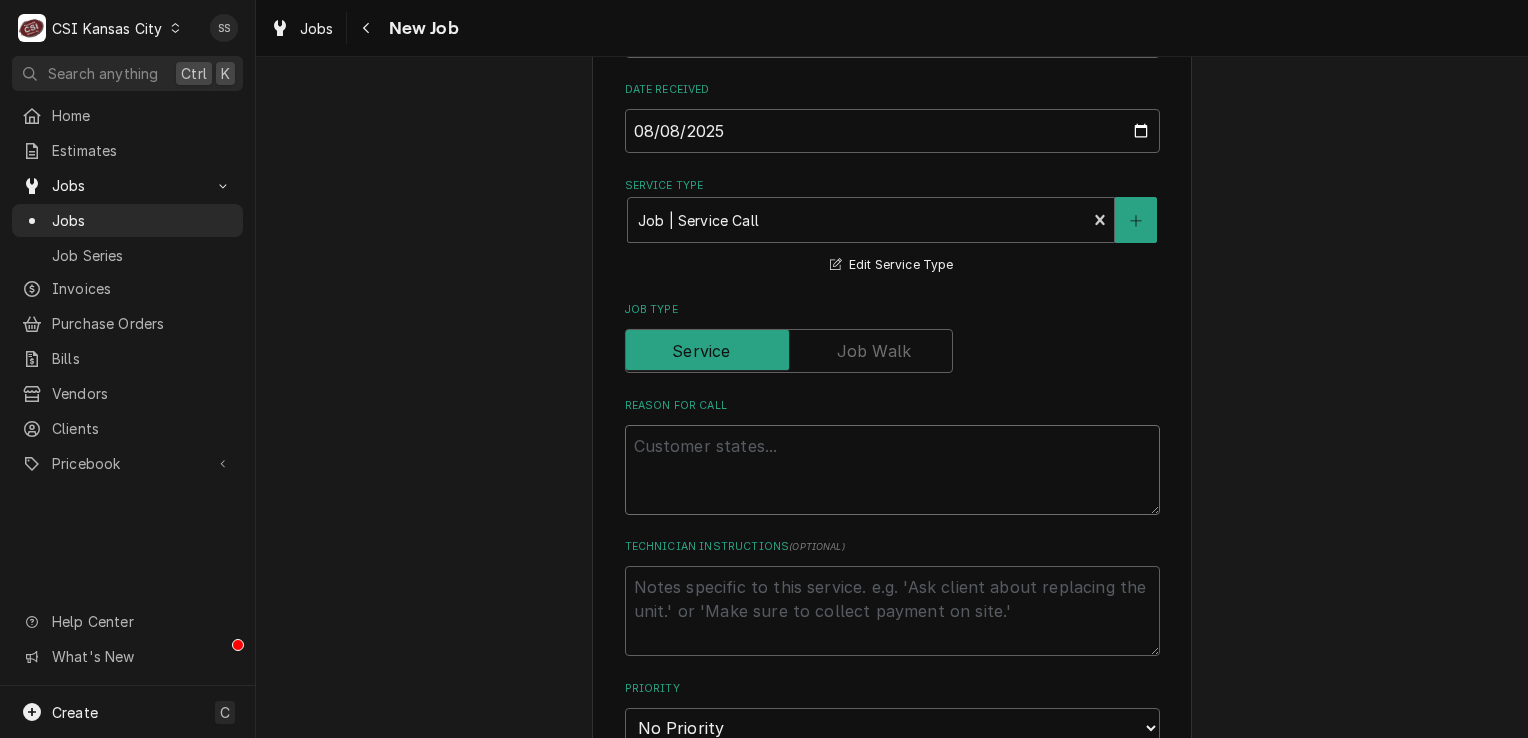 type on "x" 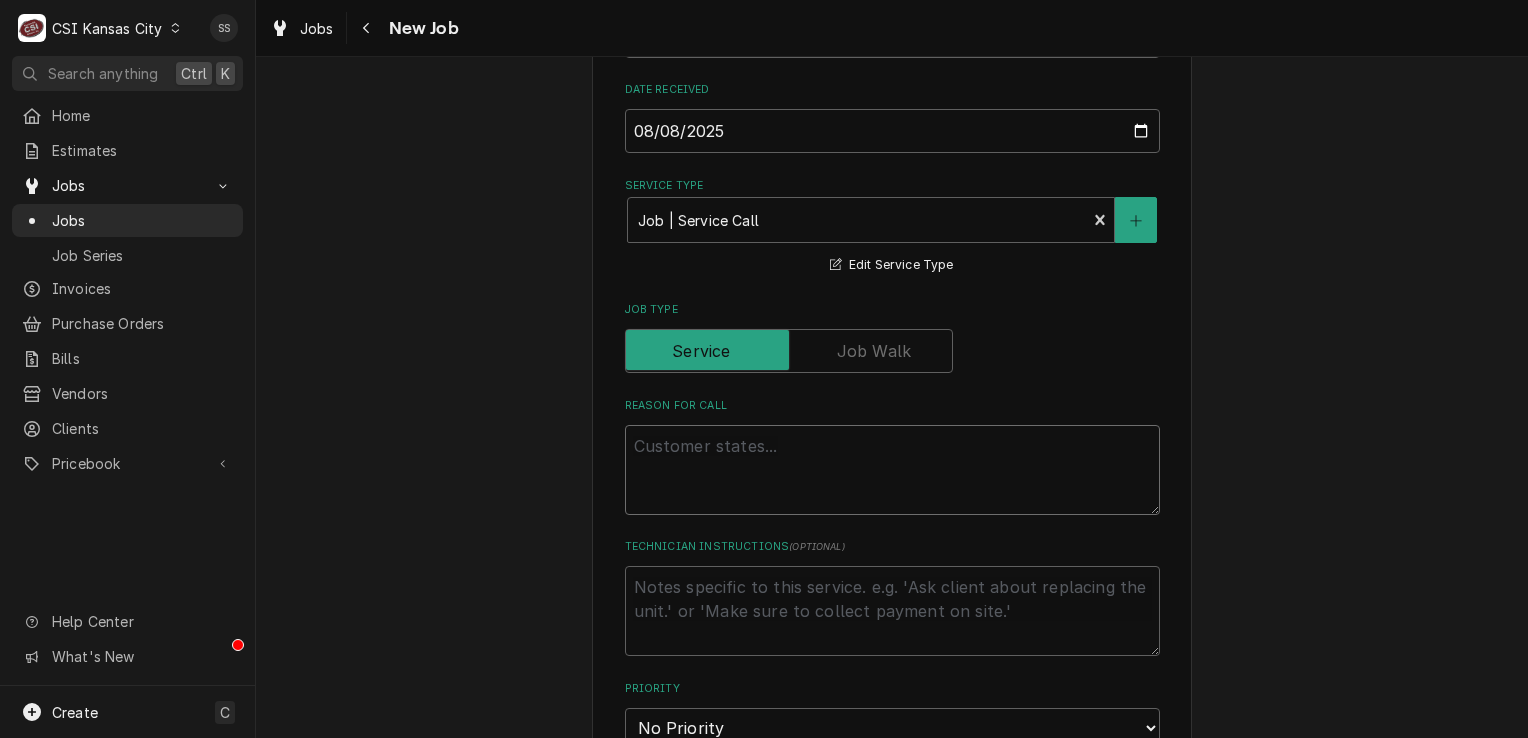 type on "*" 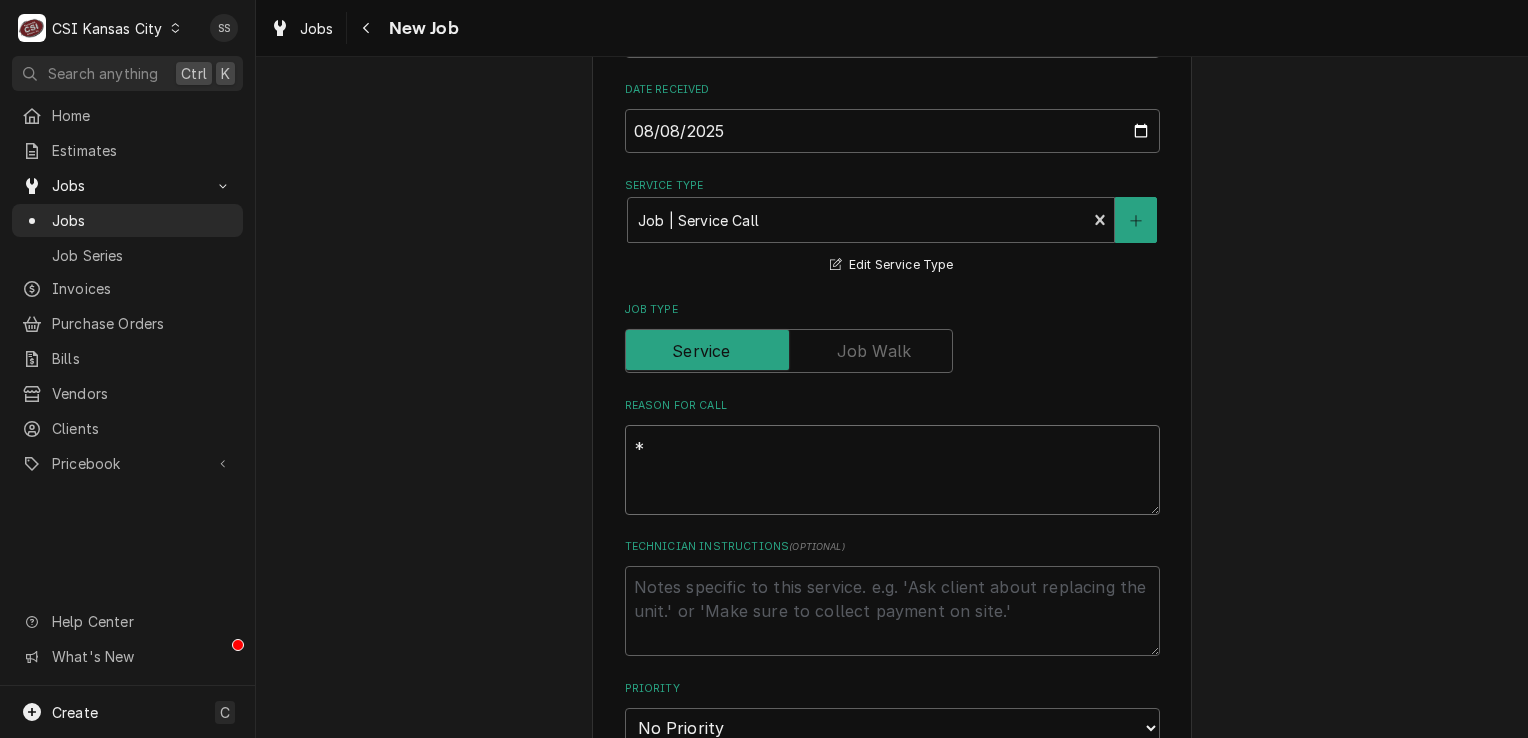 type on "x" 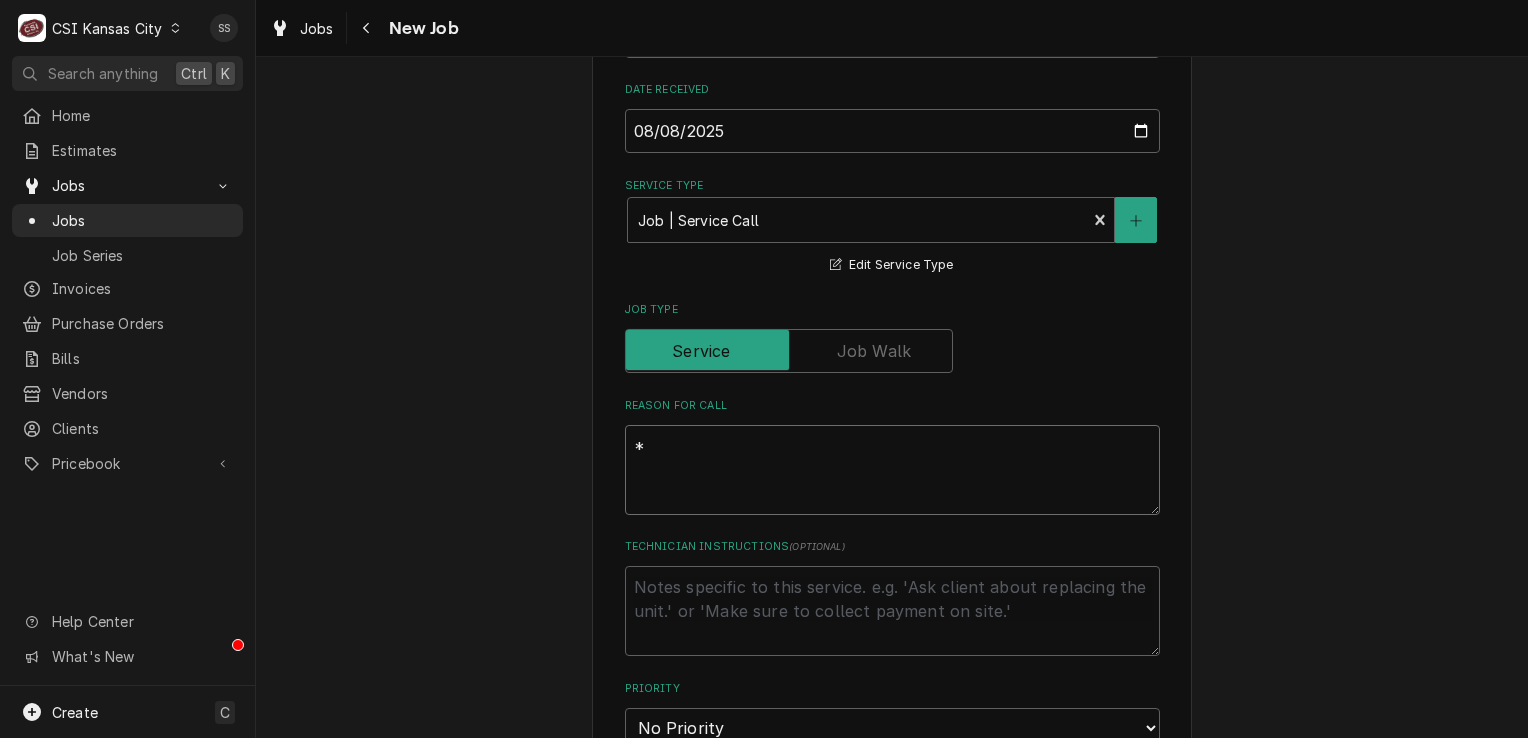 type on "**" 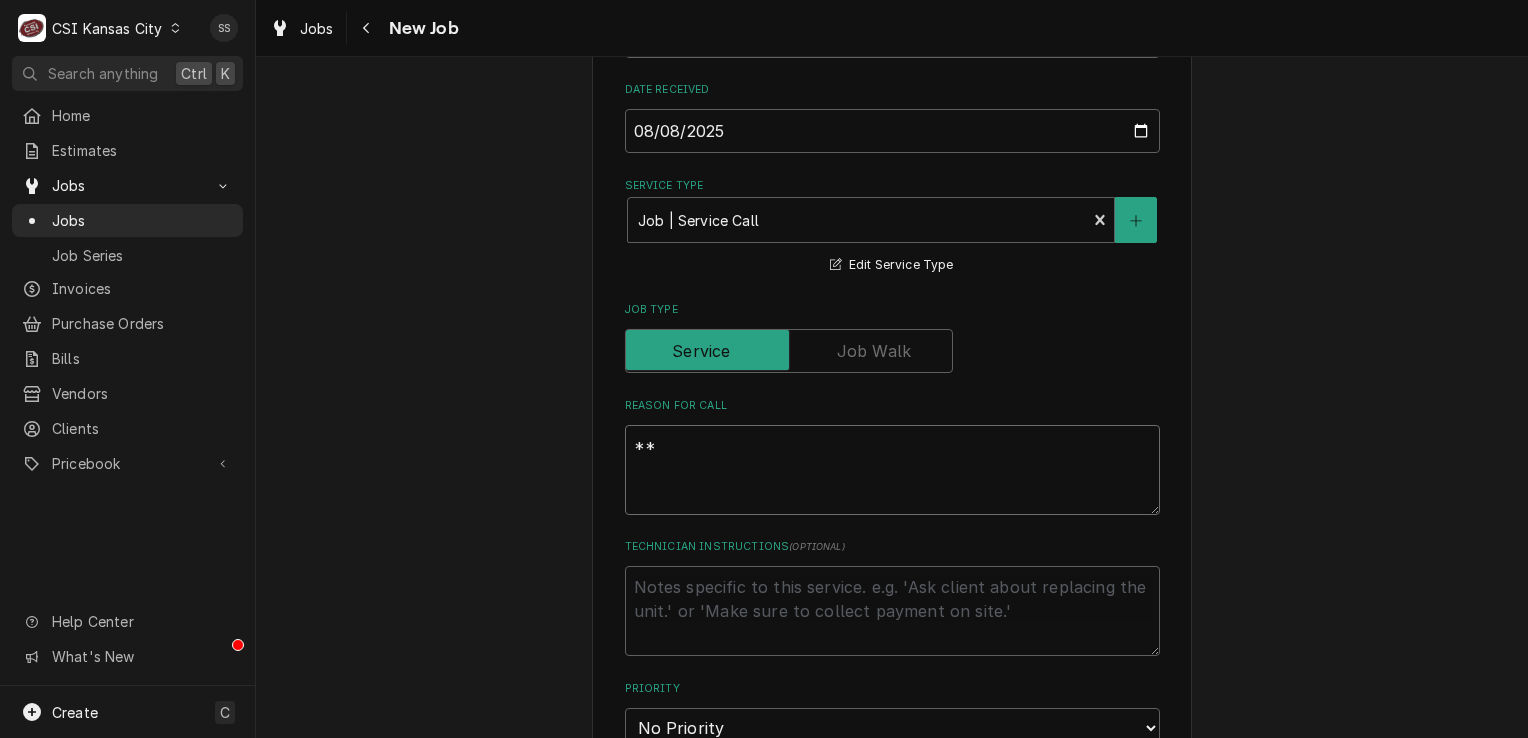 type on "x" 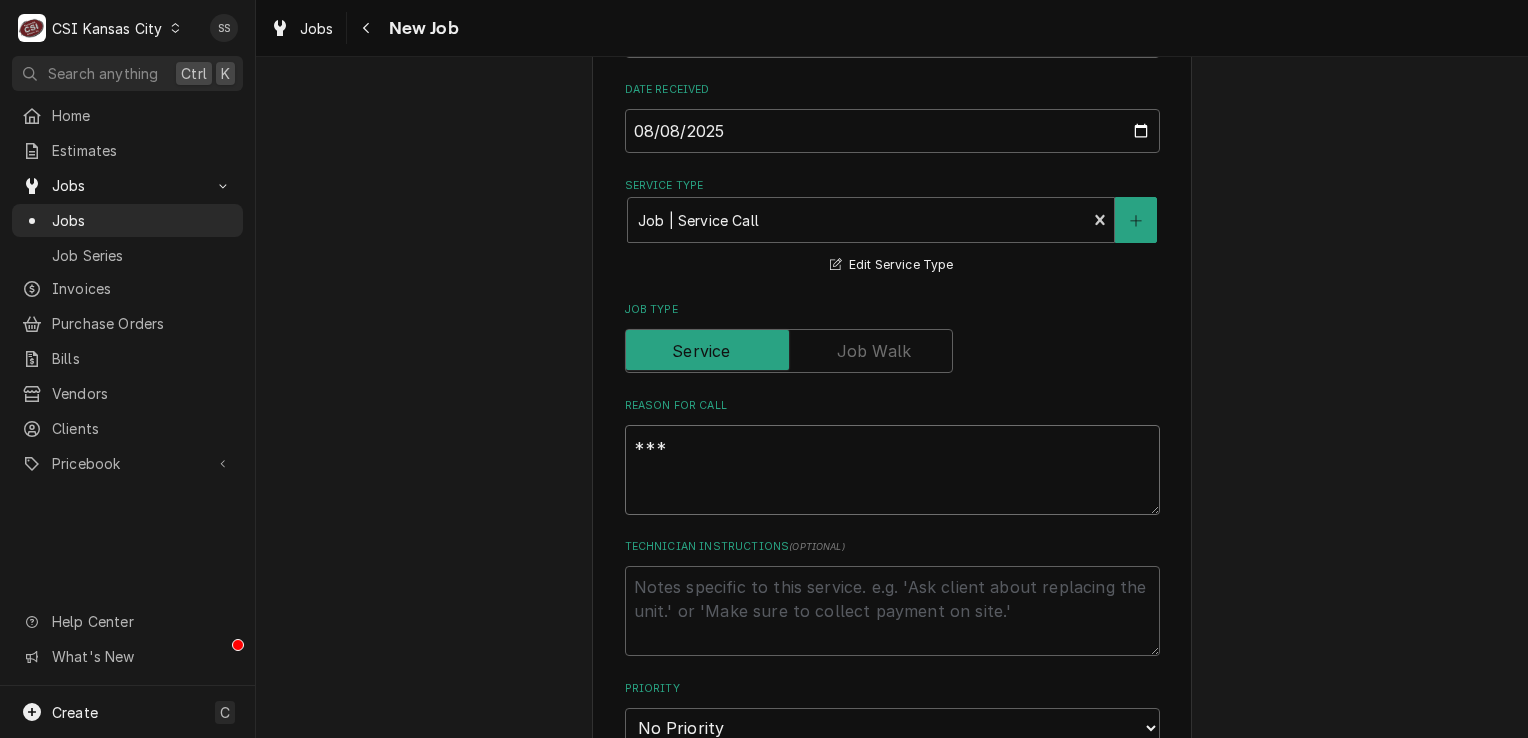 type on "x" 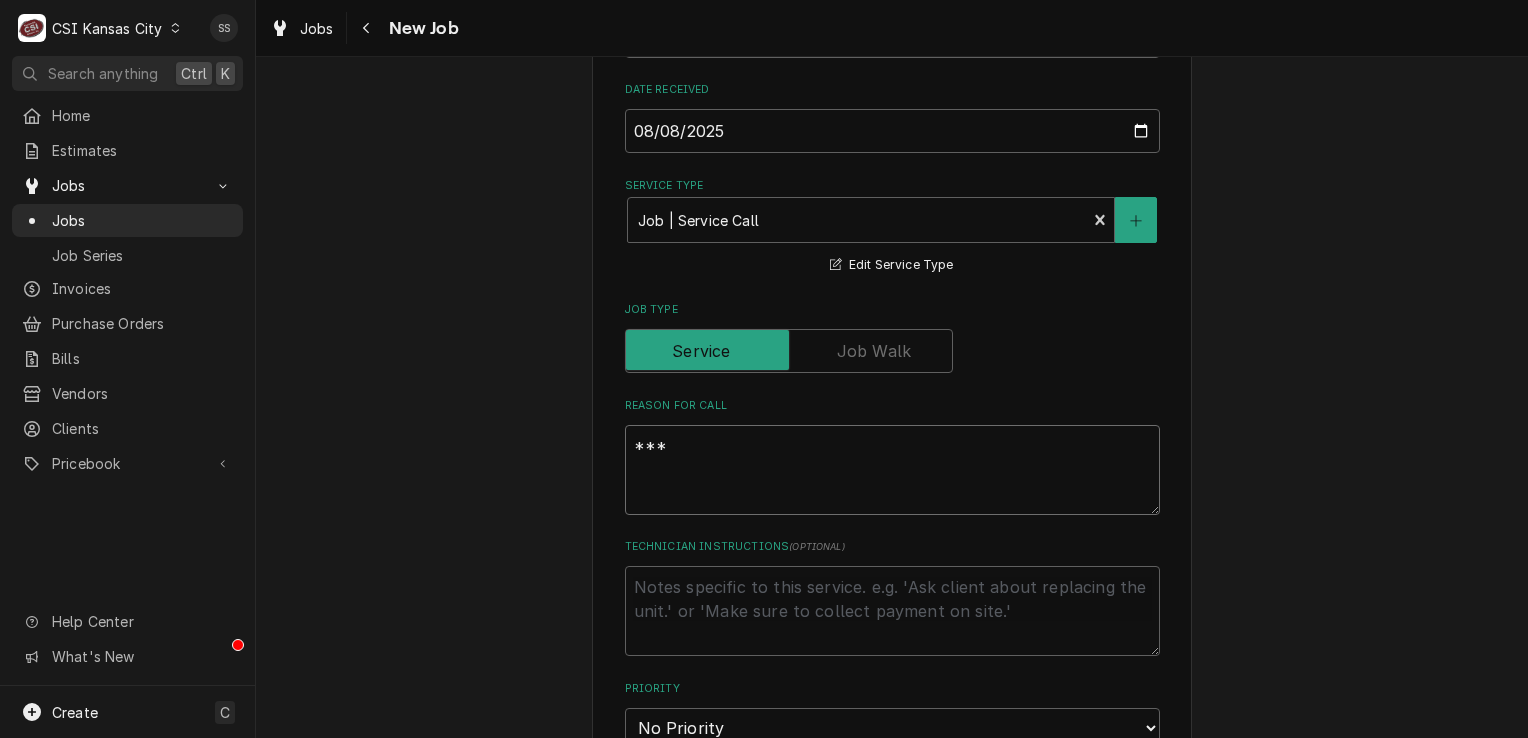 type on "***C" 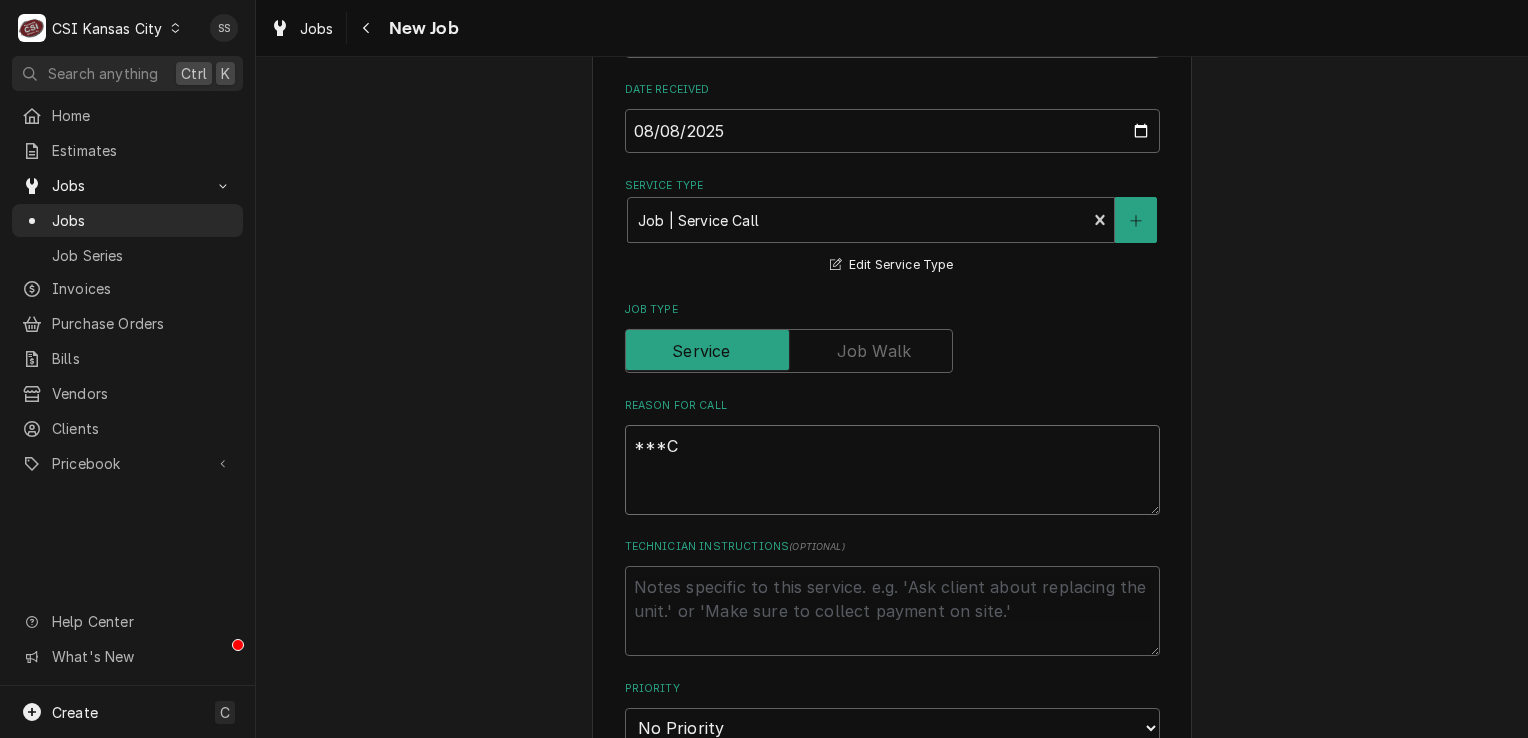 type on "x" 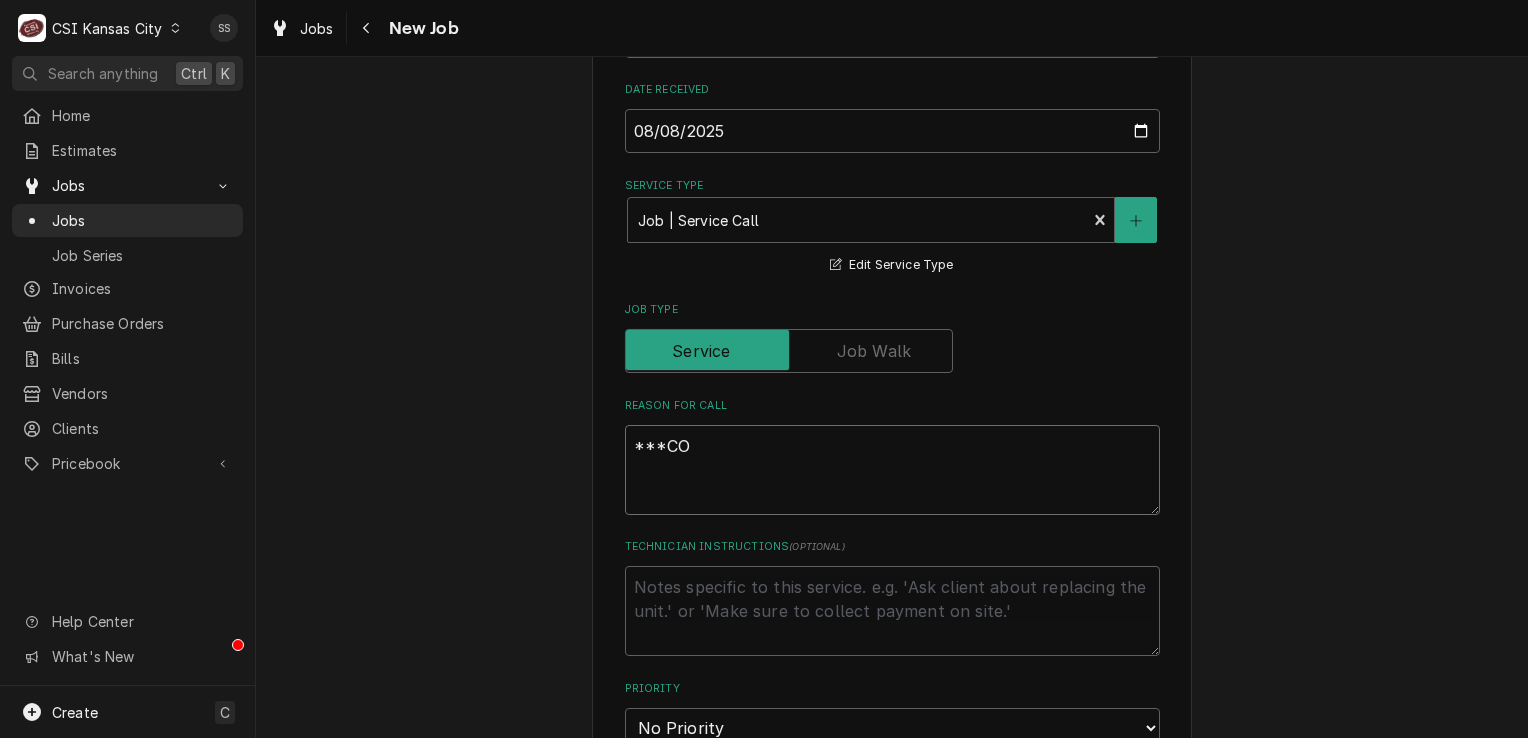 type on "x" 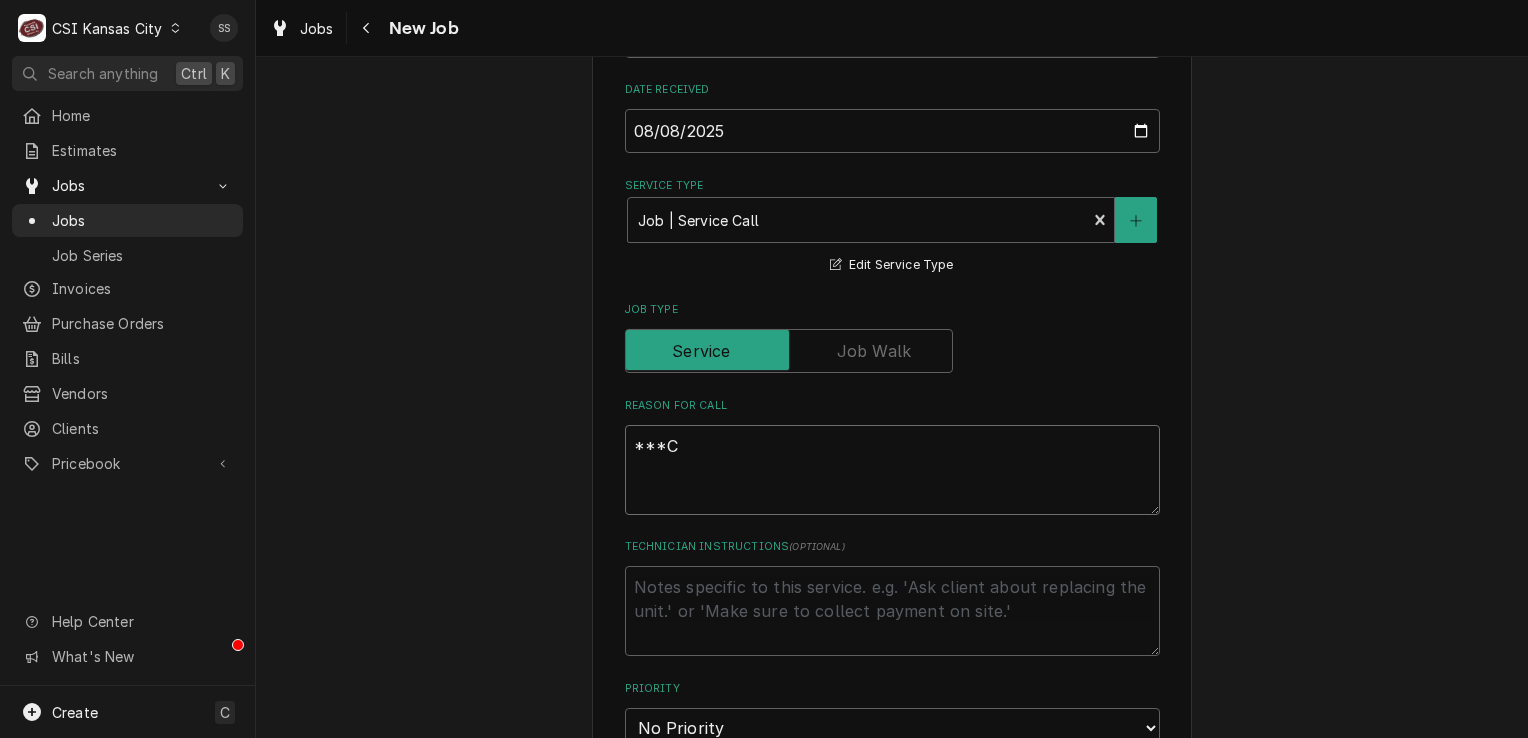 type on "x" 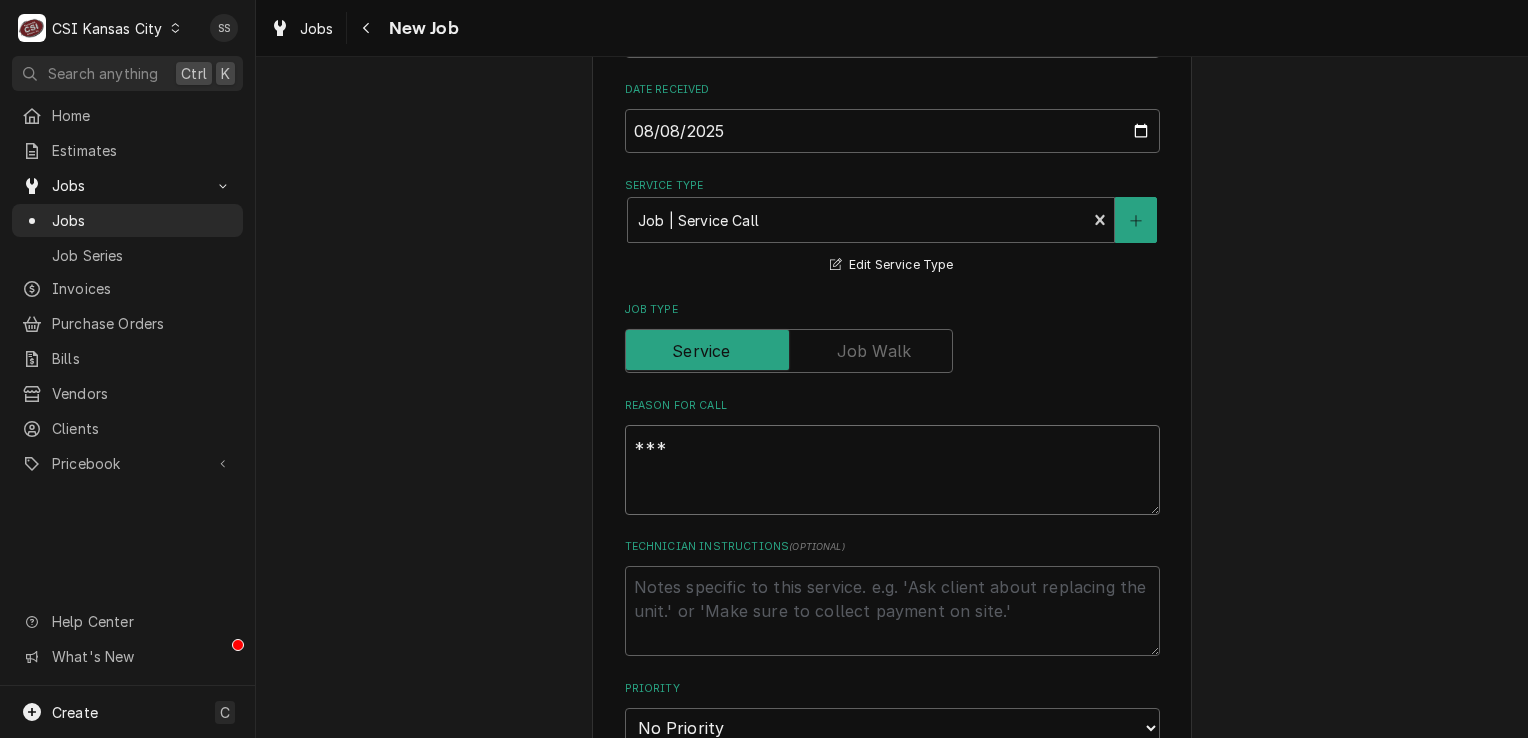 type on "x" 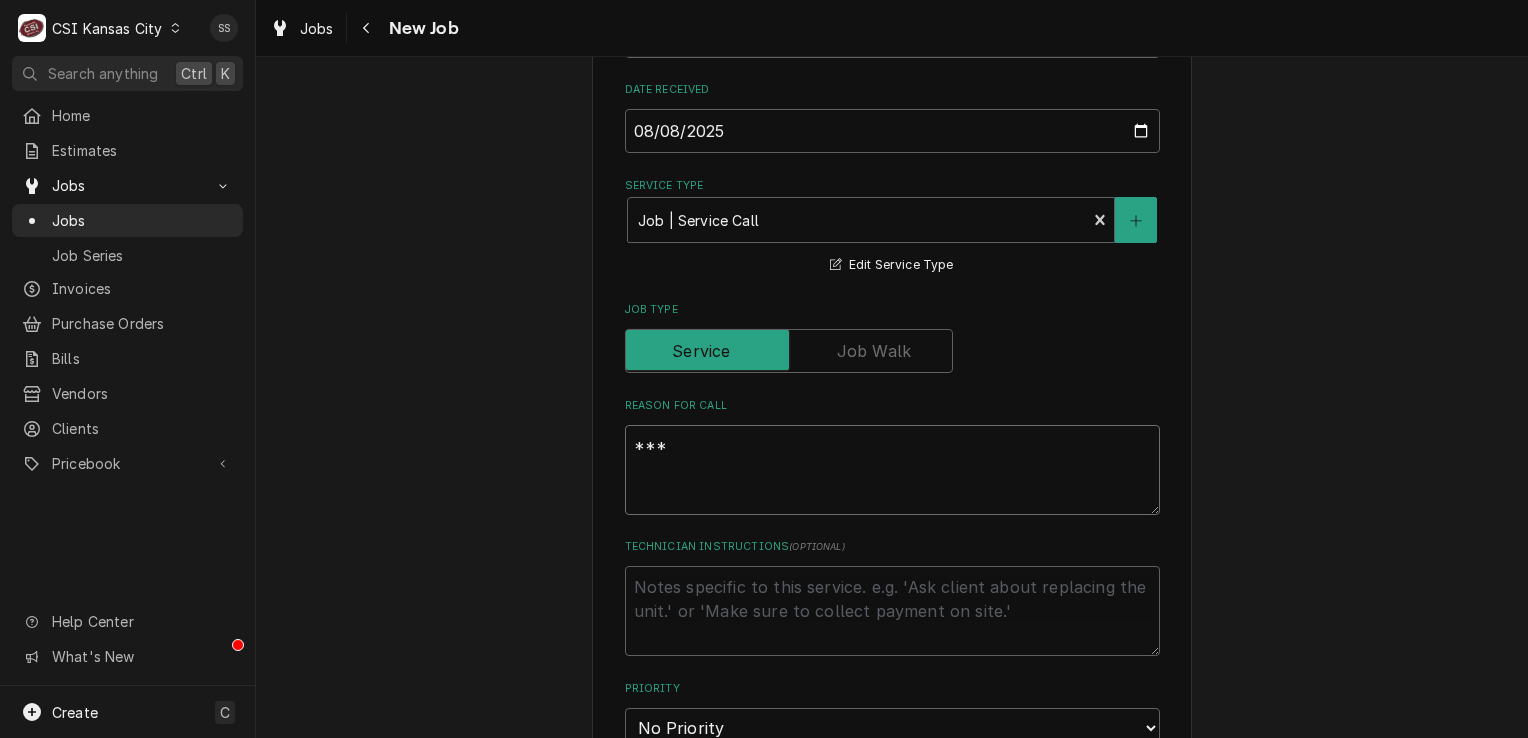 type on "***L" 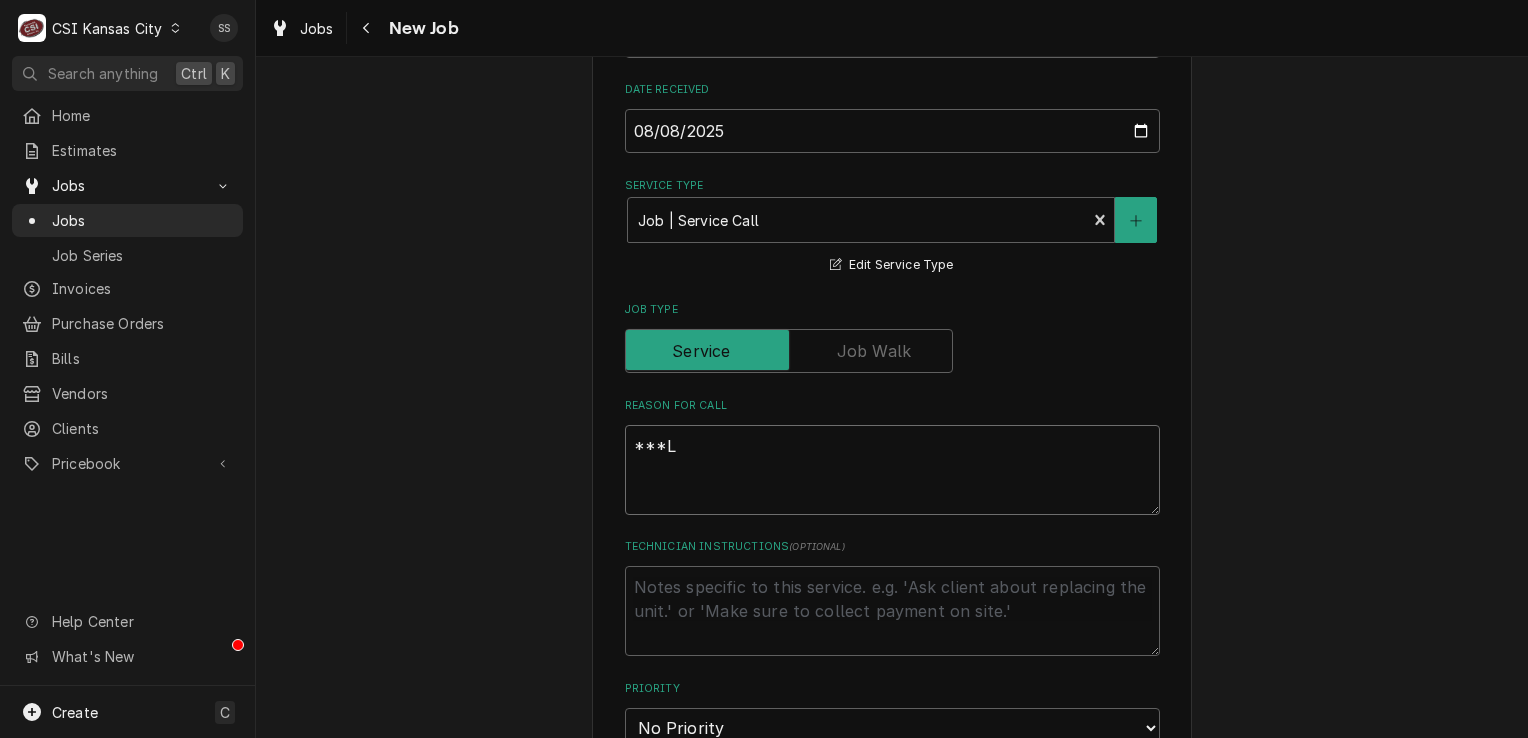type on "x" 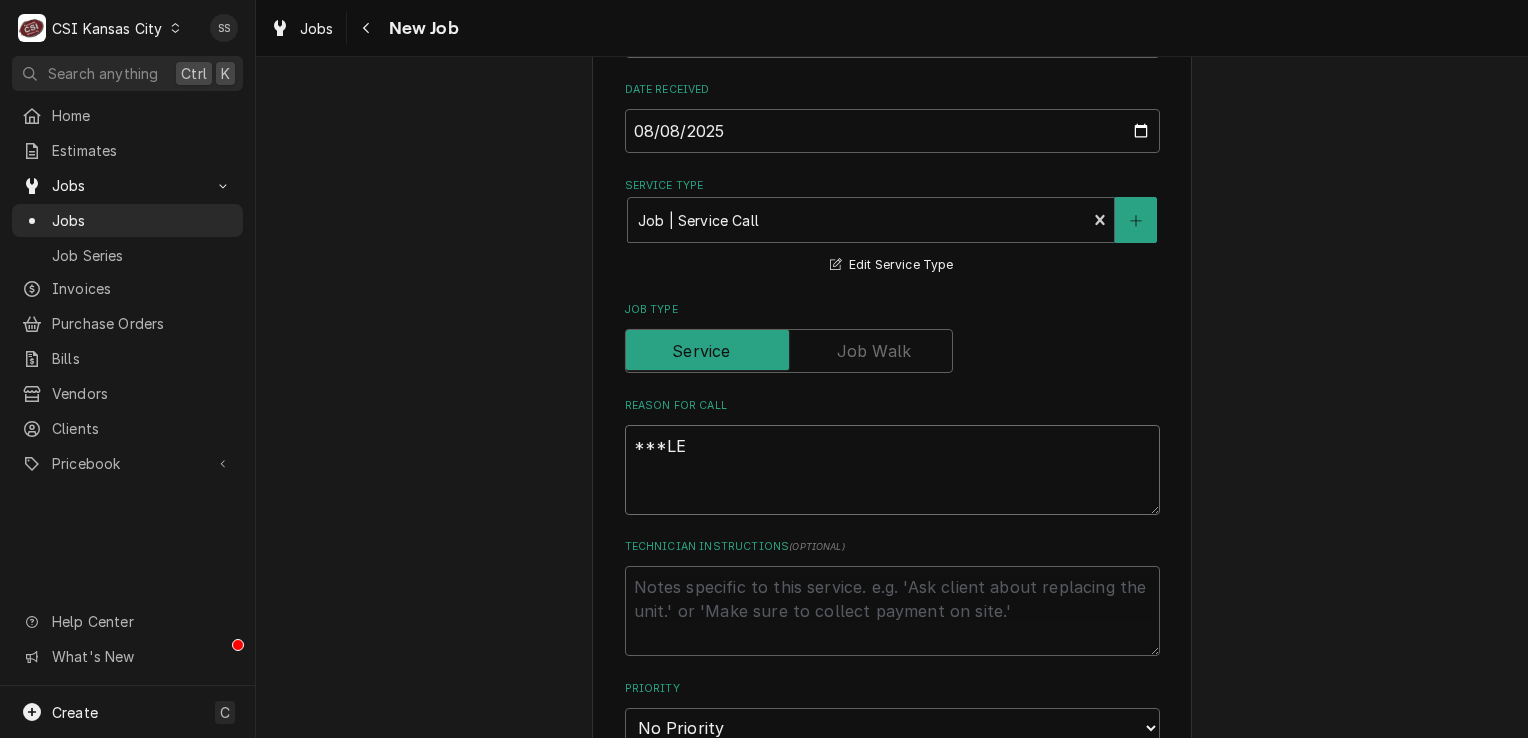 type on "x" 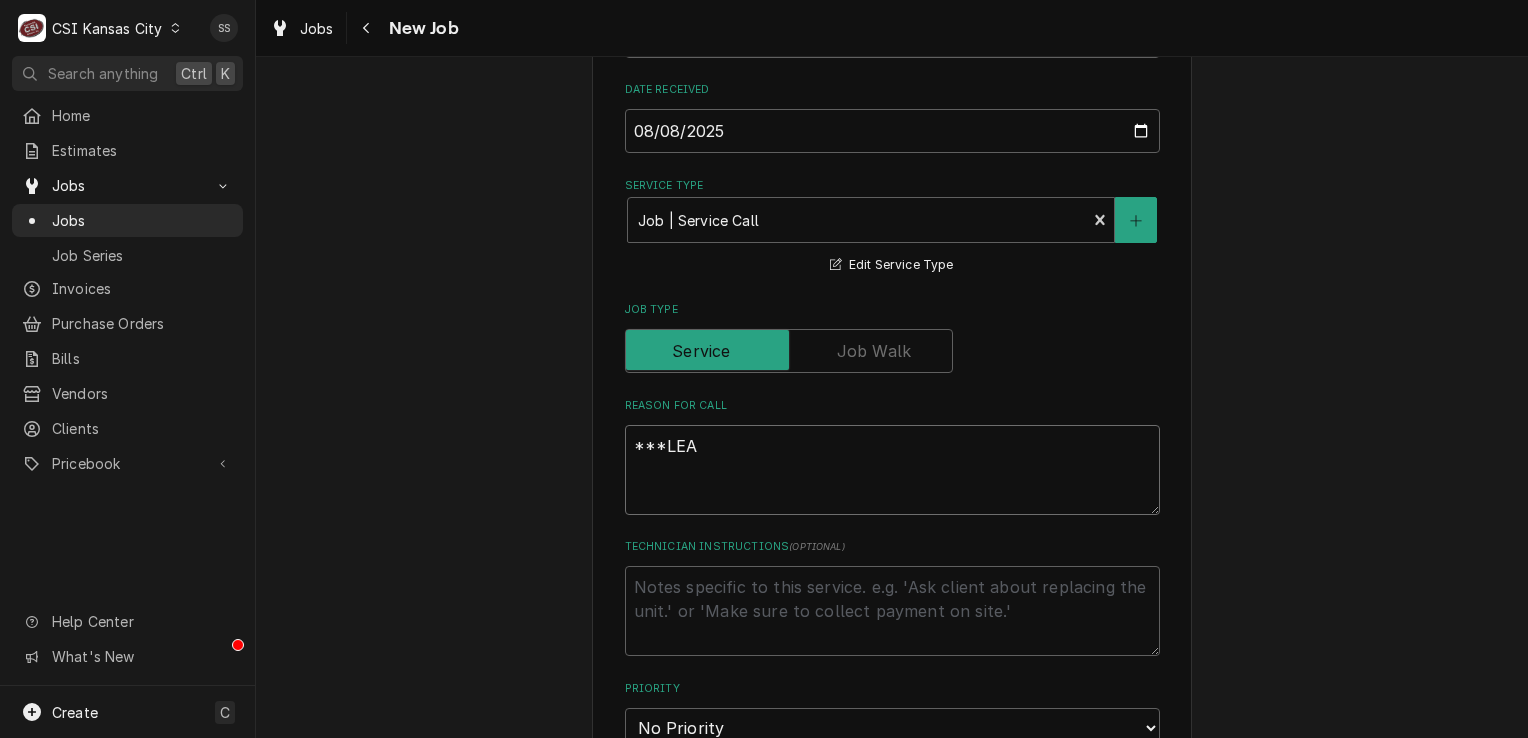 type on "x" 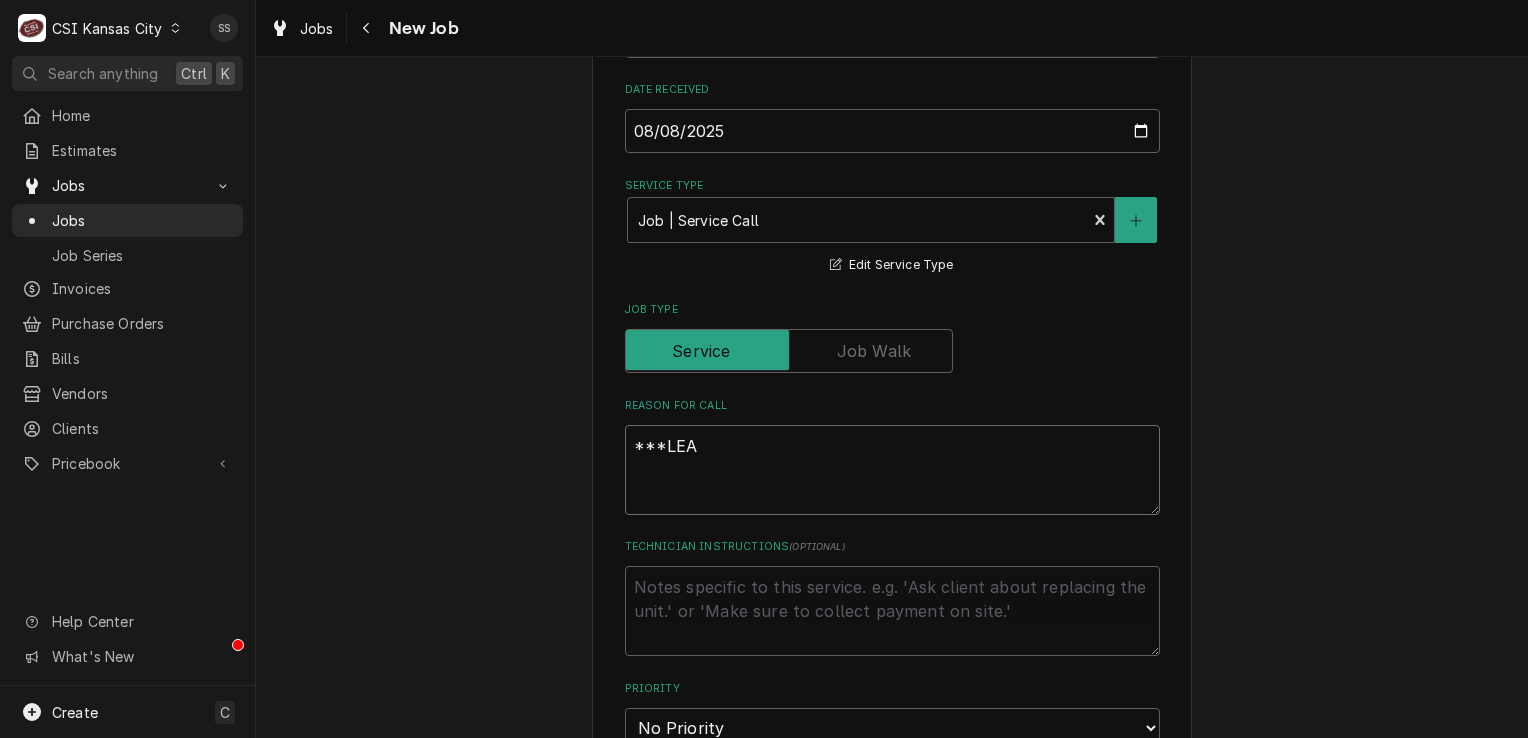 type on "***LE" 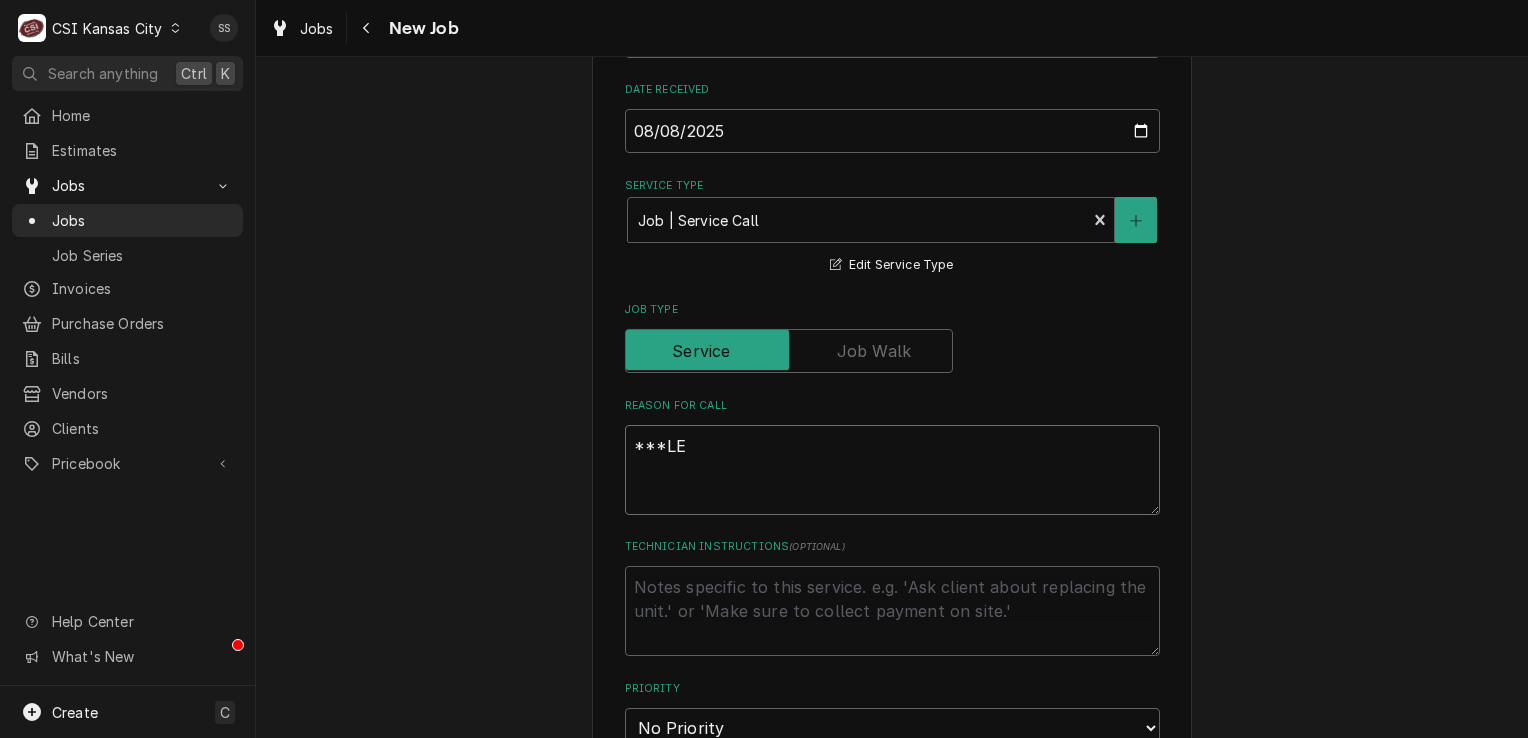 type on "x" 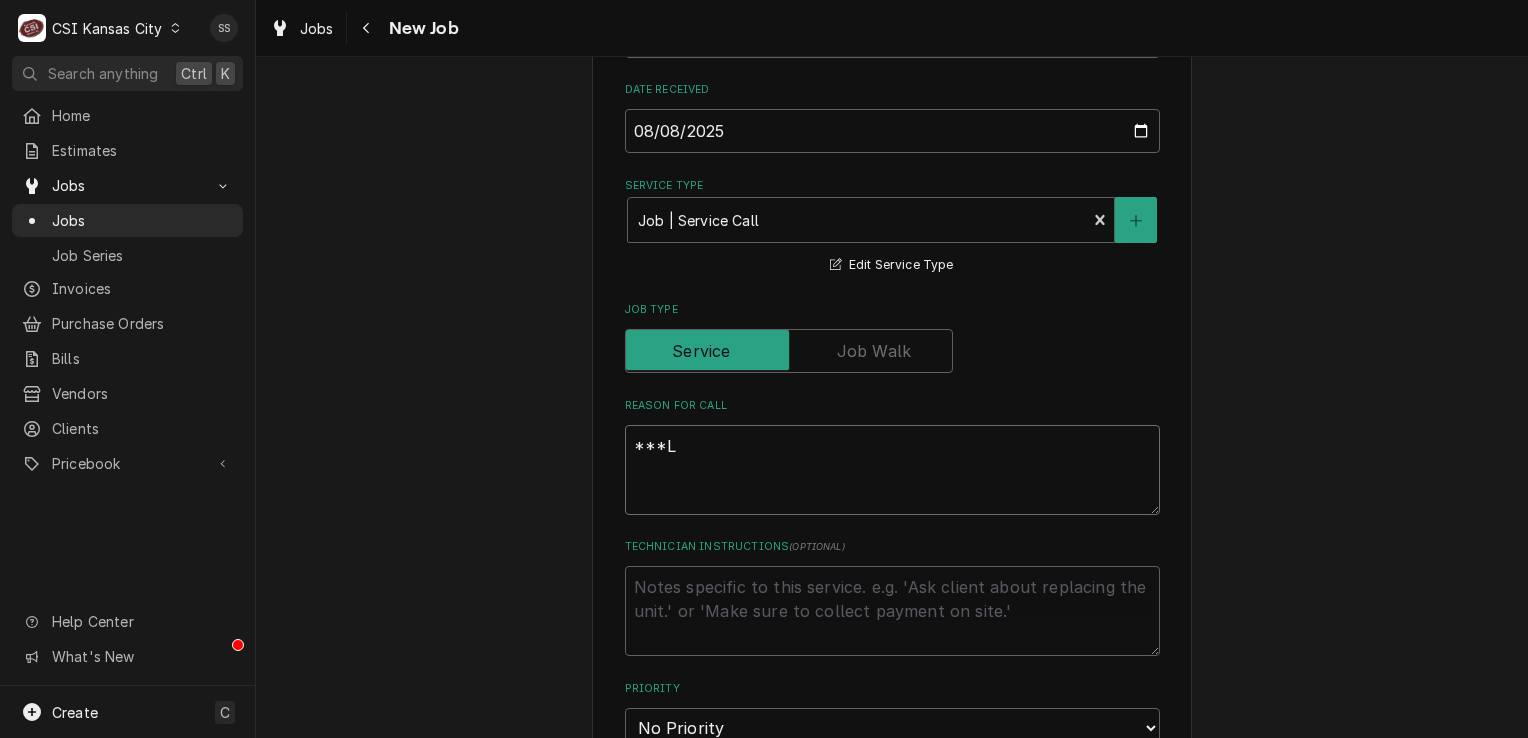 type on "x" 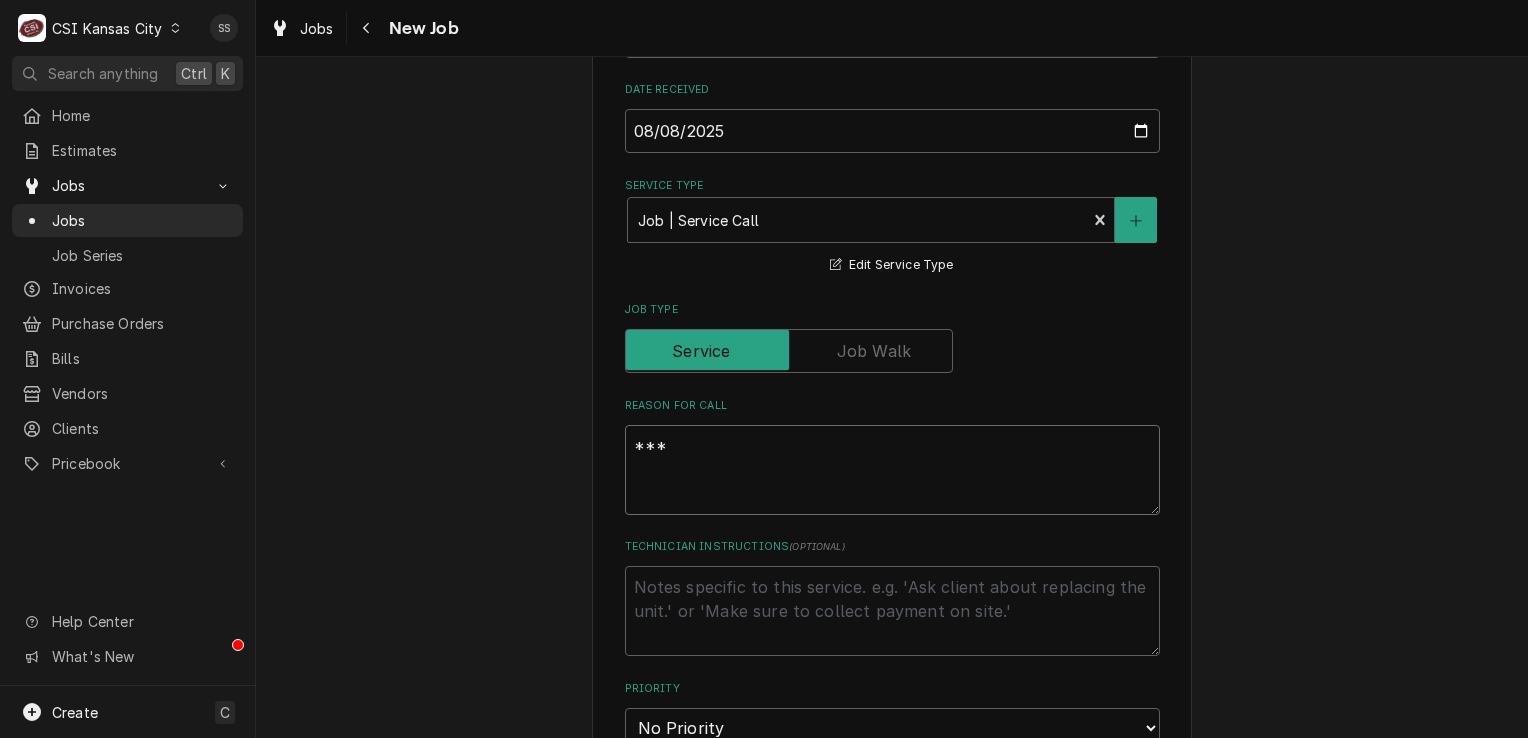 type on "x" 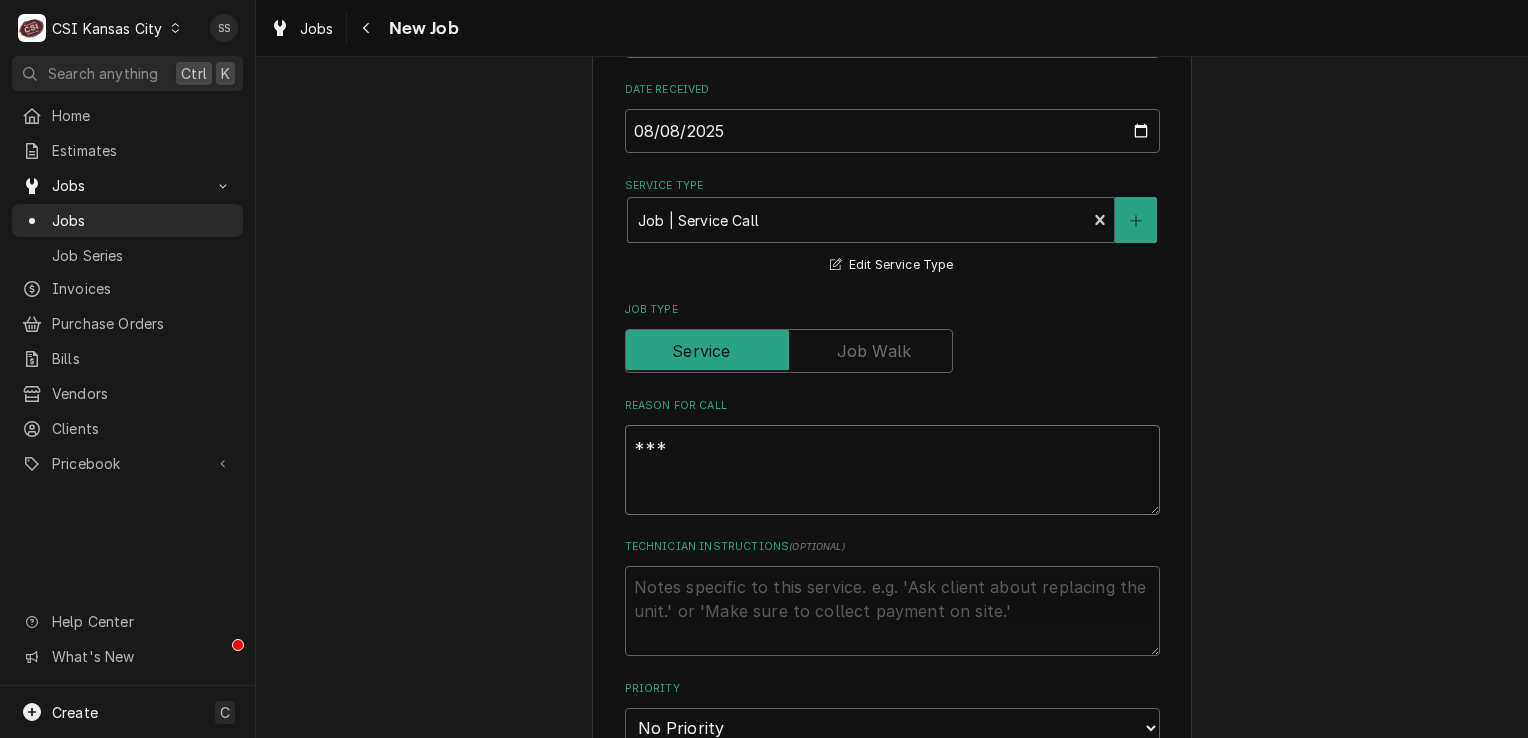 type on "***U" 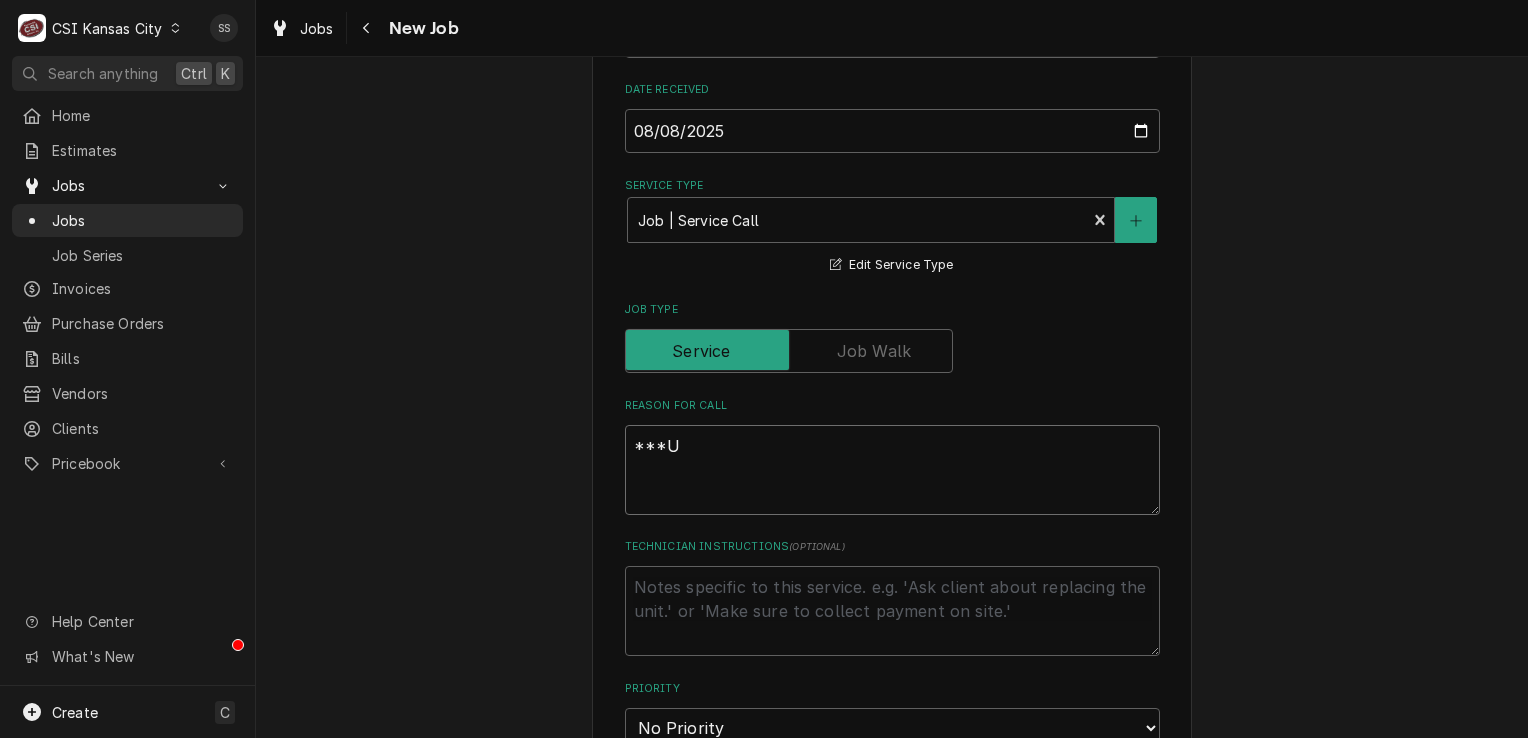 type on "x" 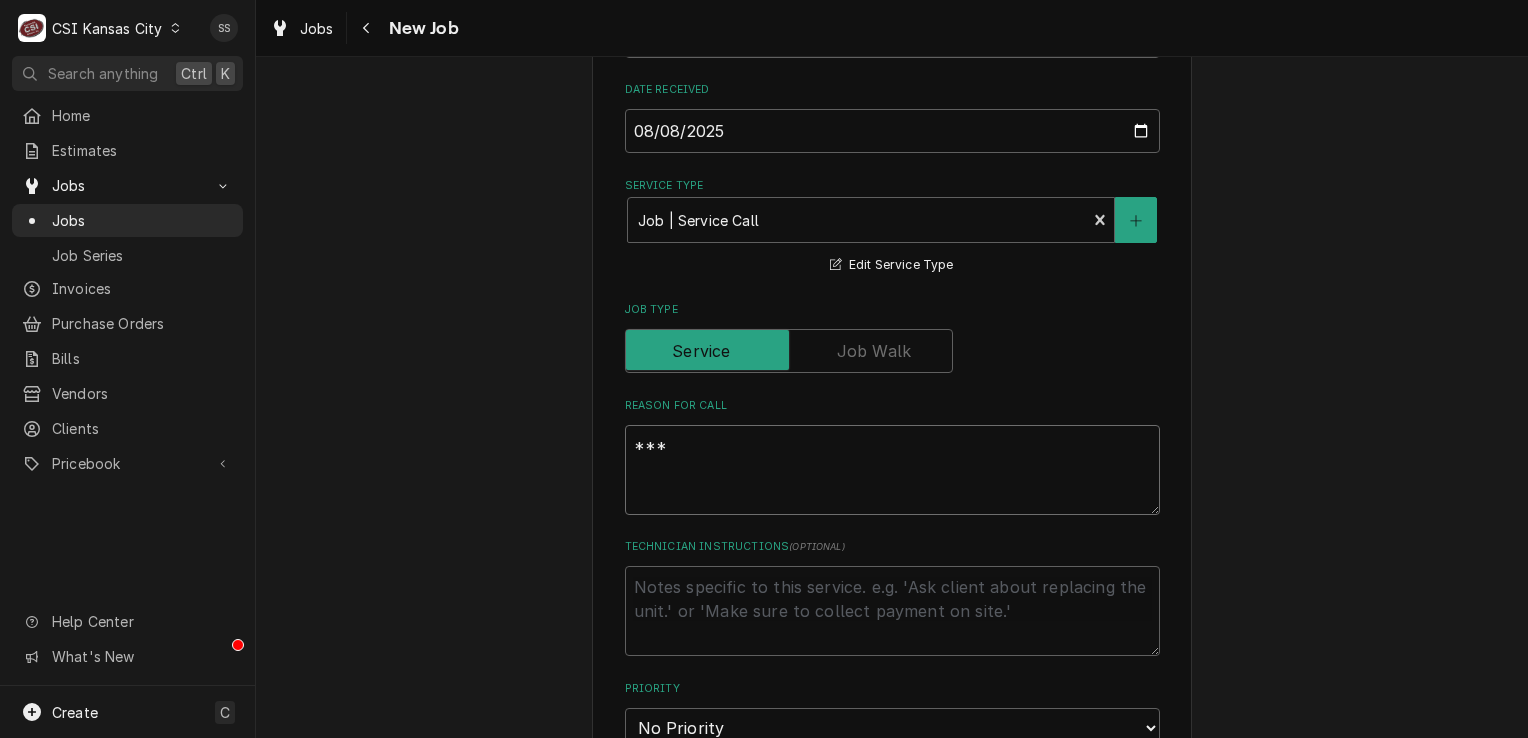 type on "x" 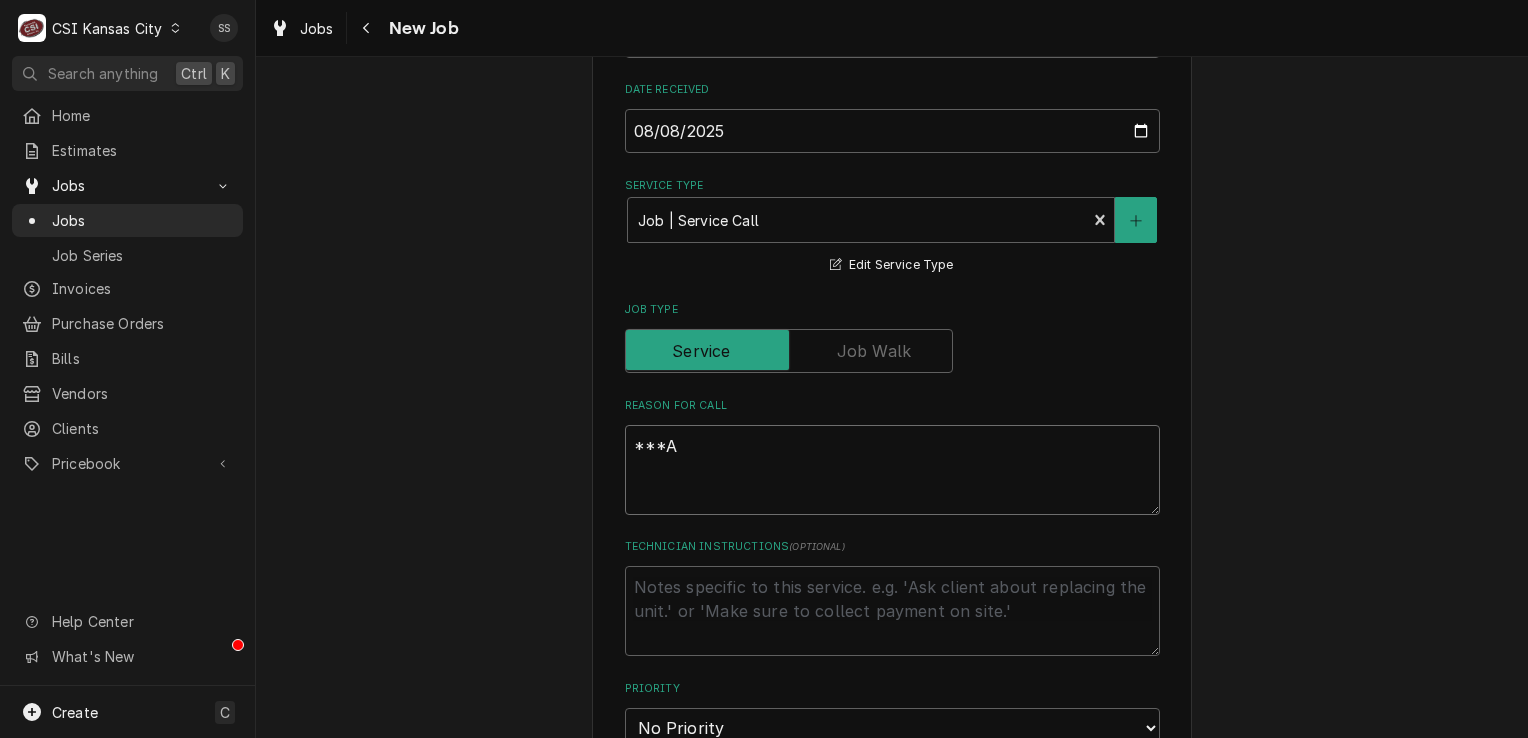 type on "x" 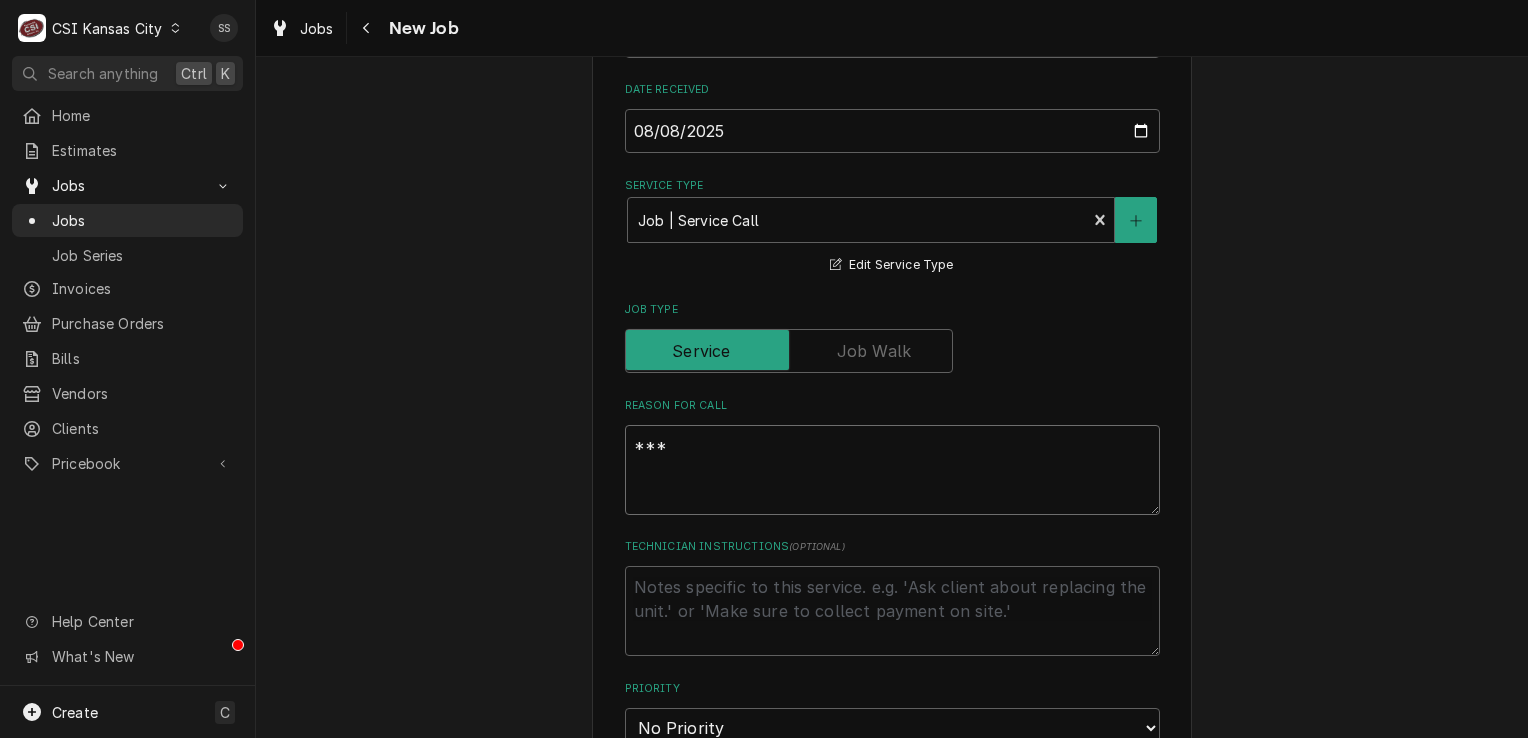 type on "x" 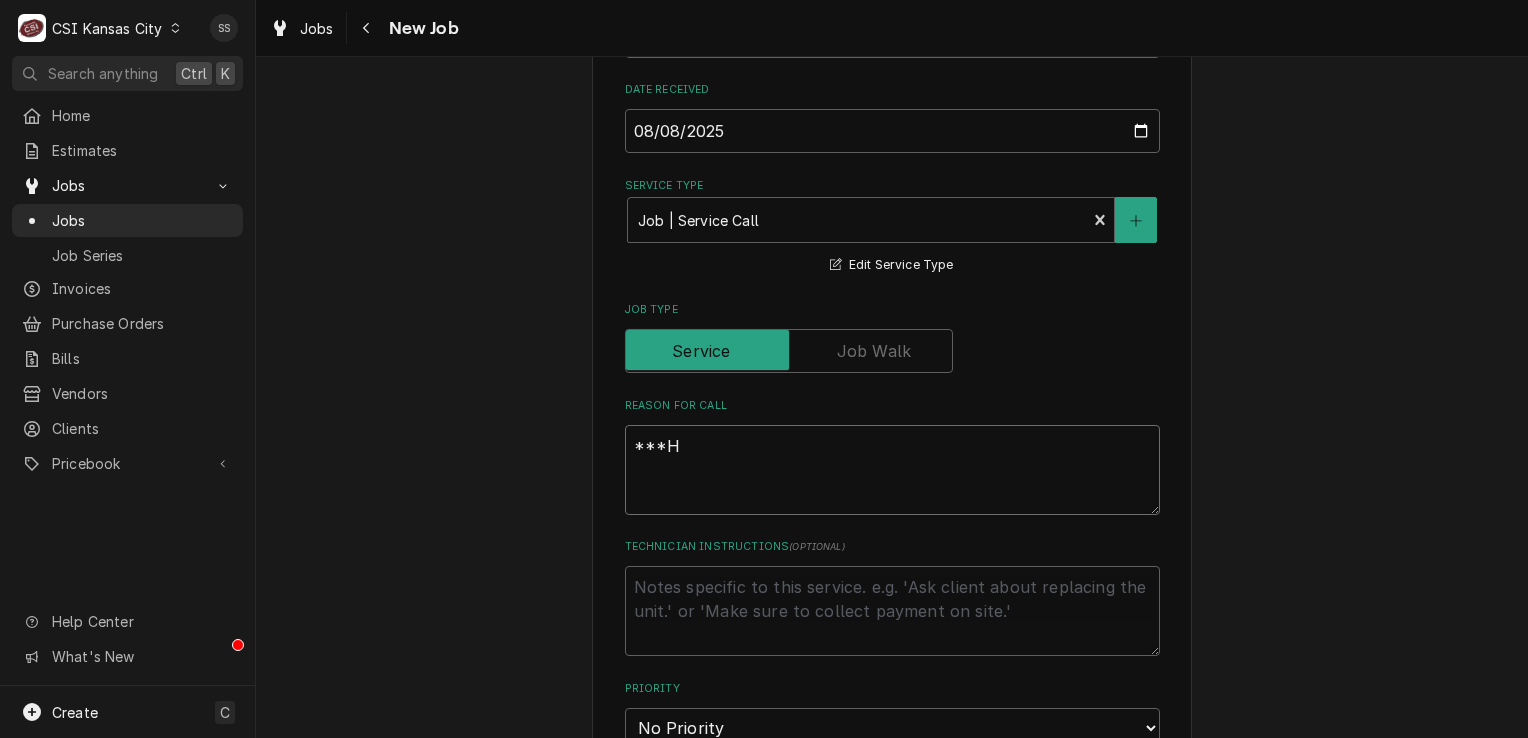 type on "x" 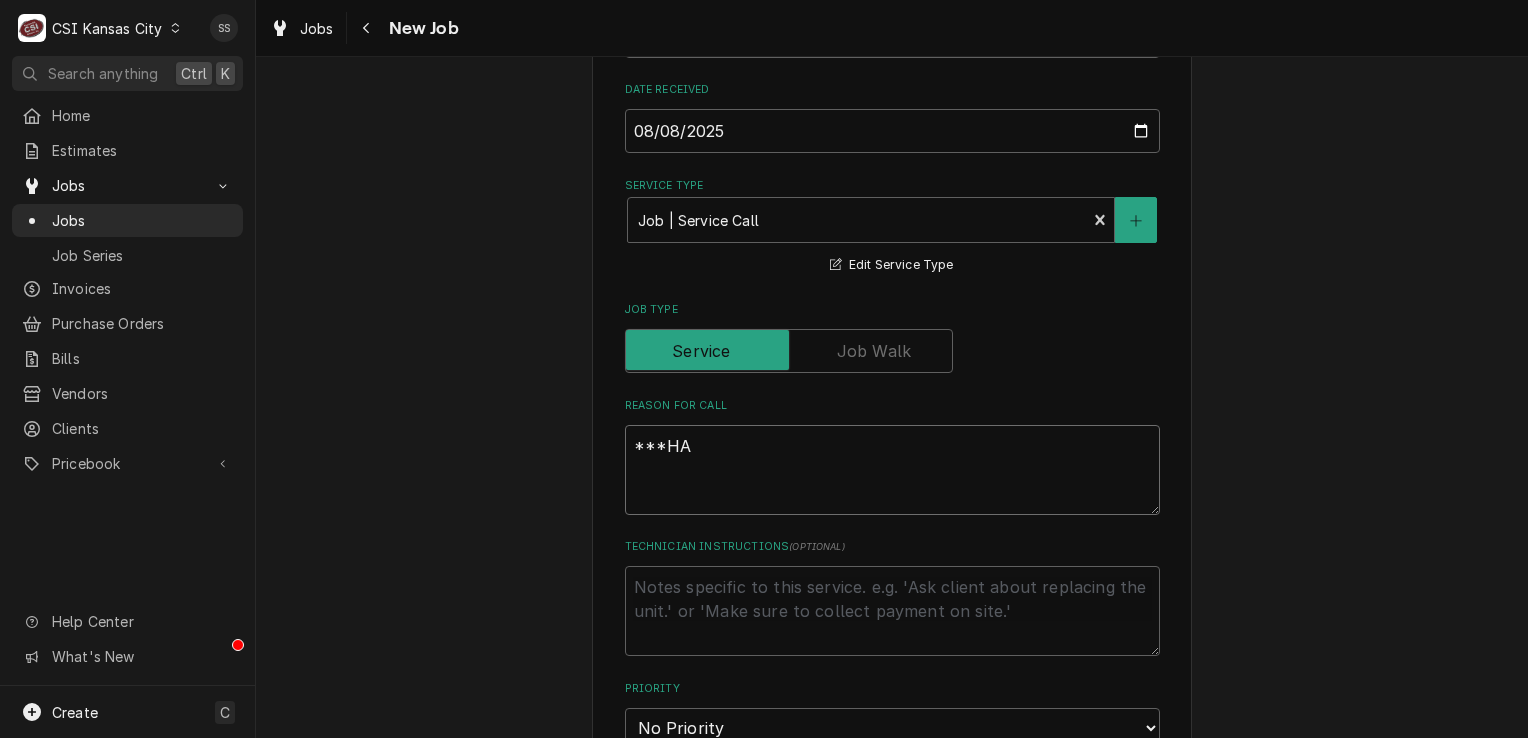 type on "x" 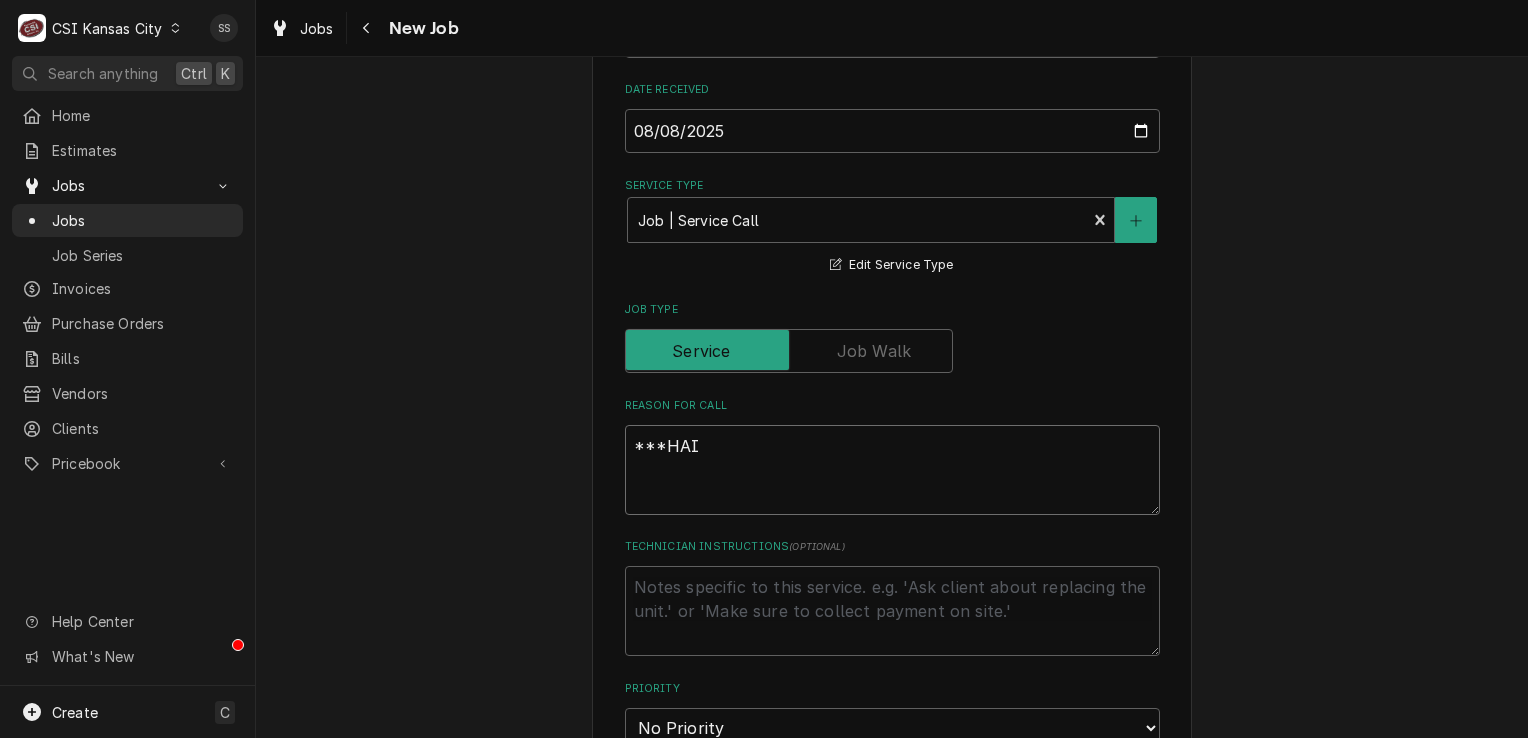 type on "x" 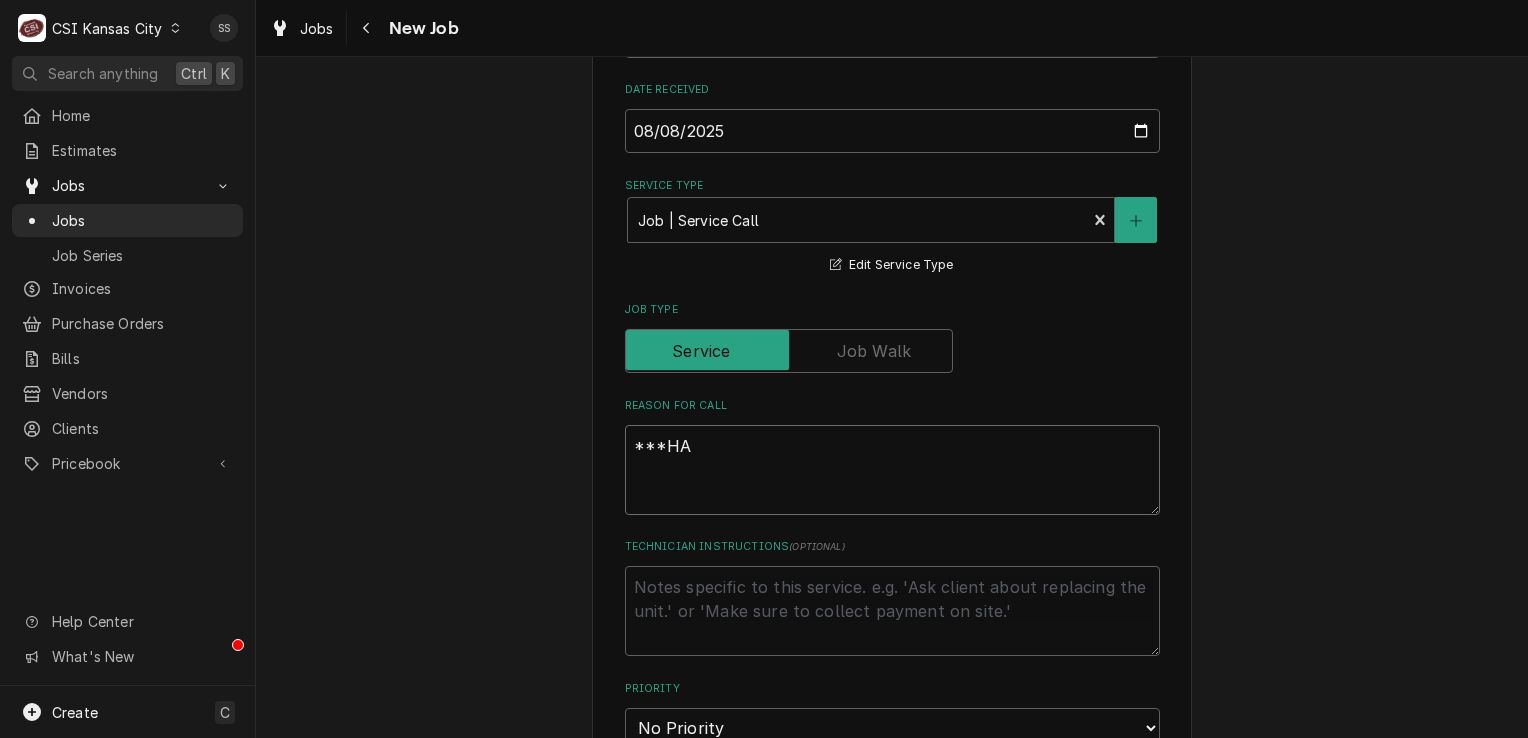 type on "x" 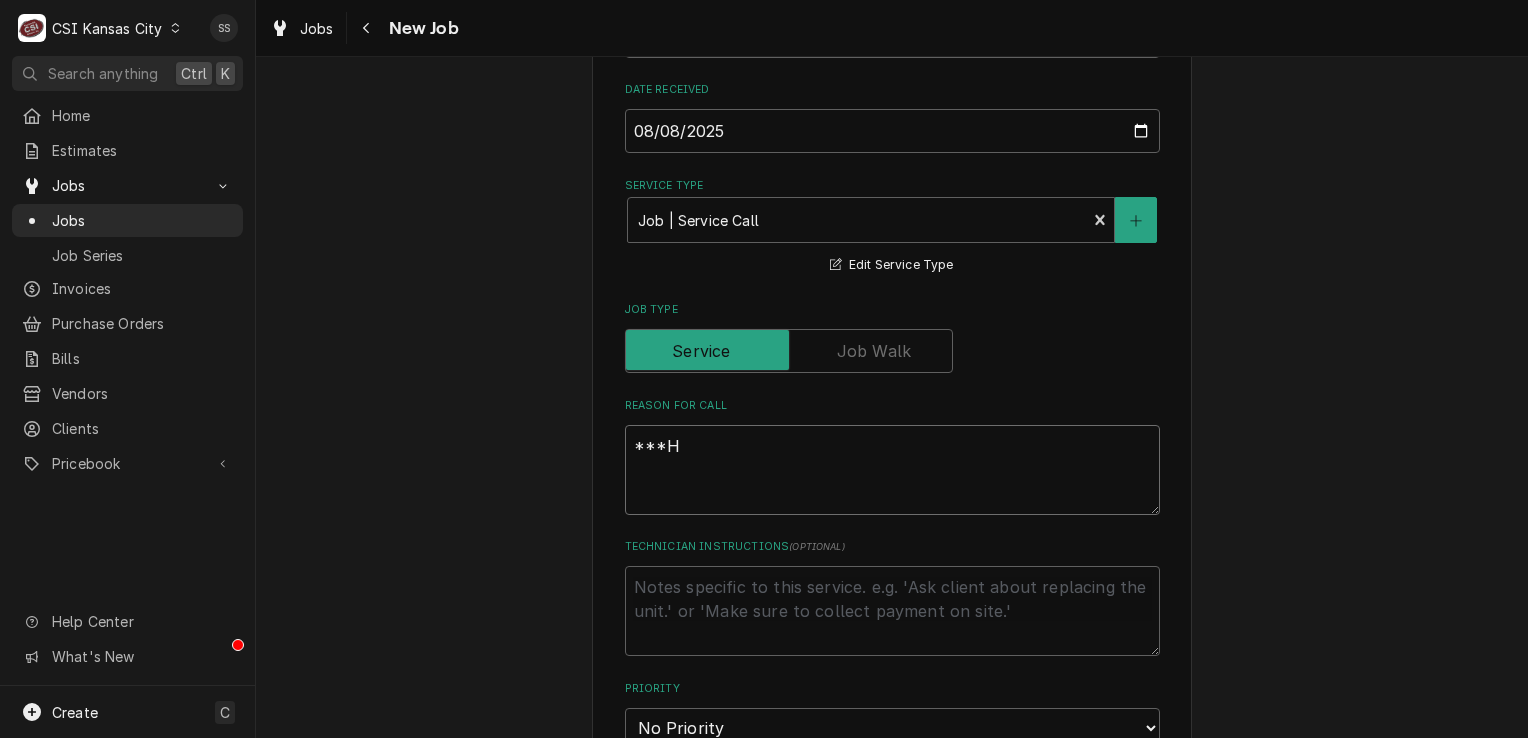 type on "x" 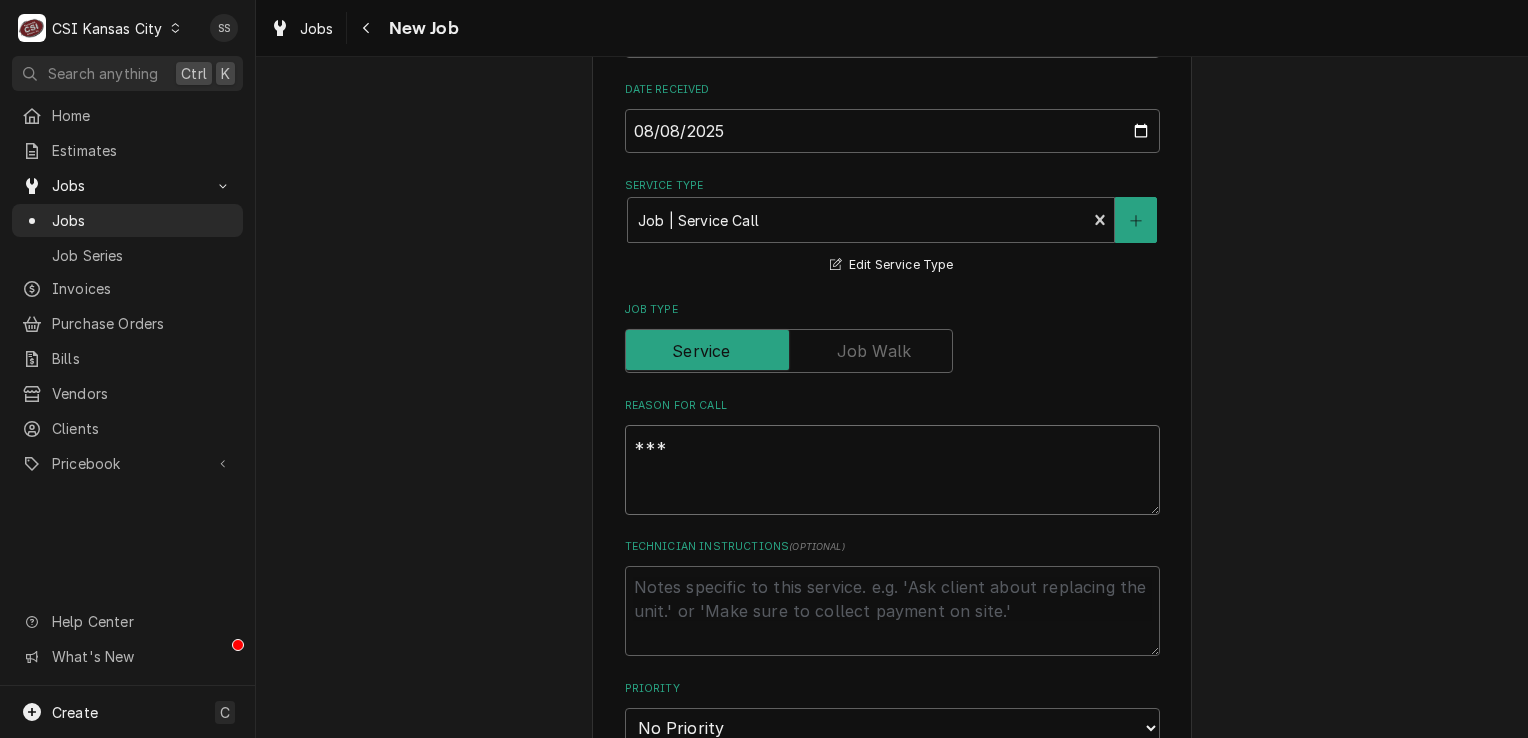 type on "x" 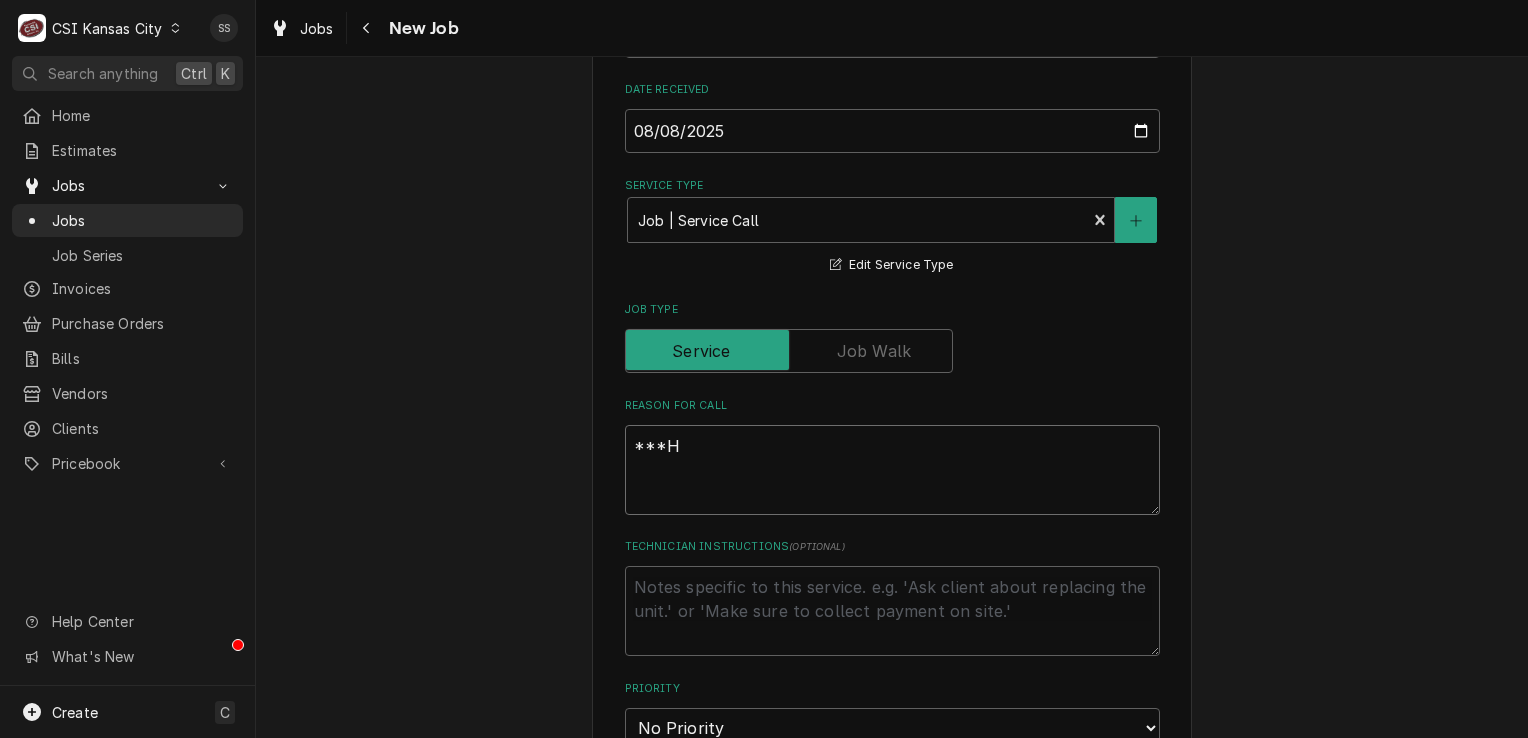type on "x" 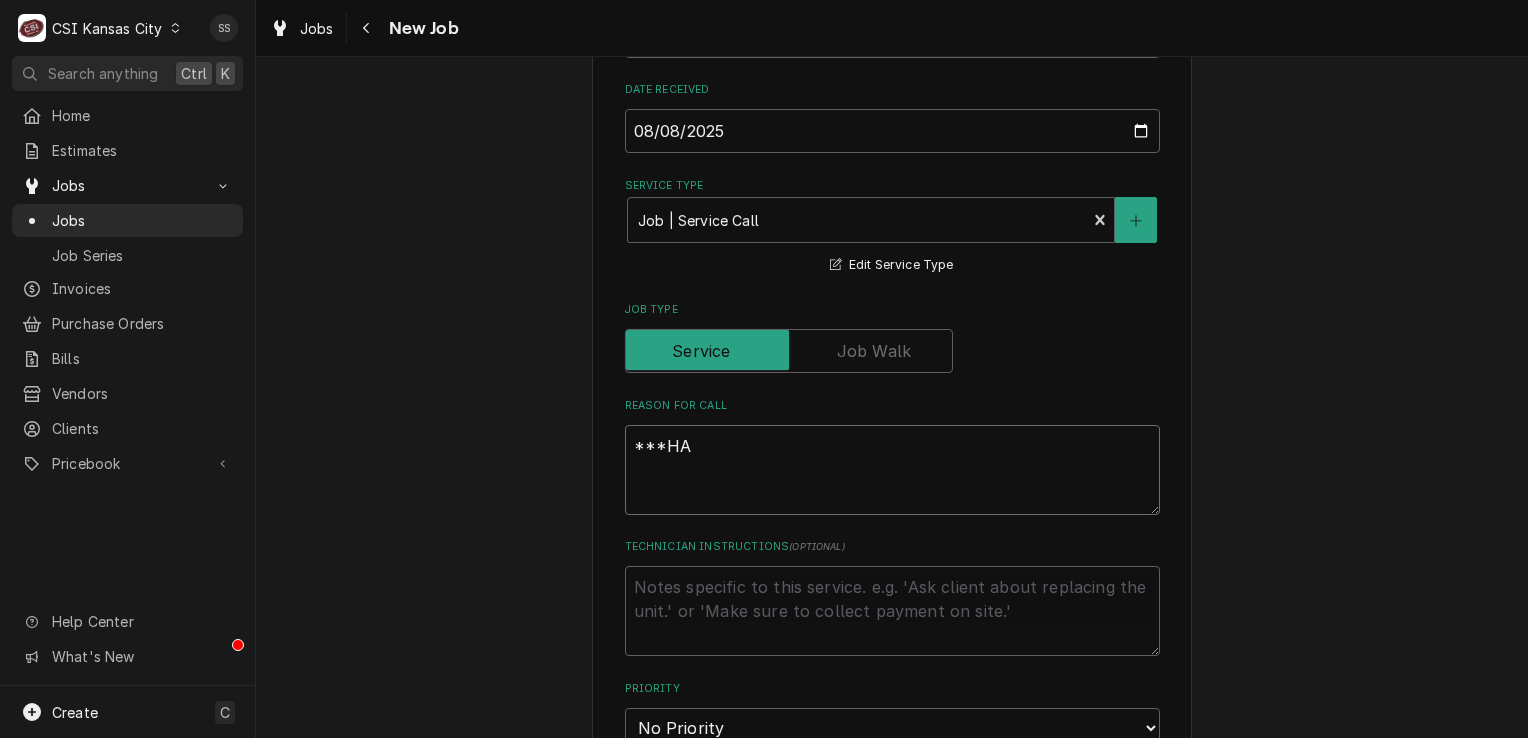 type on "x" 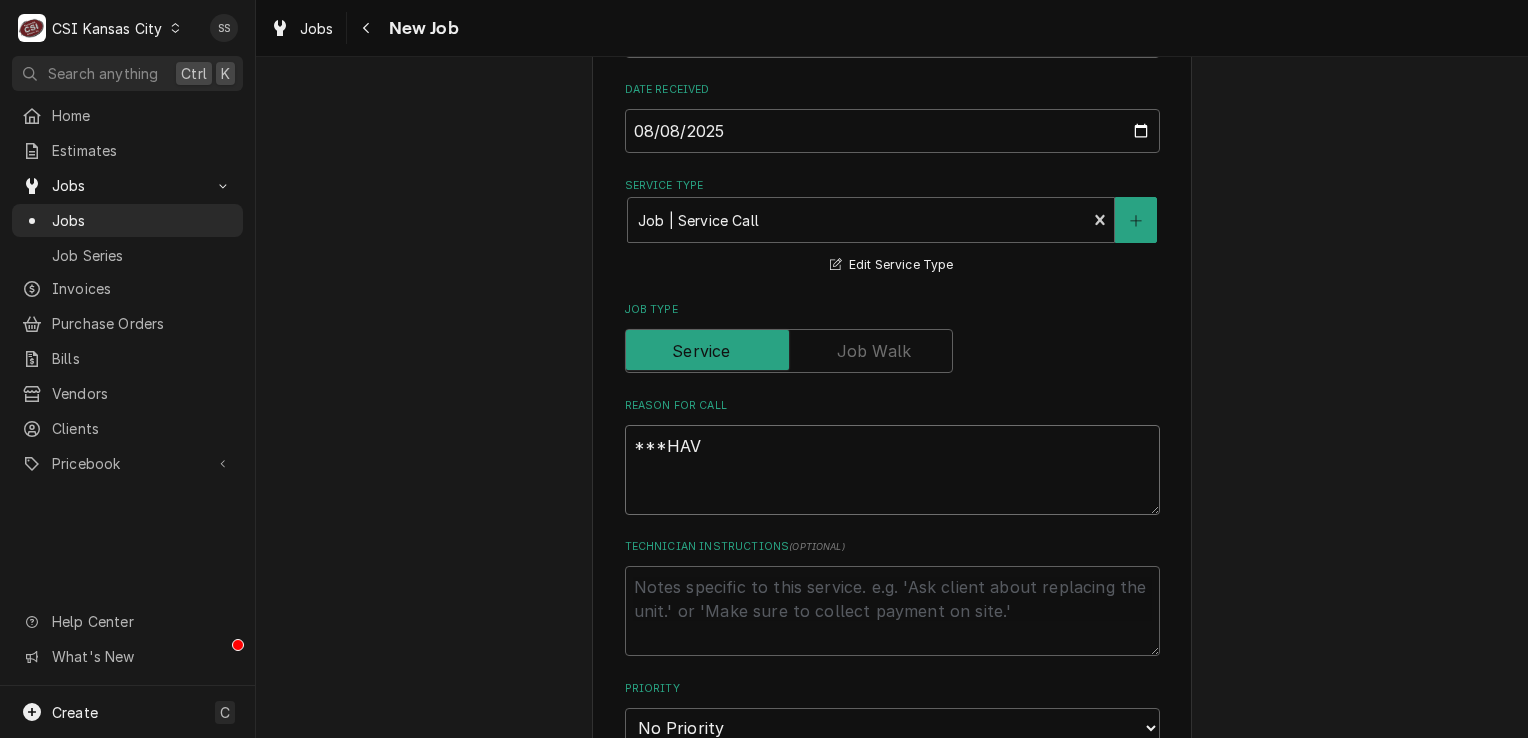 type on "x" 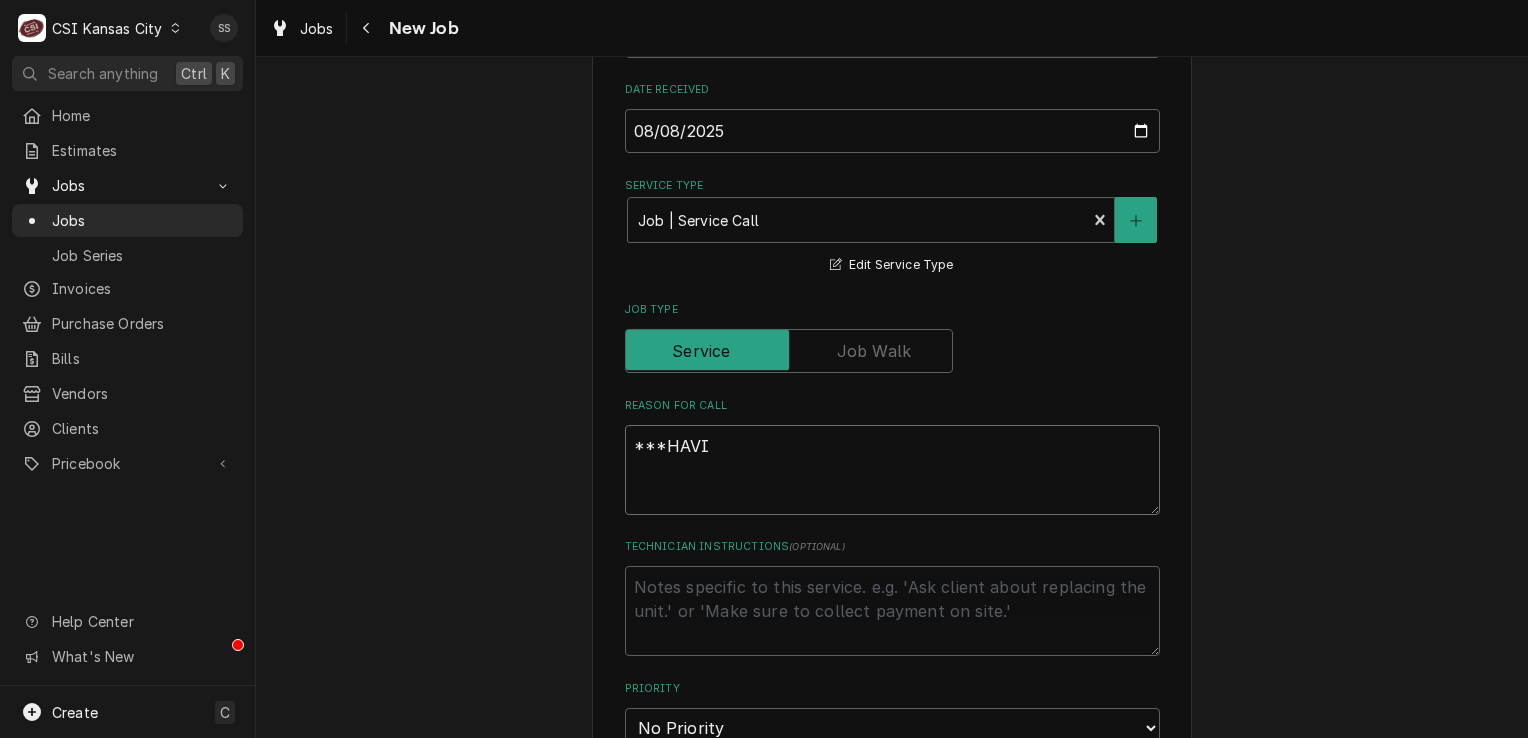 type on "x" 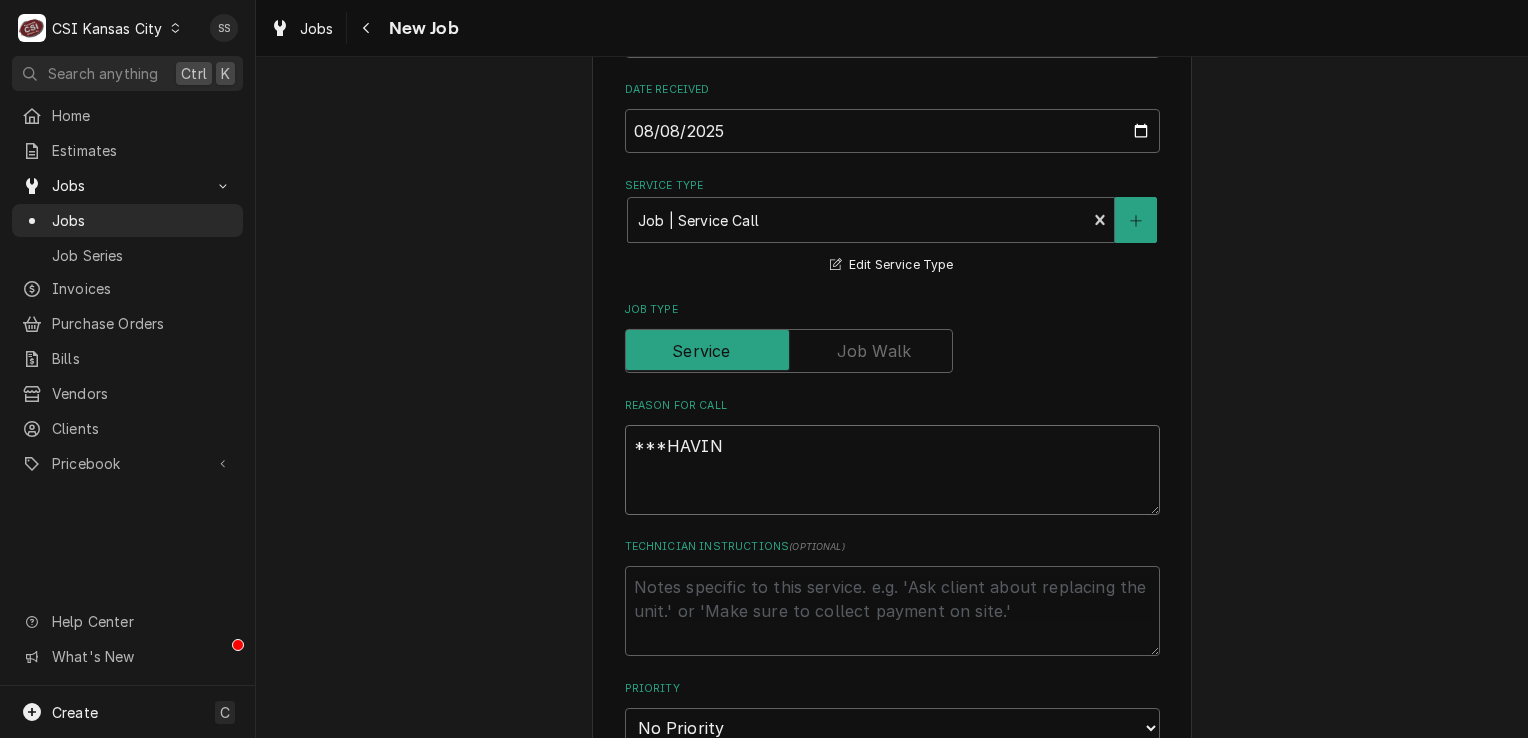 type on "x" 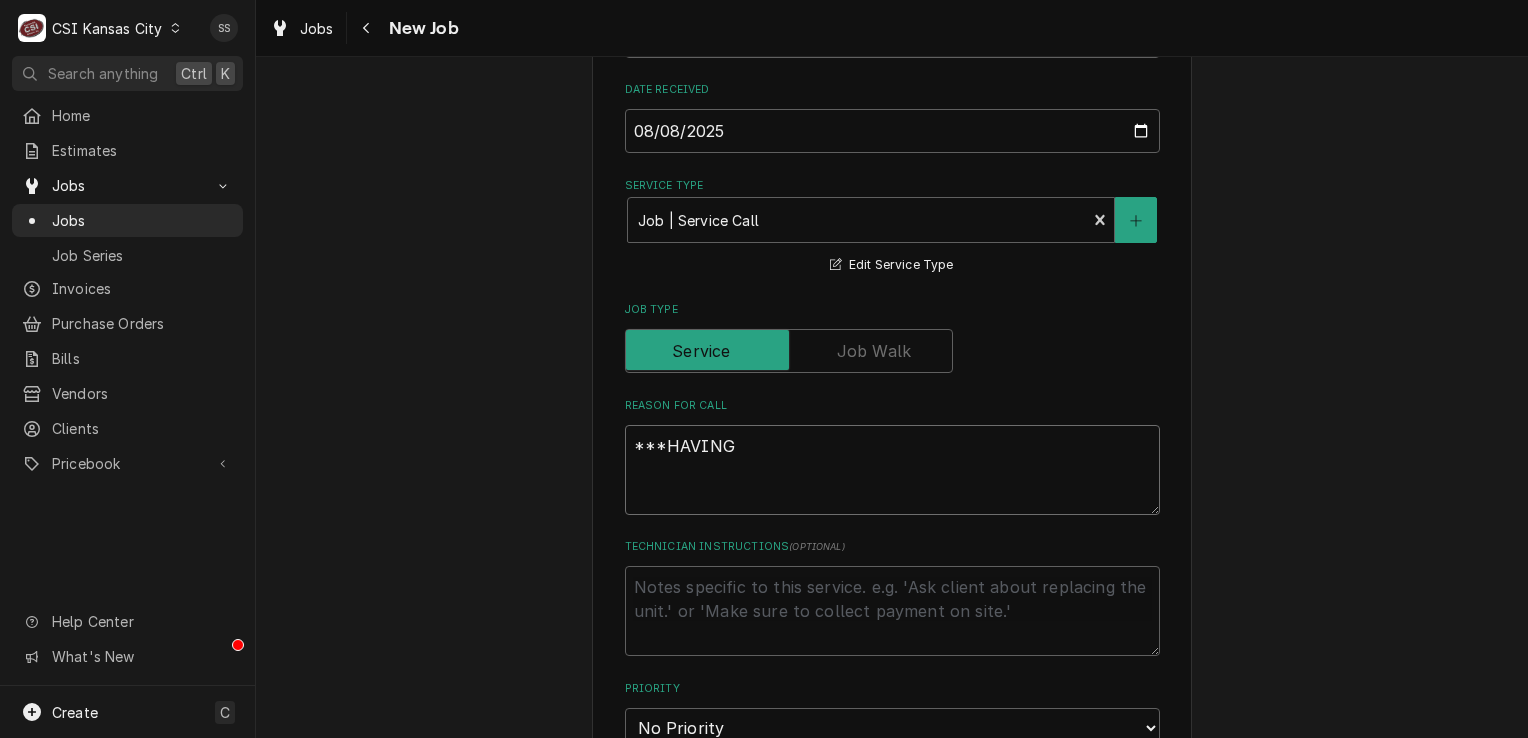type on "x" 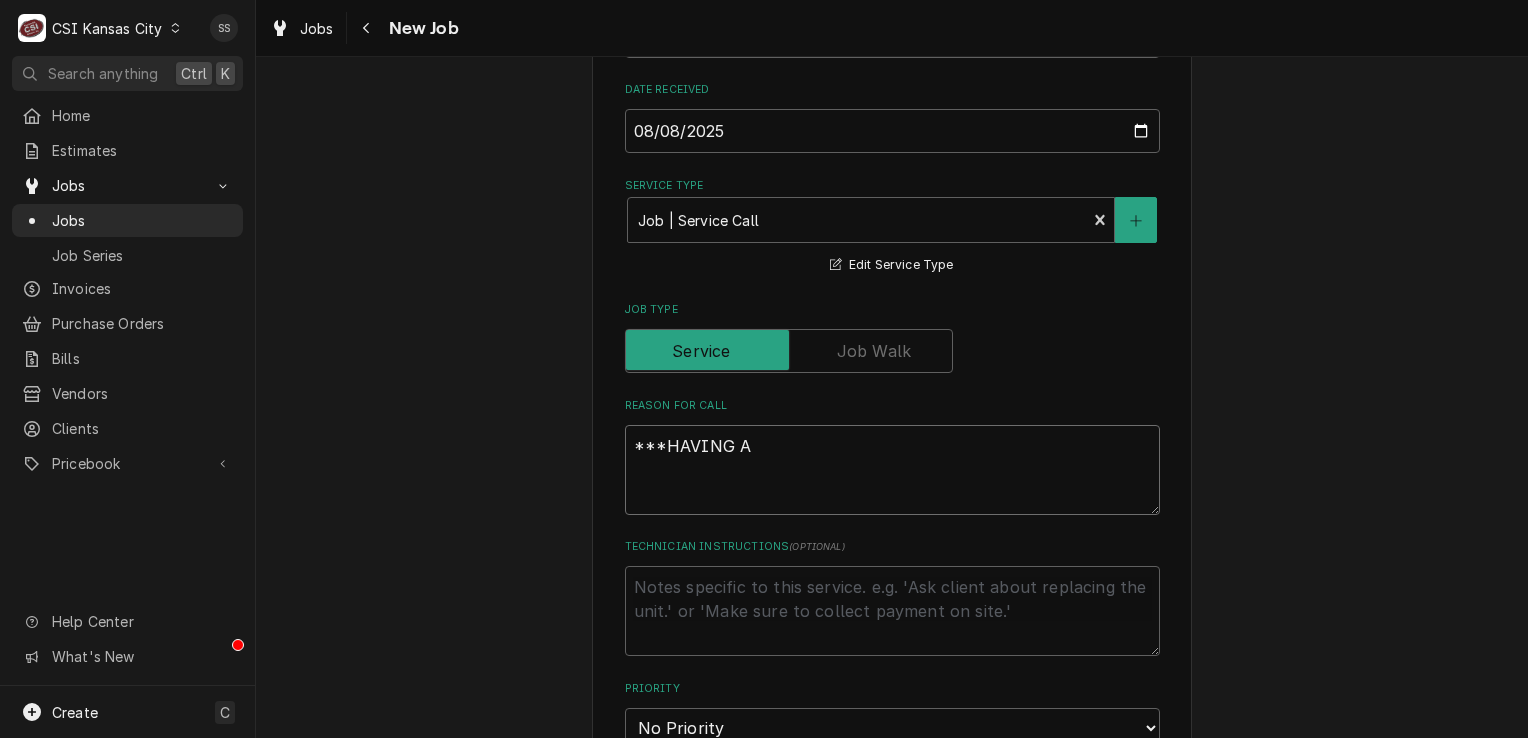 type on "x" 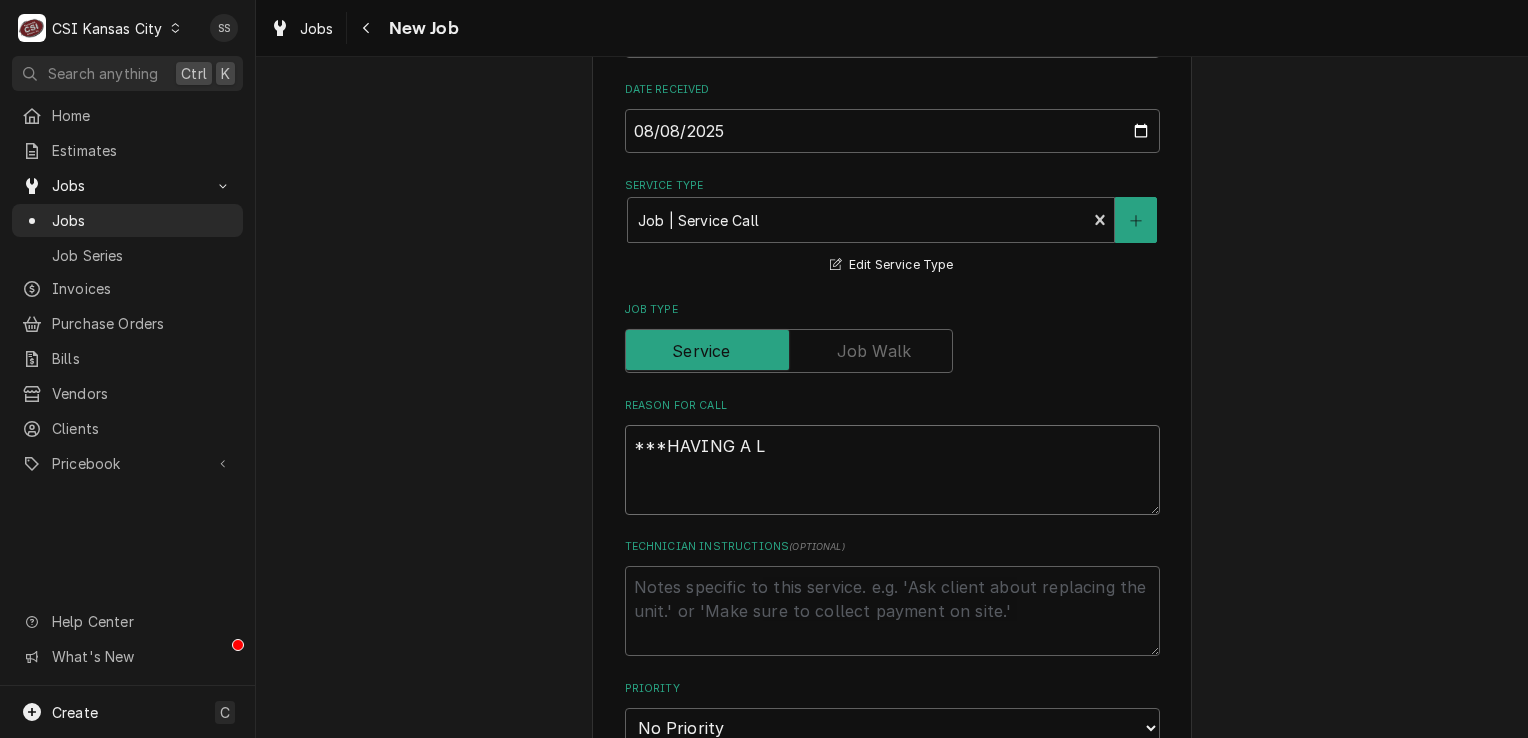 type on "x" 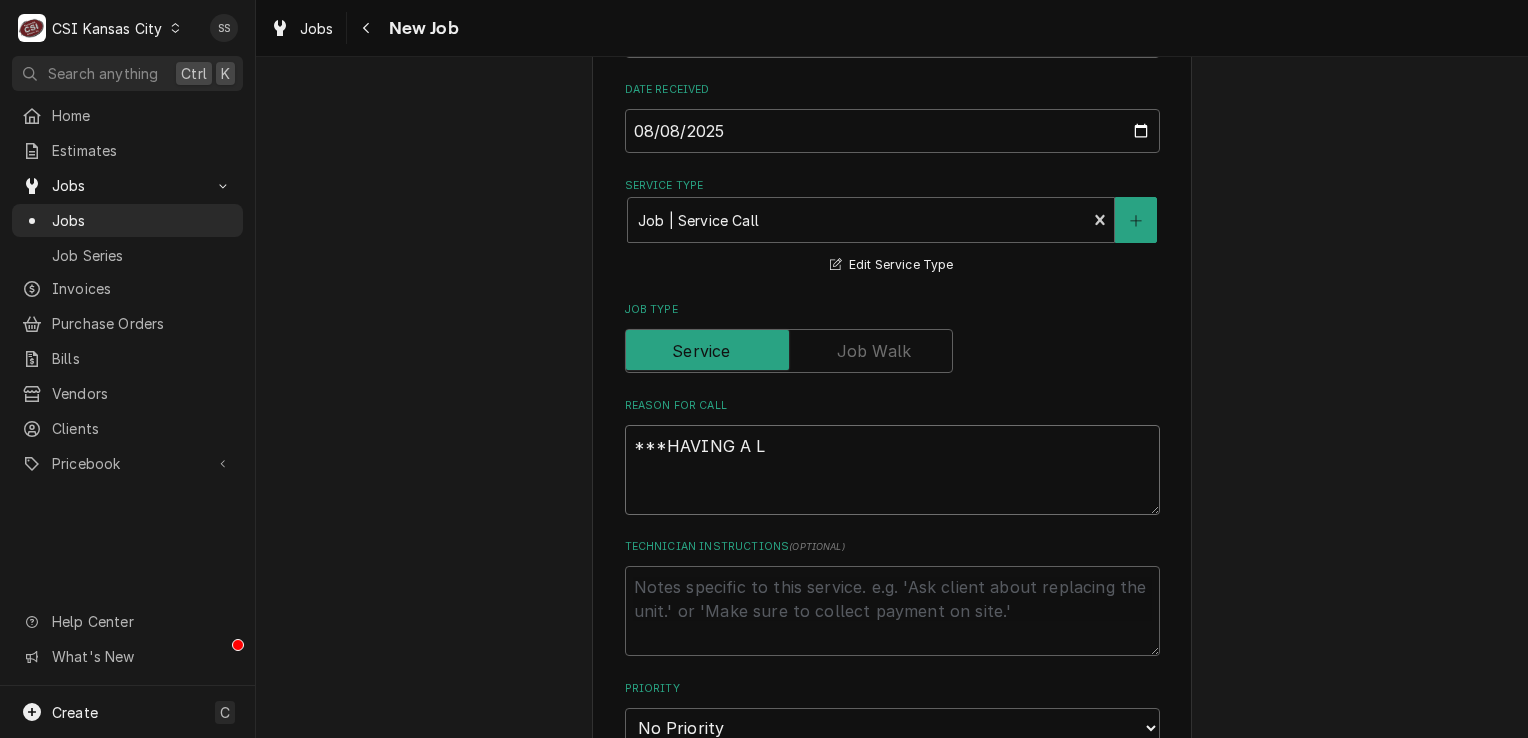 type on "***HAVING A LO" 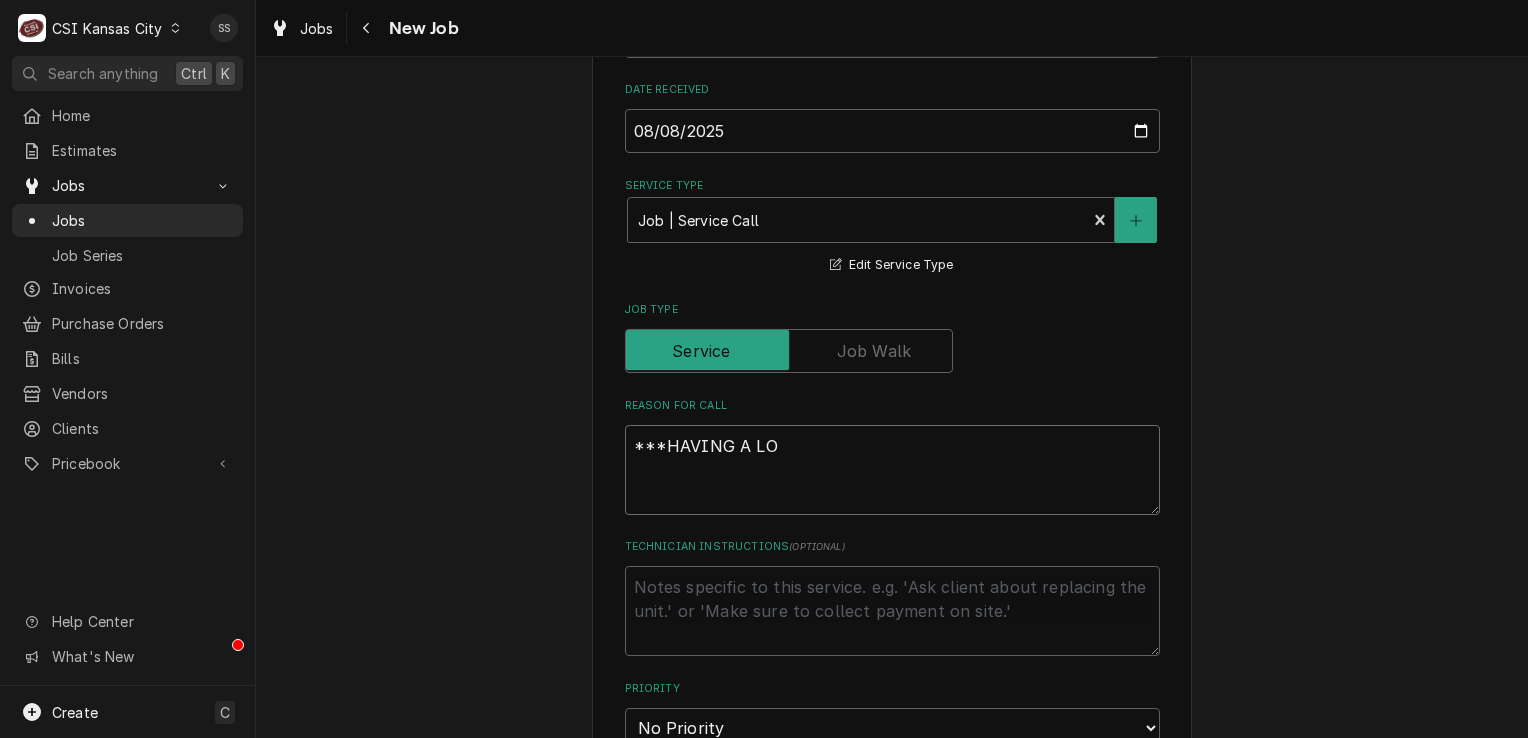 type on "x" 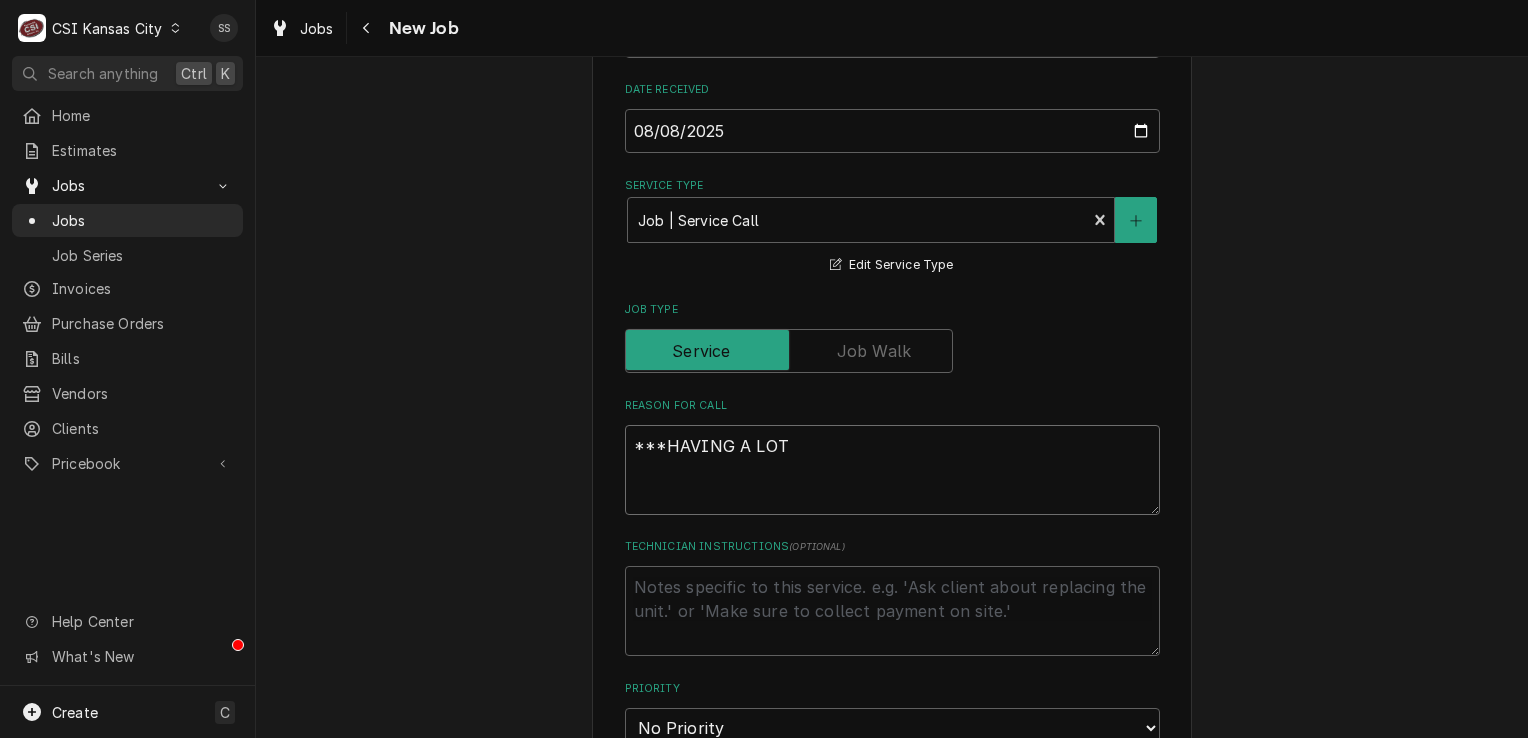 type on "x" 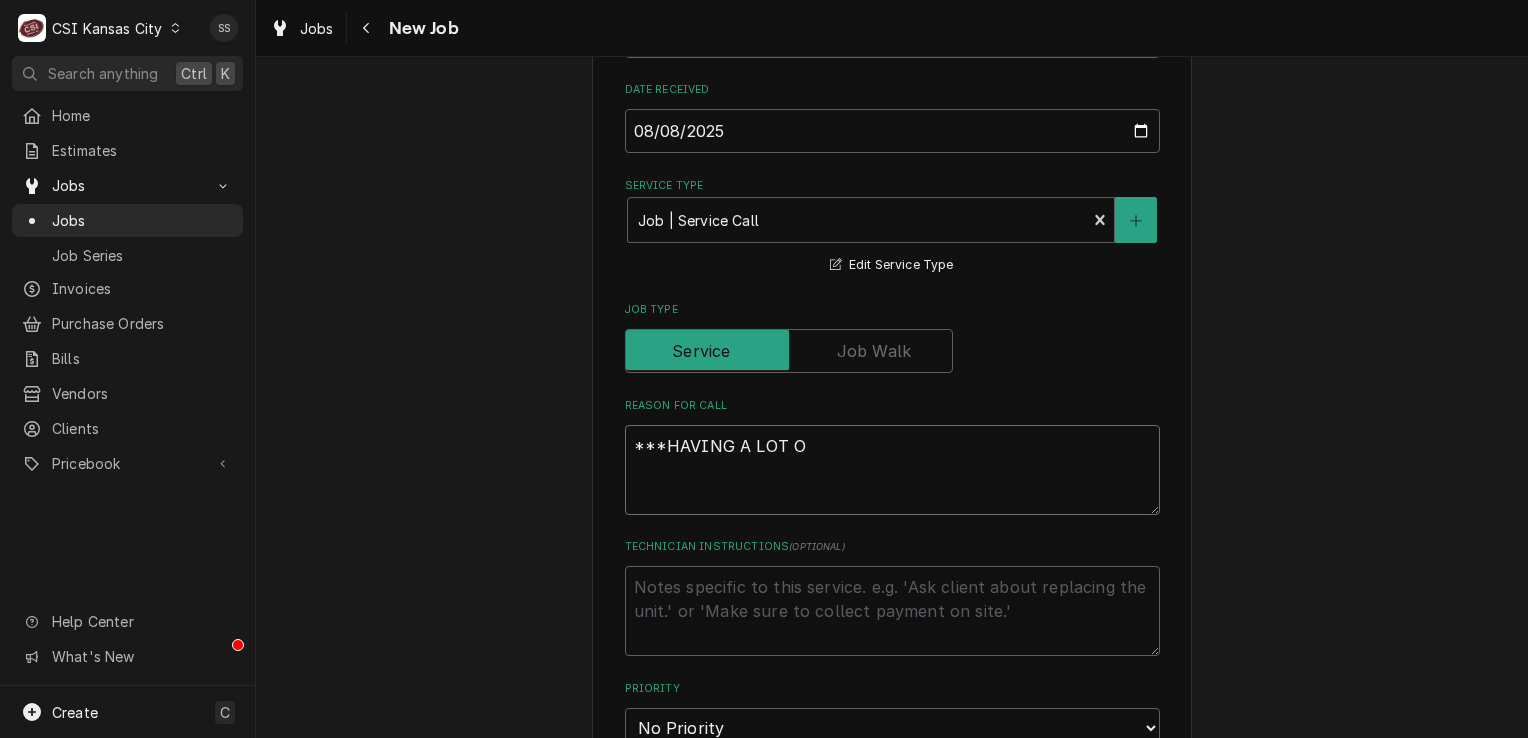 type on "x" 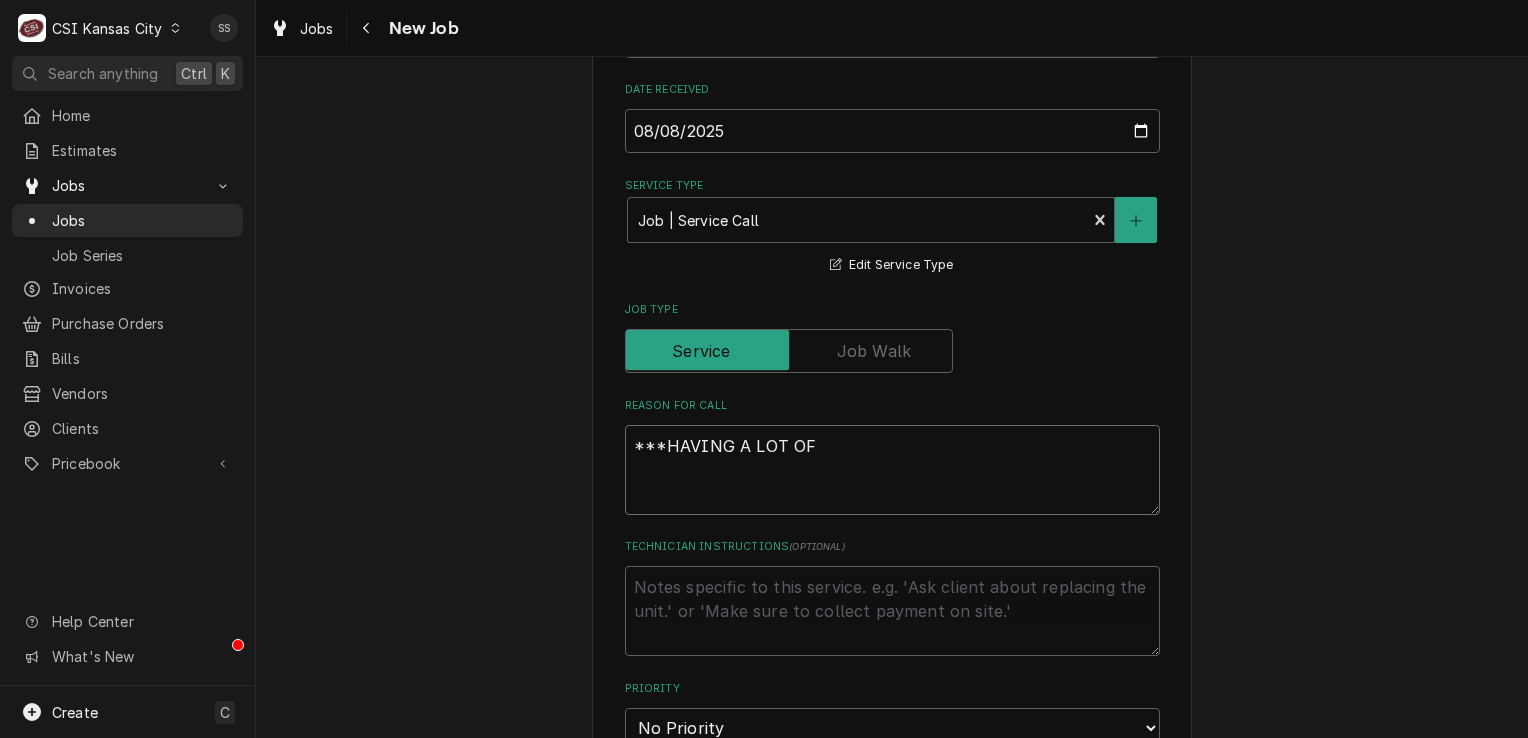 type on "x" 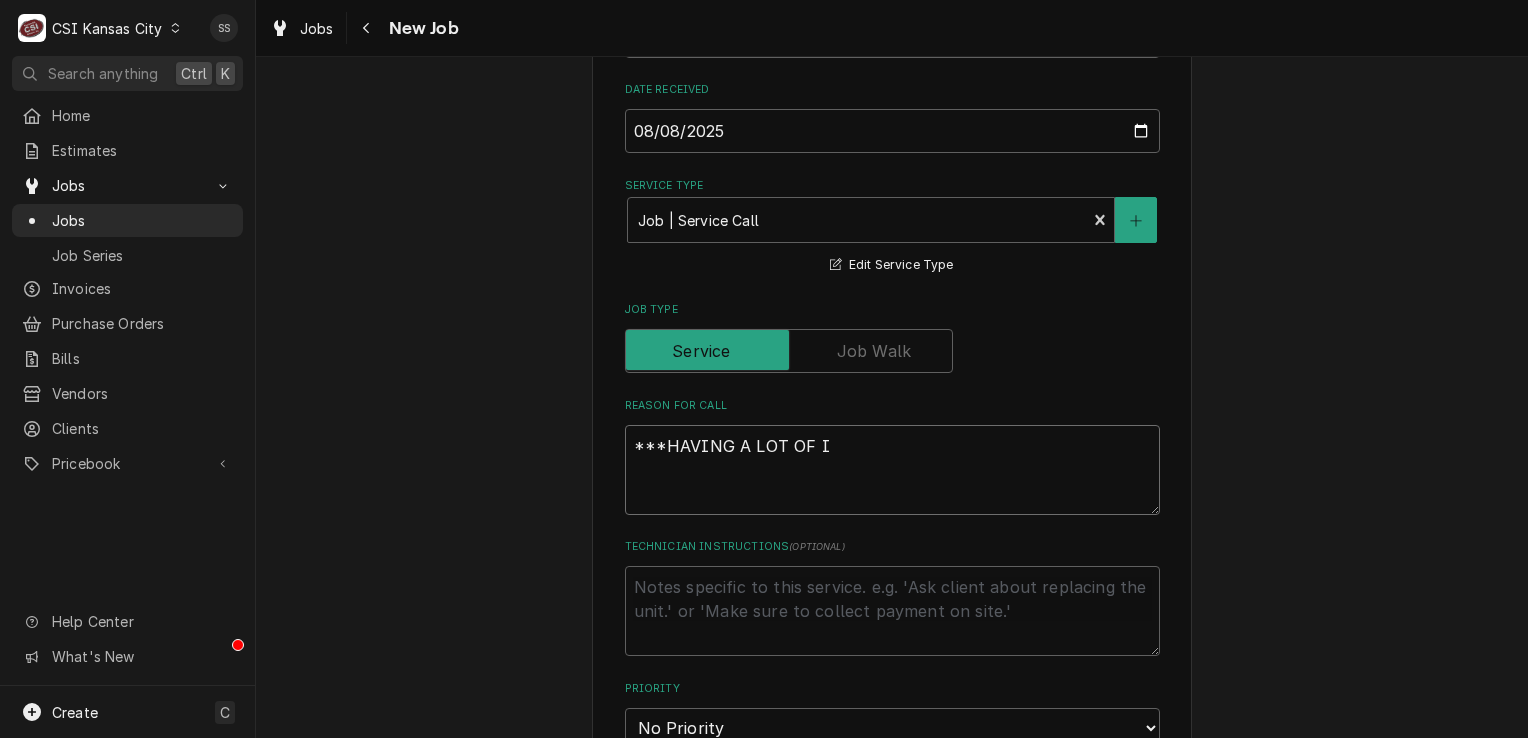 type on "x" 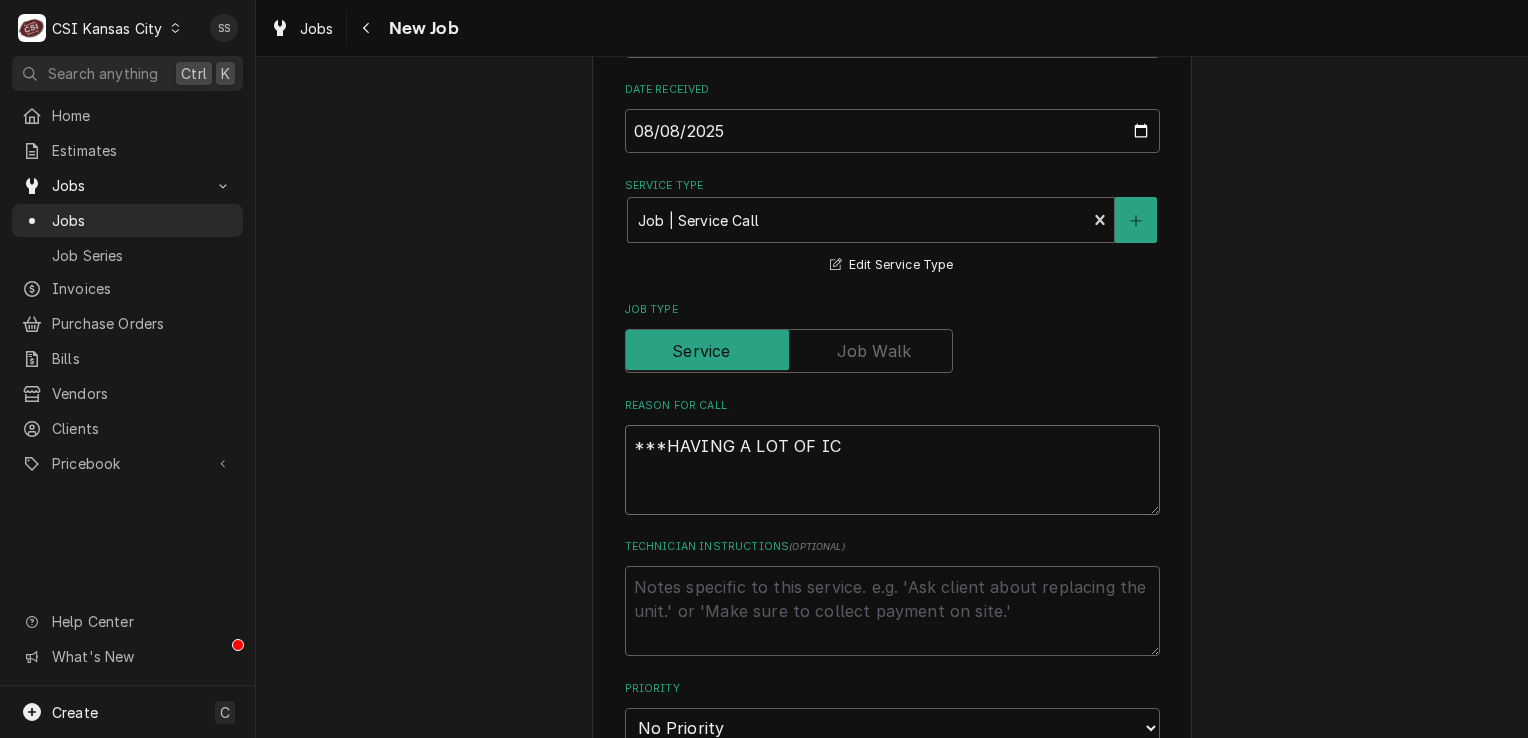 type on "x" 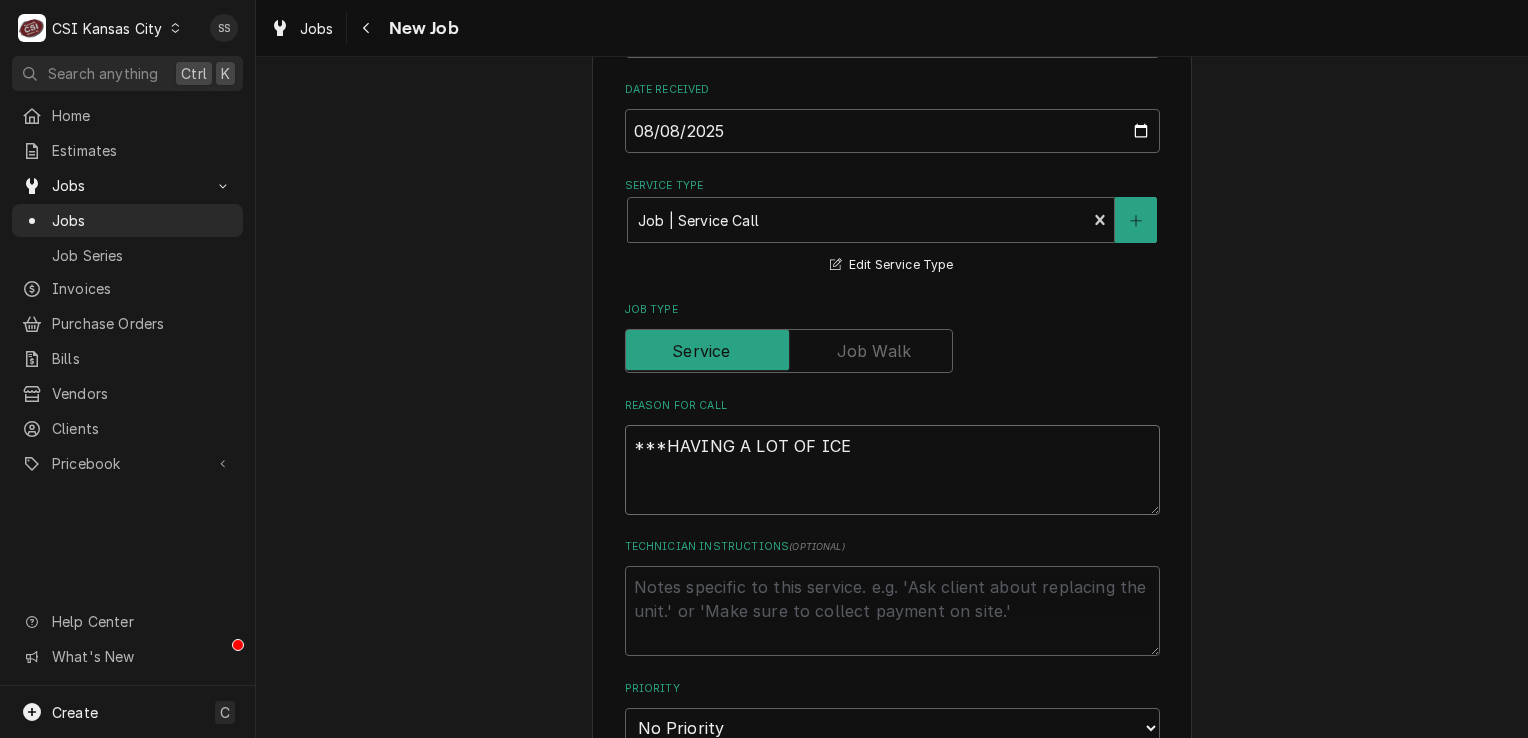 type on "x" 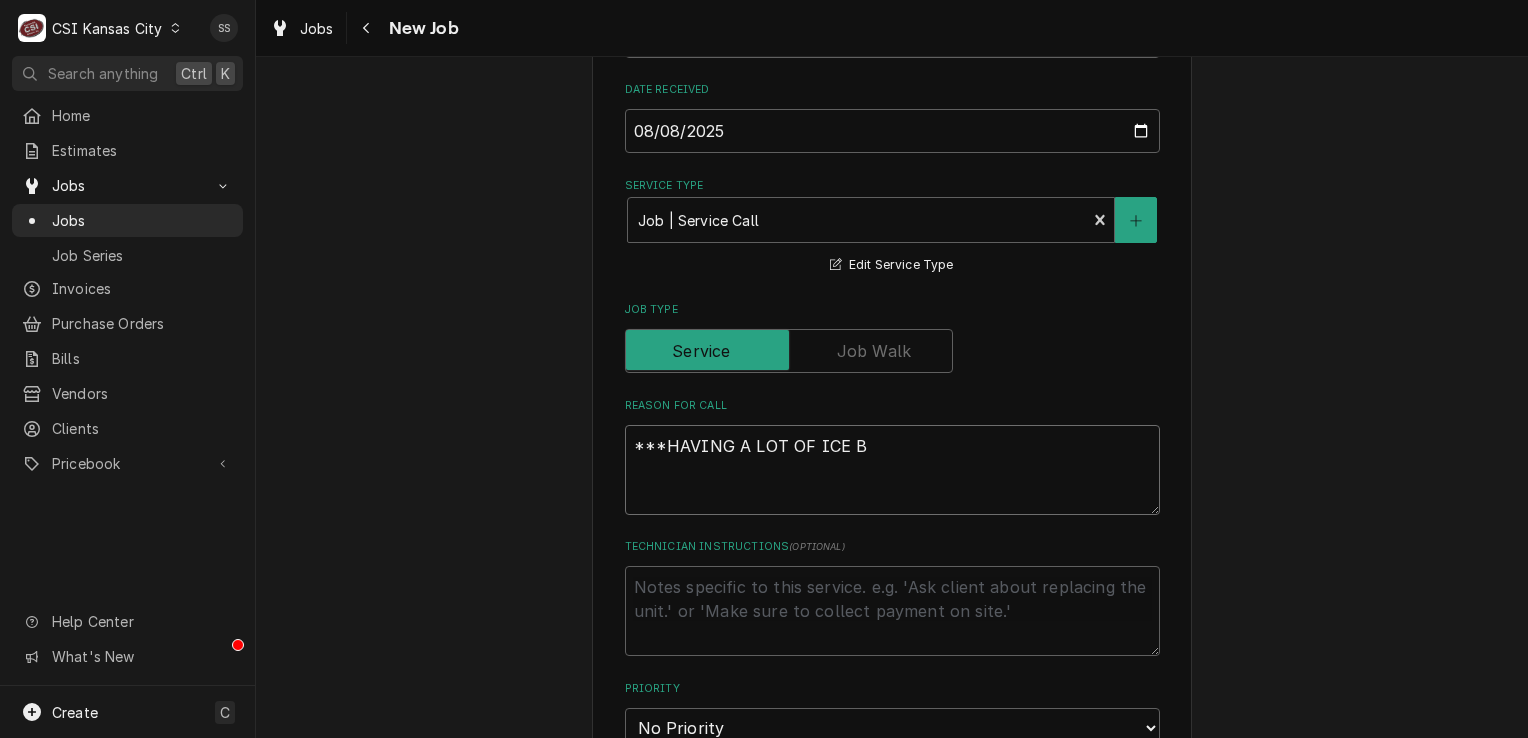 type on "x" 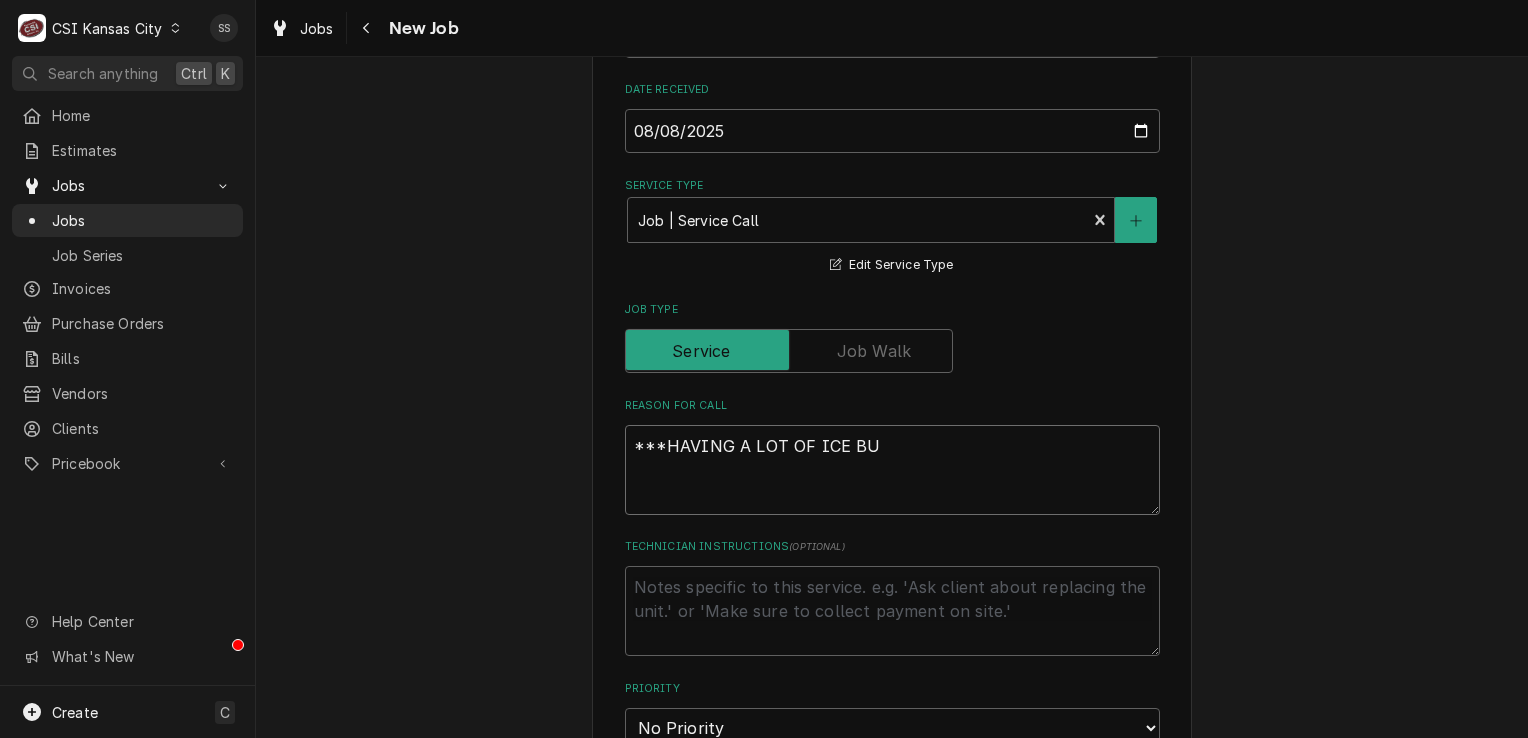 type on "x" 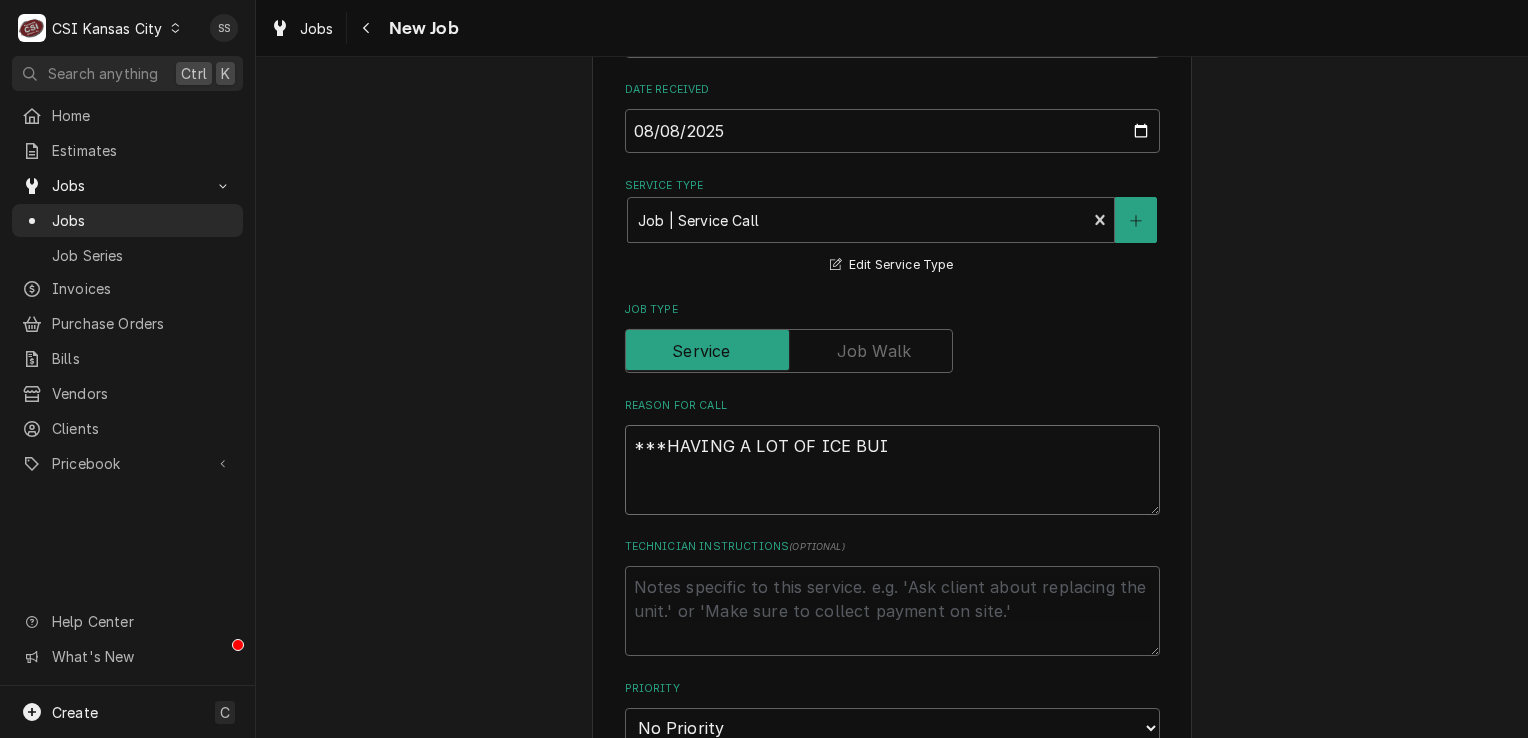 type on "x" 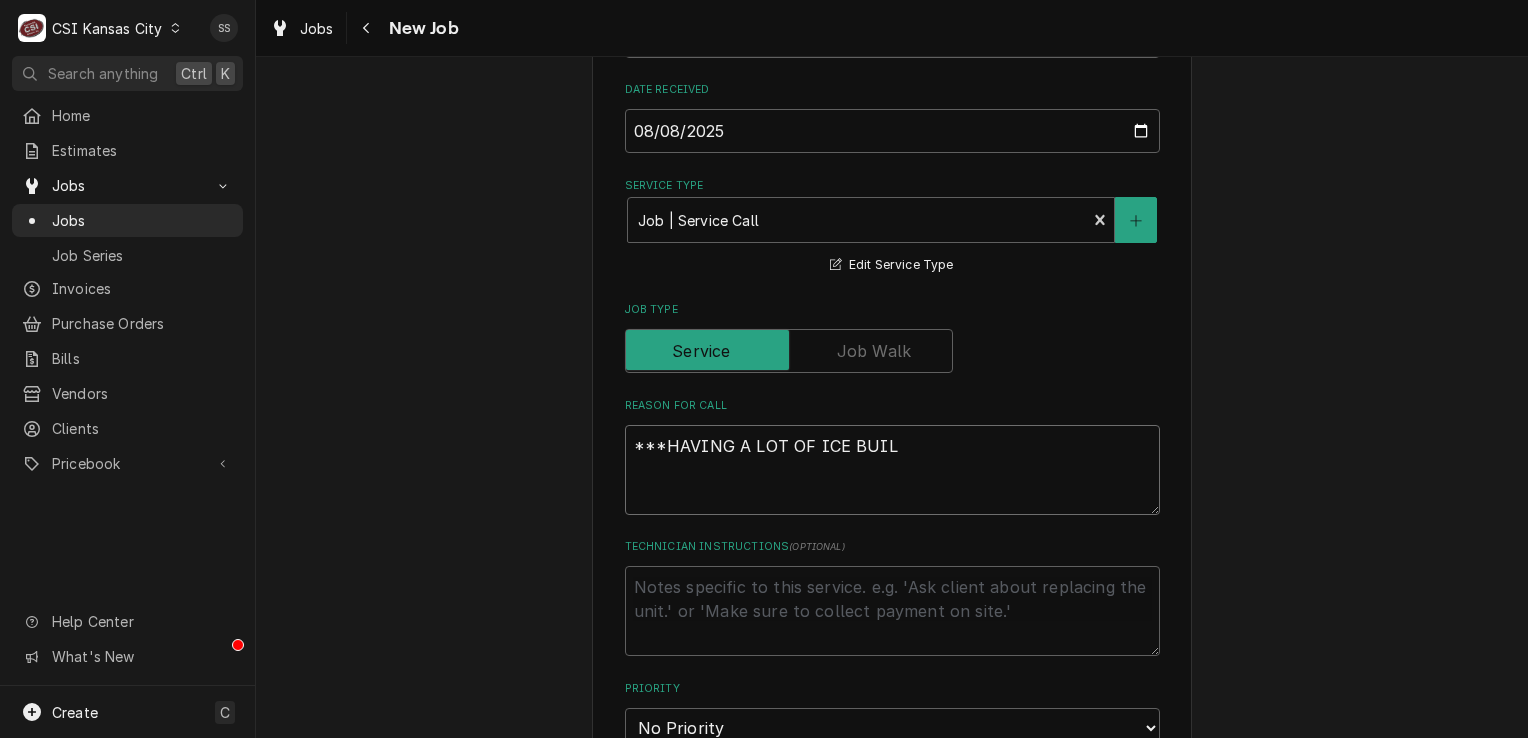 type on "x" 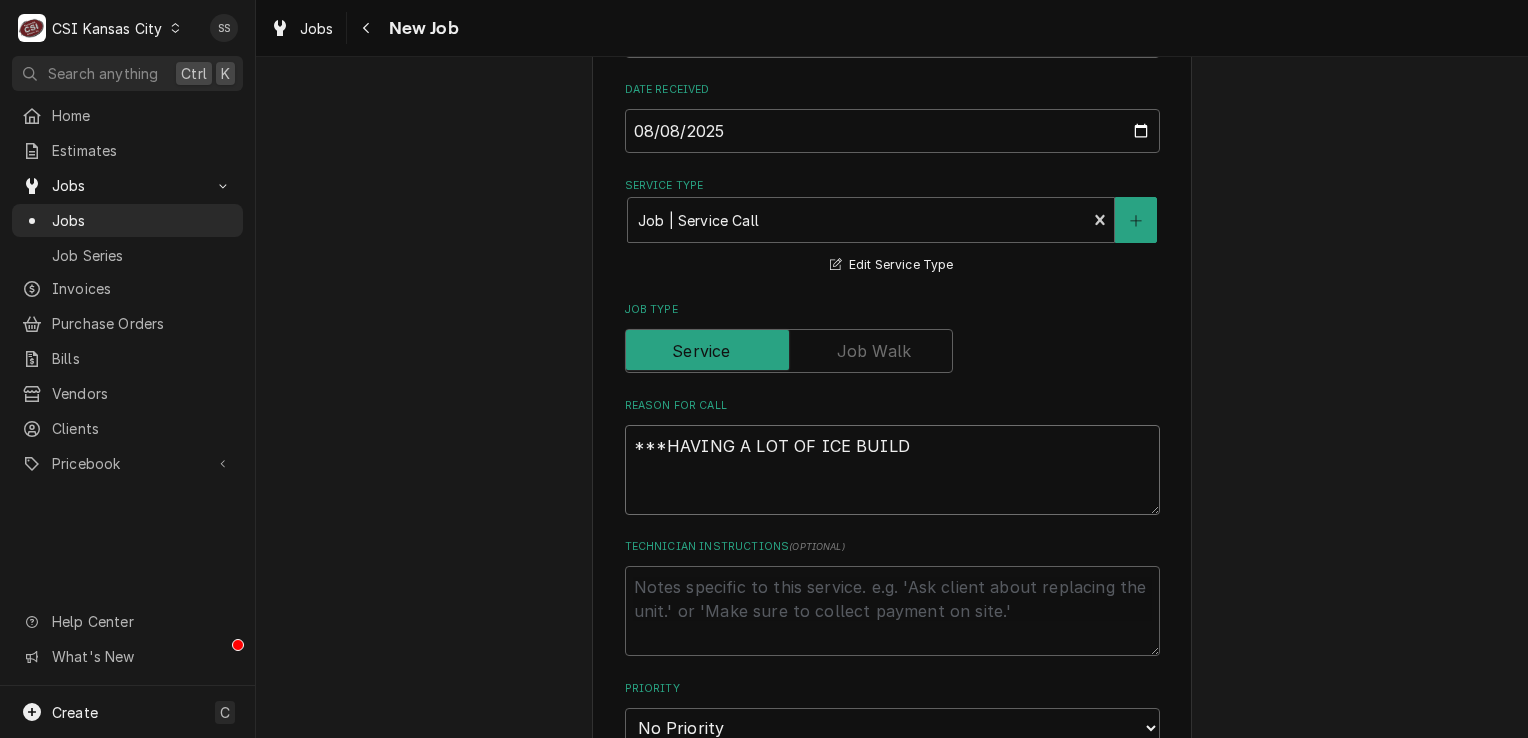type on "x" 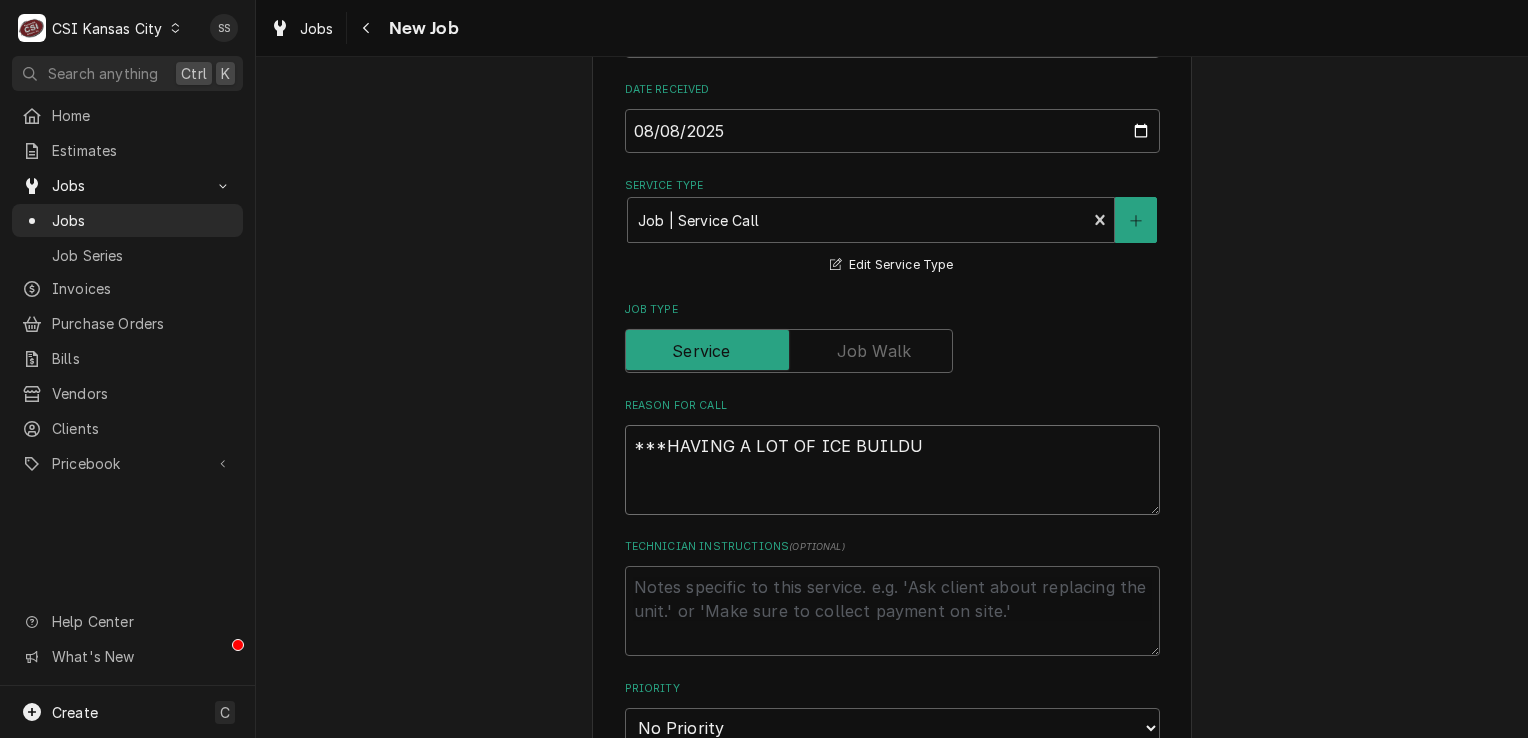 type on "x" 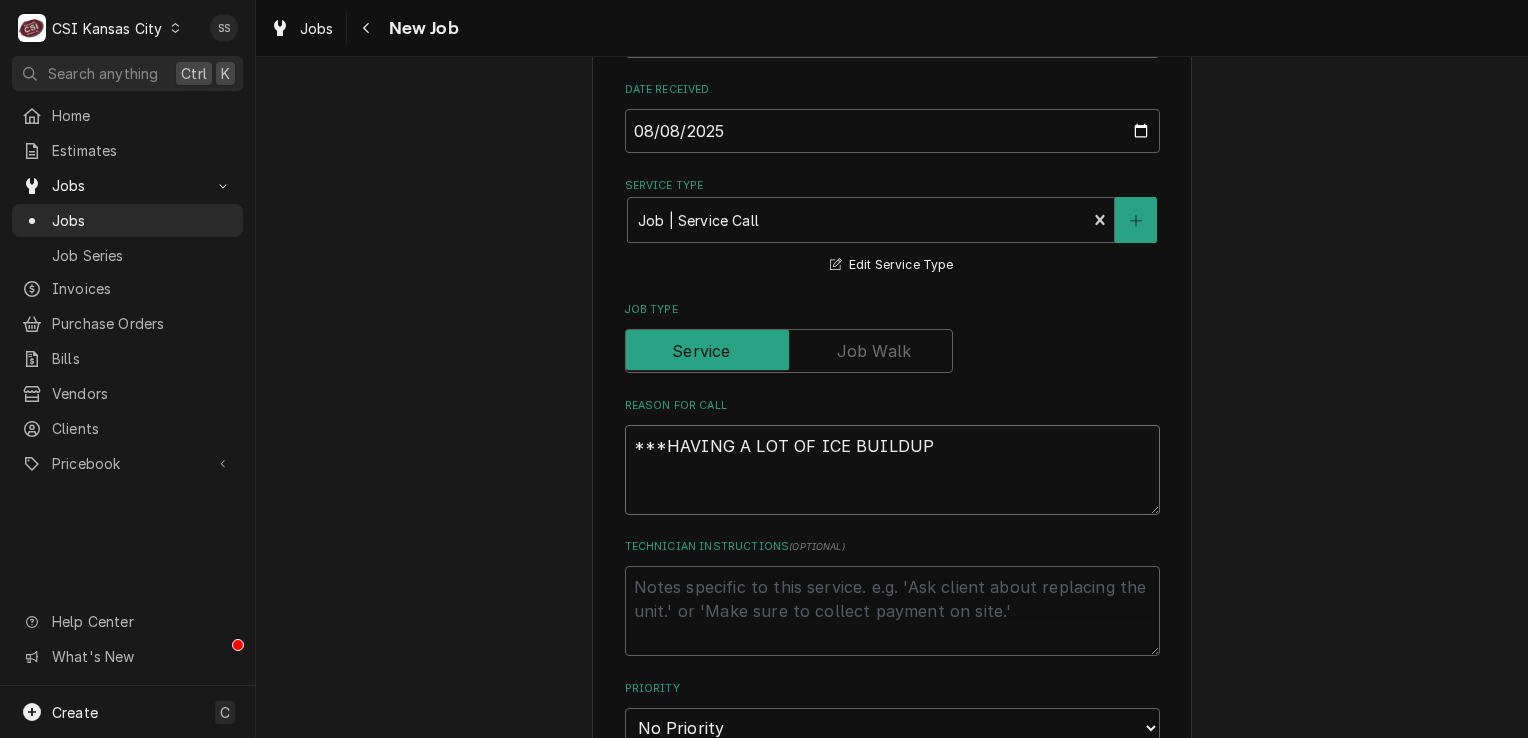 type on "x" 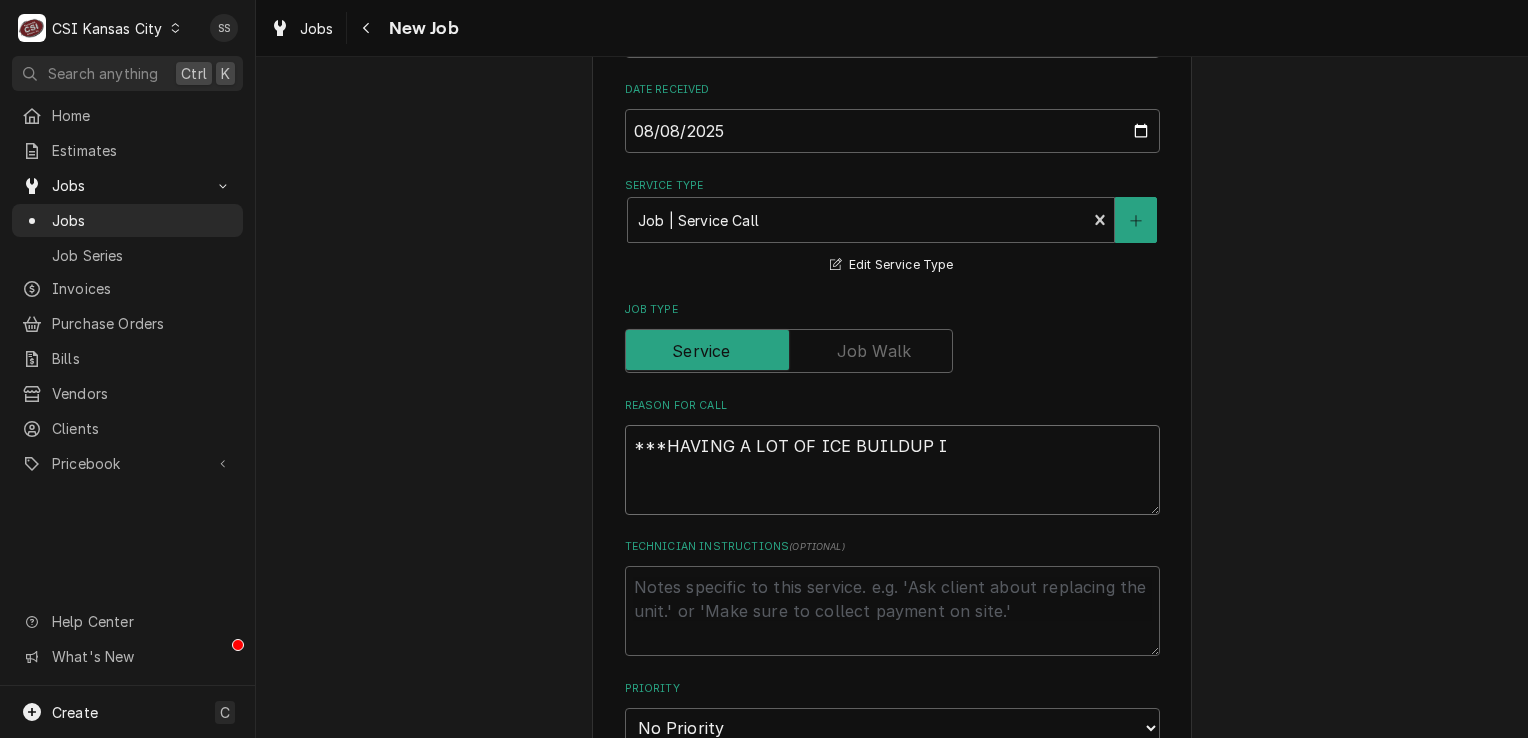 type on "x" 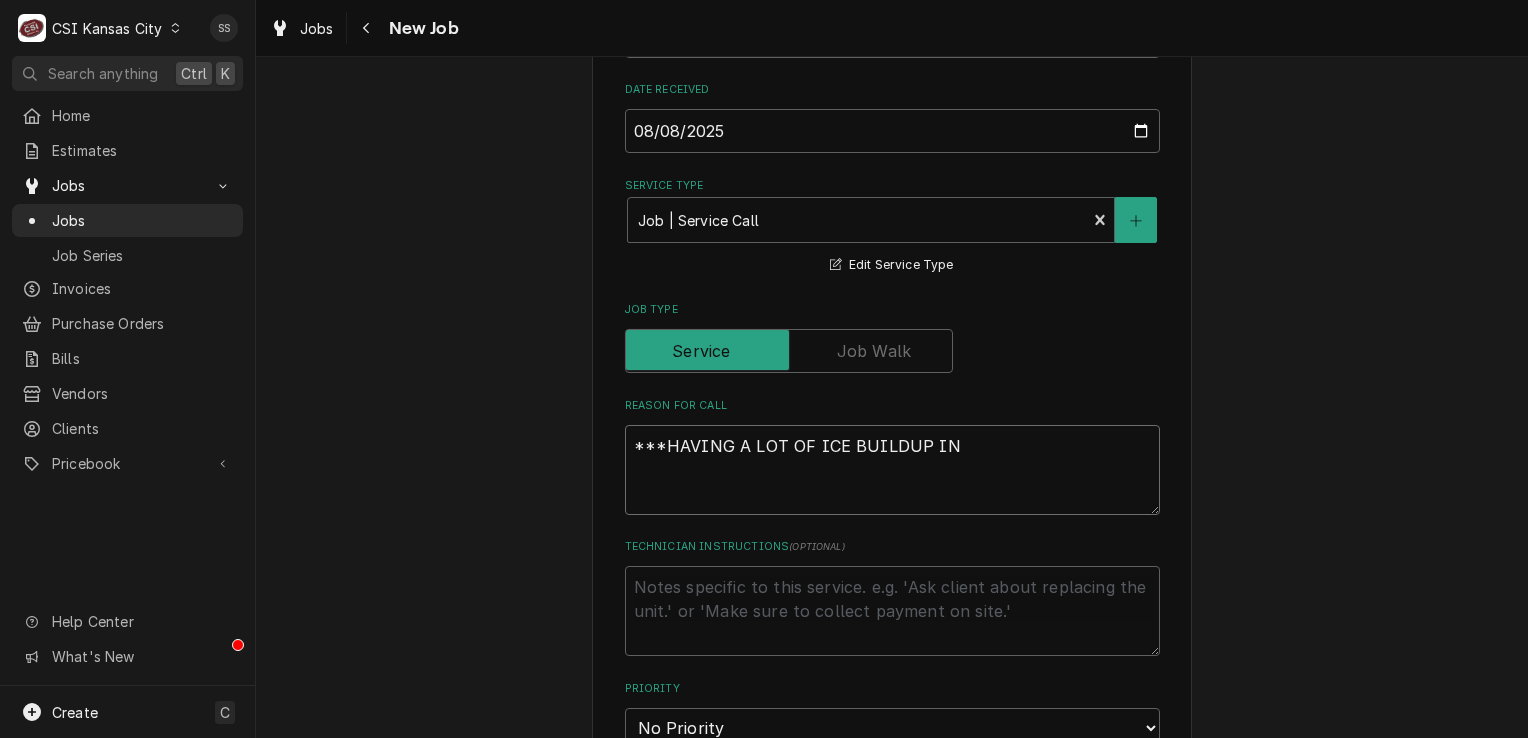 type on "x" 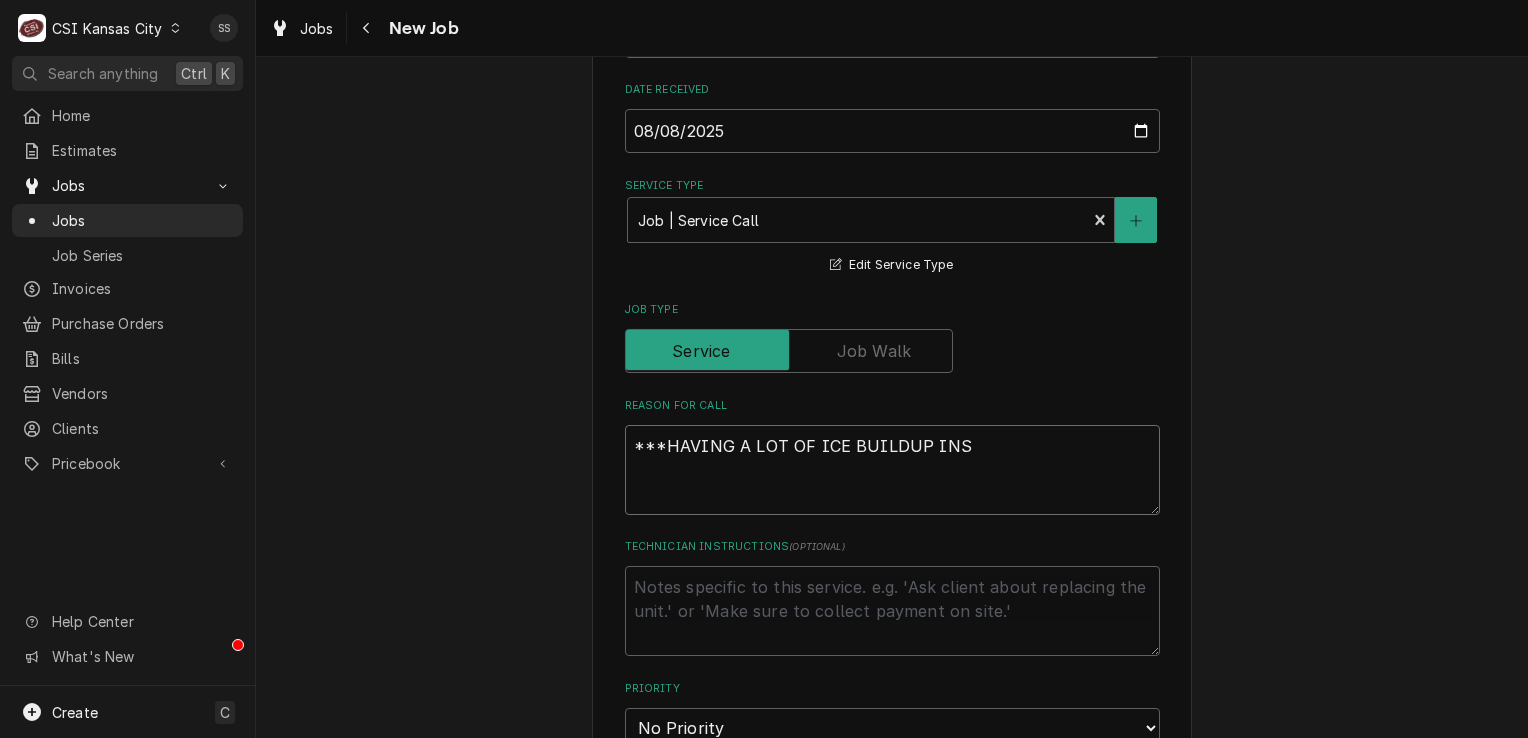 type on "x" 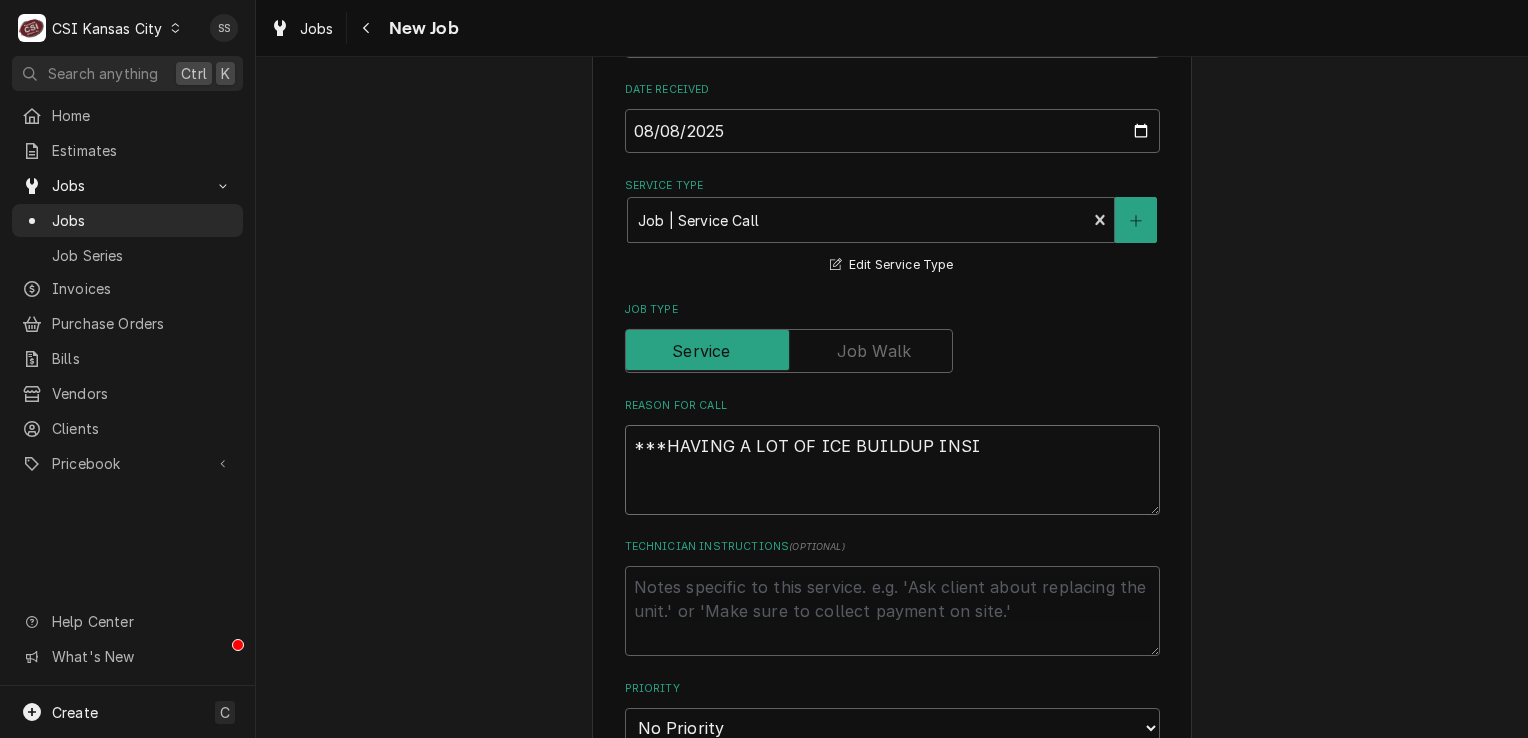 type on "x" 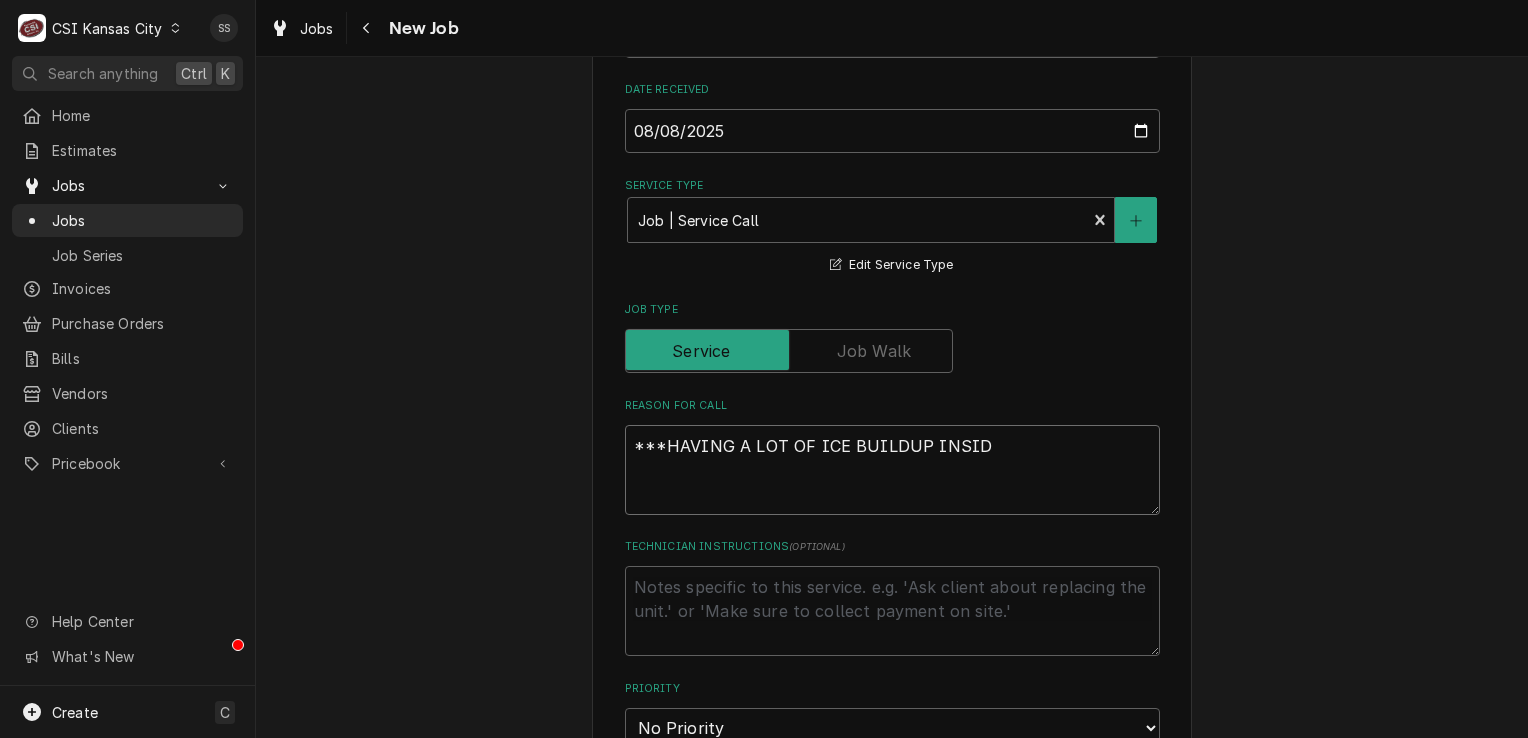 type on "x" 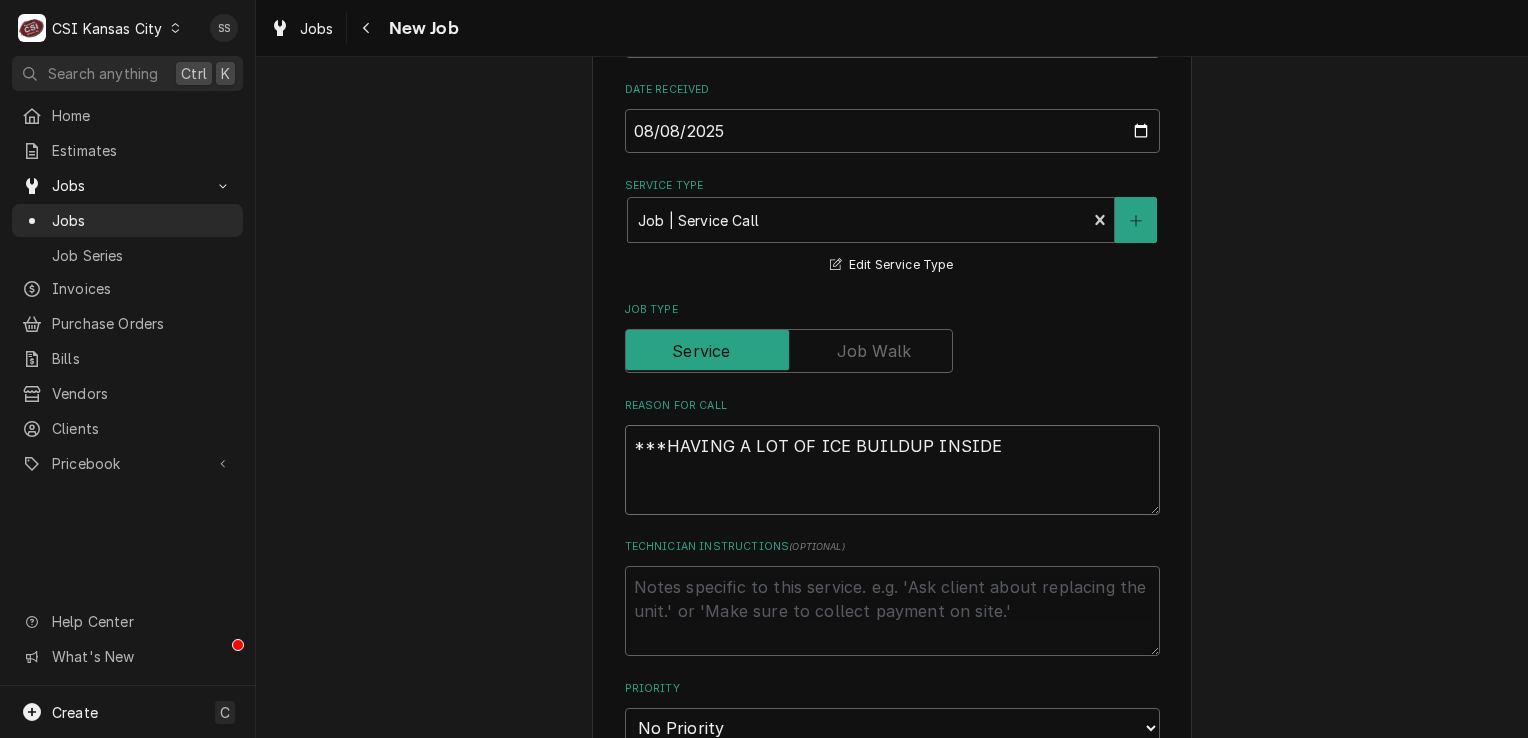 click on "***HAVING A LOT OF ICE BUILDUP INSIDE" at bounding box center (892, 470) 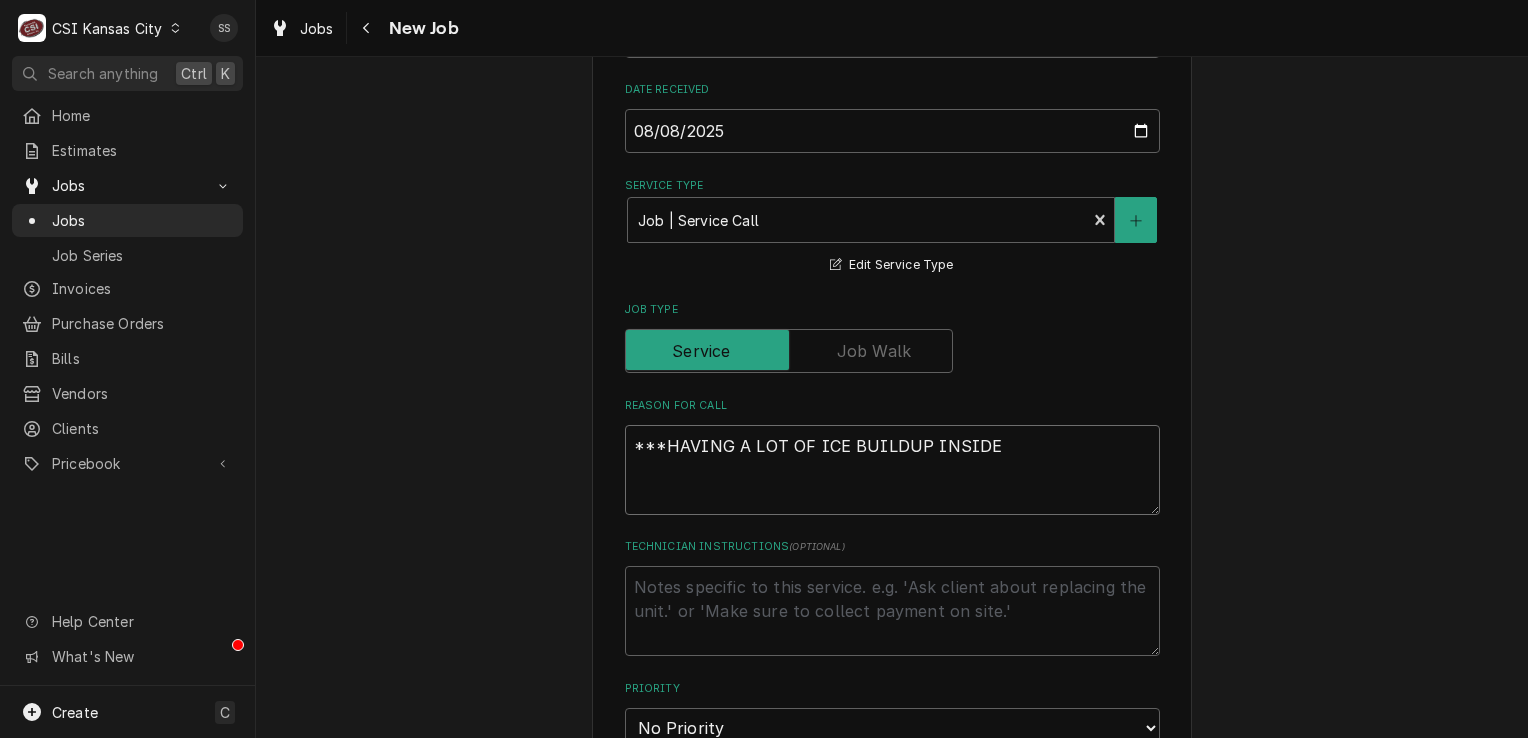 type on "x" 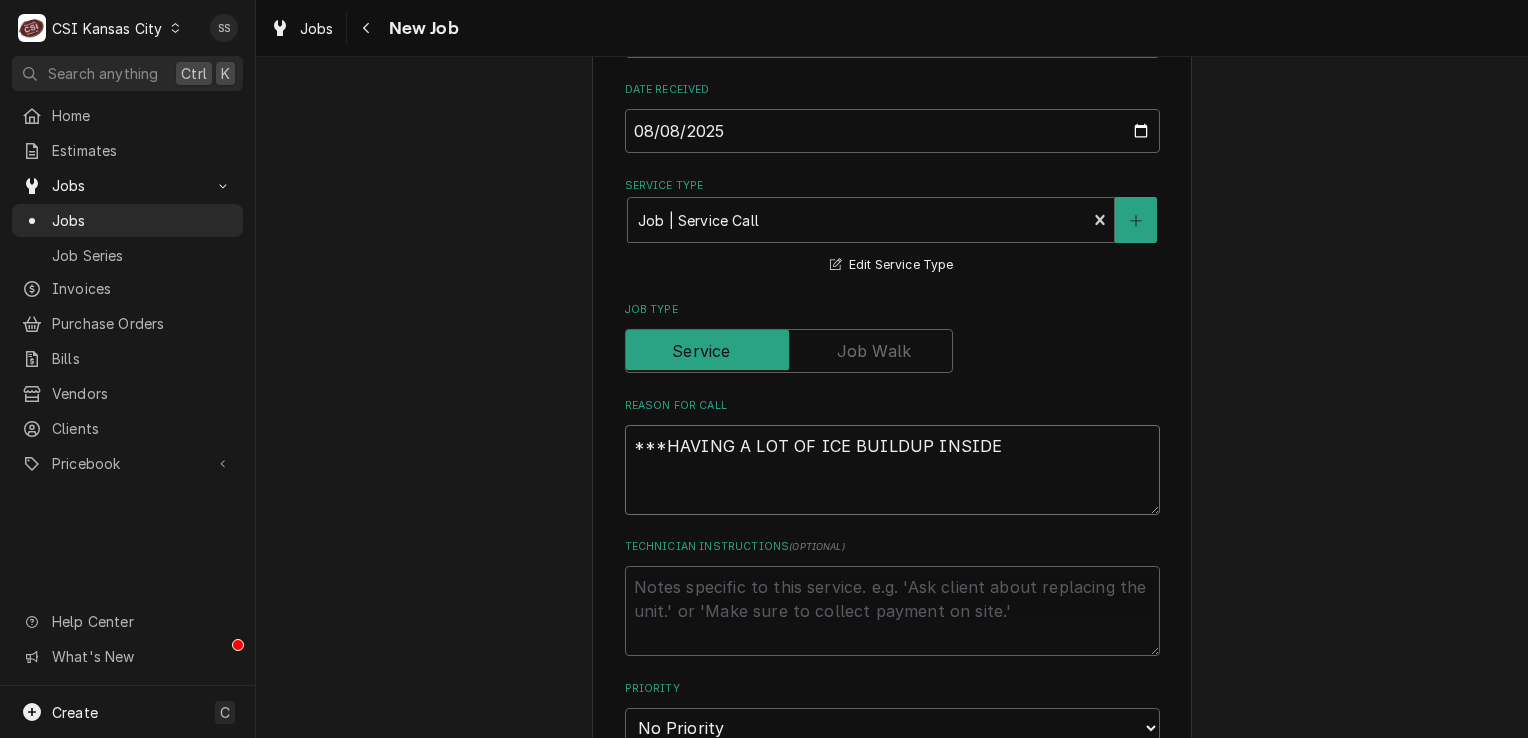type on "***RHAVING A LOT OF ICE BUILDUP INSIDE" 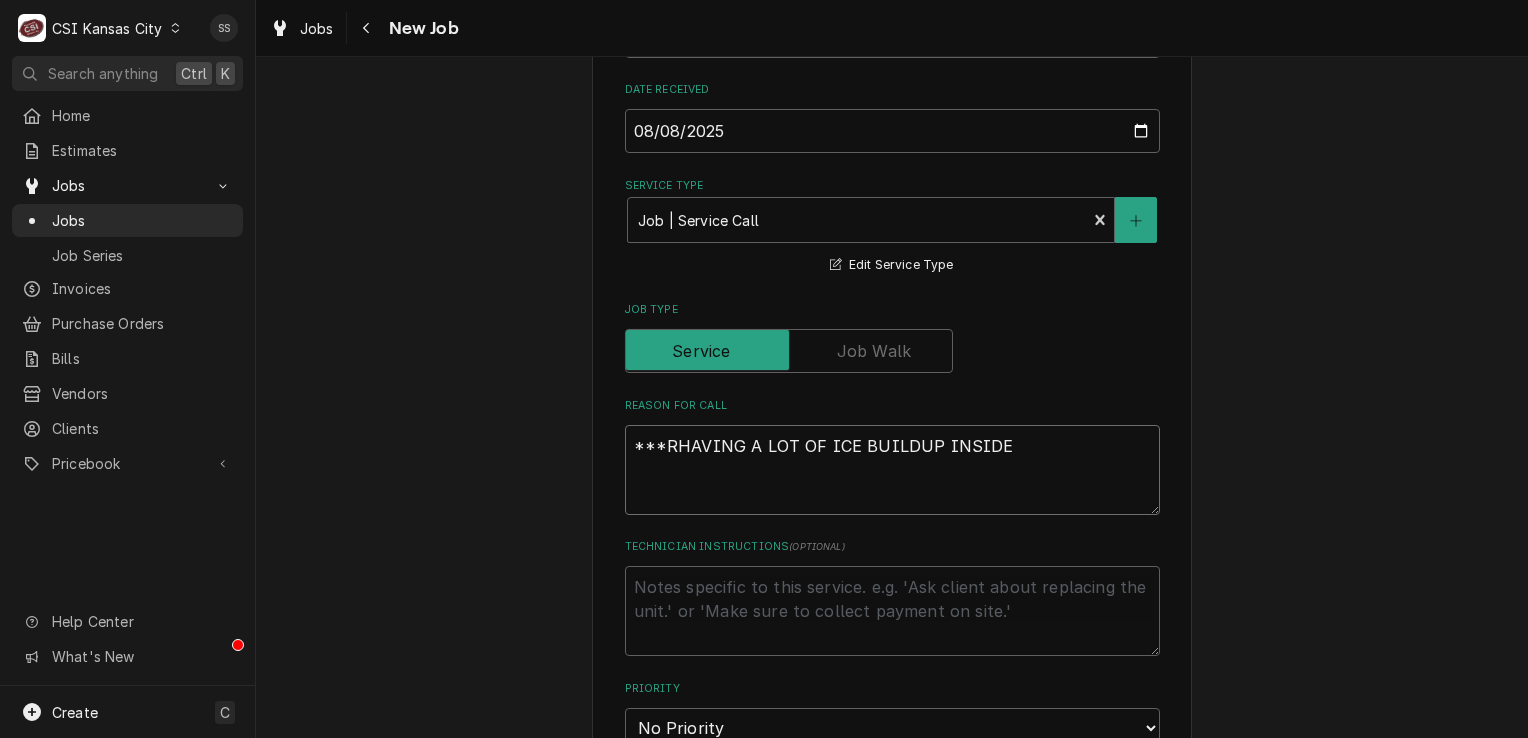 type on "x" 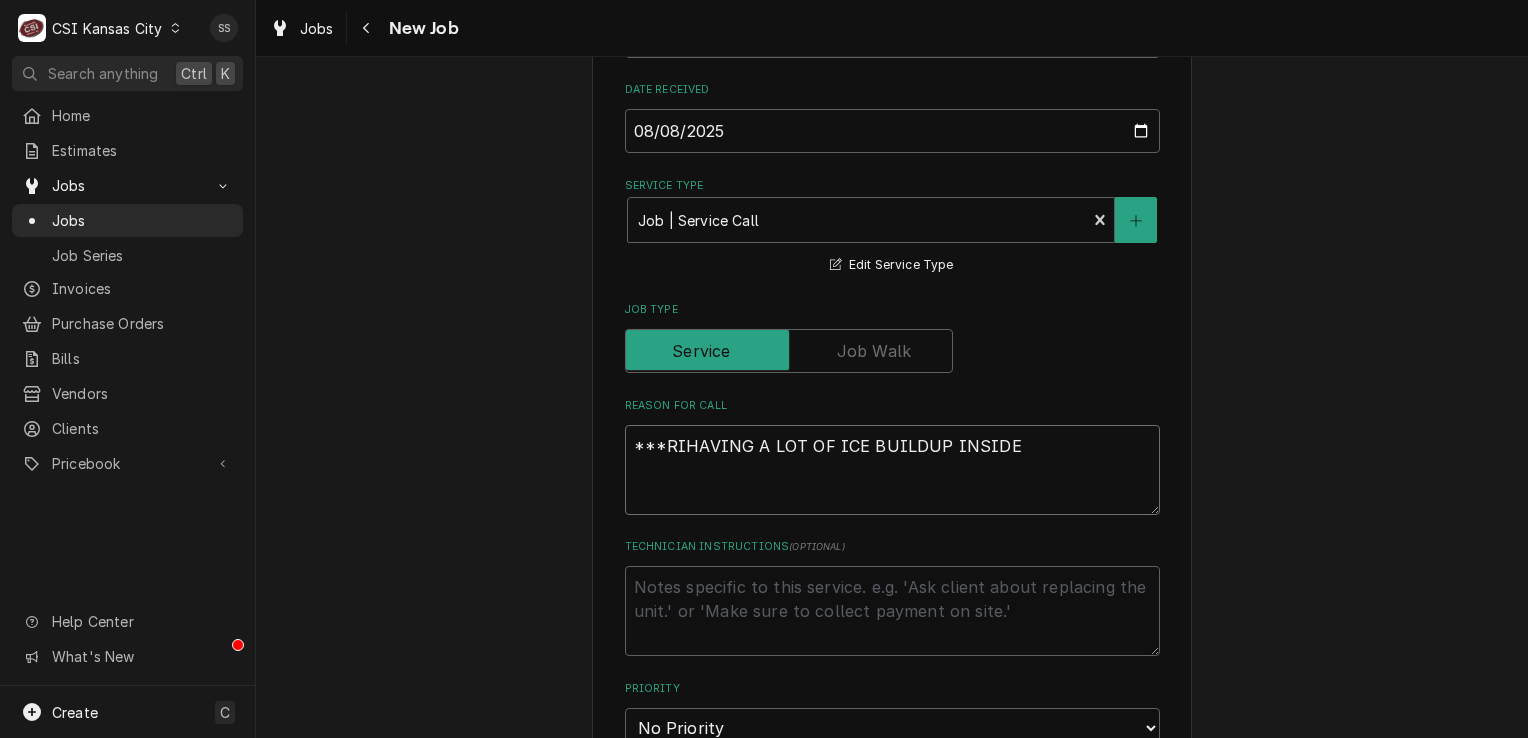 type on "x" 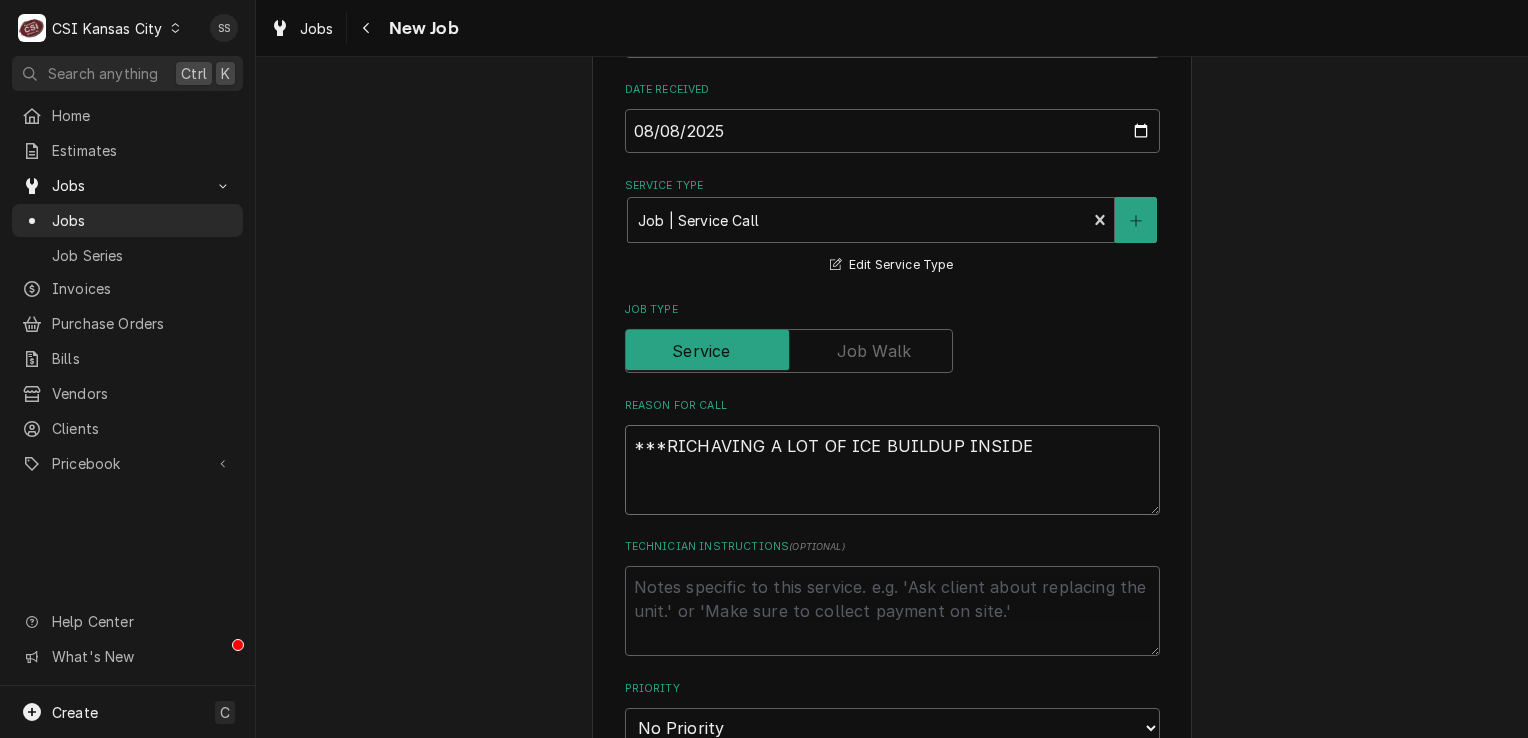 type on "x" 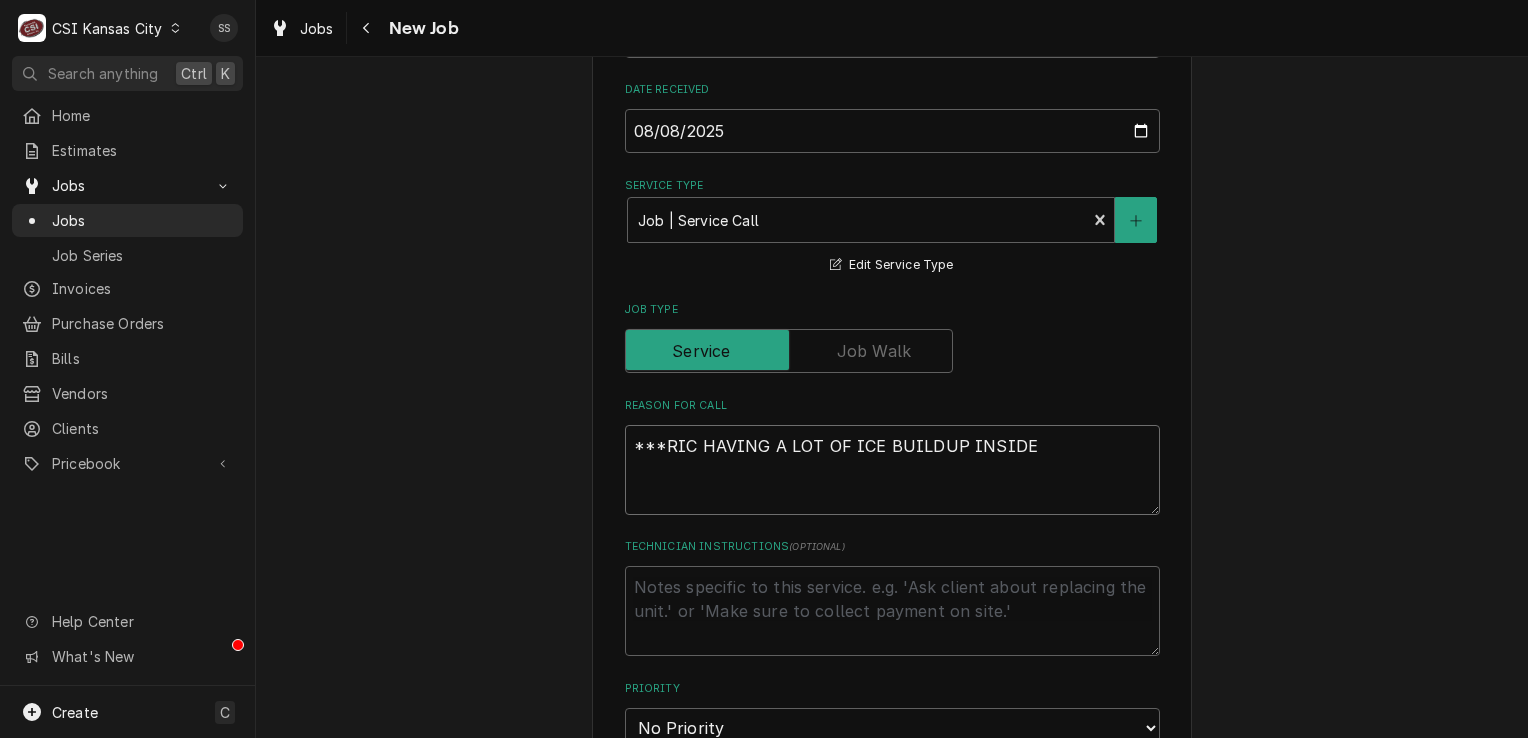 click on "***RIC HAVING A LOT OF ICE BUILDUP INSIDE" at bounding box center (892, 470) 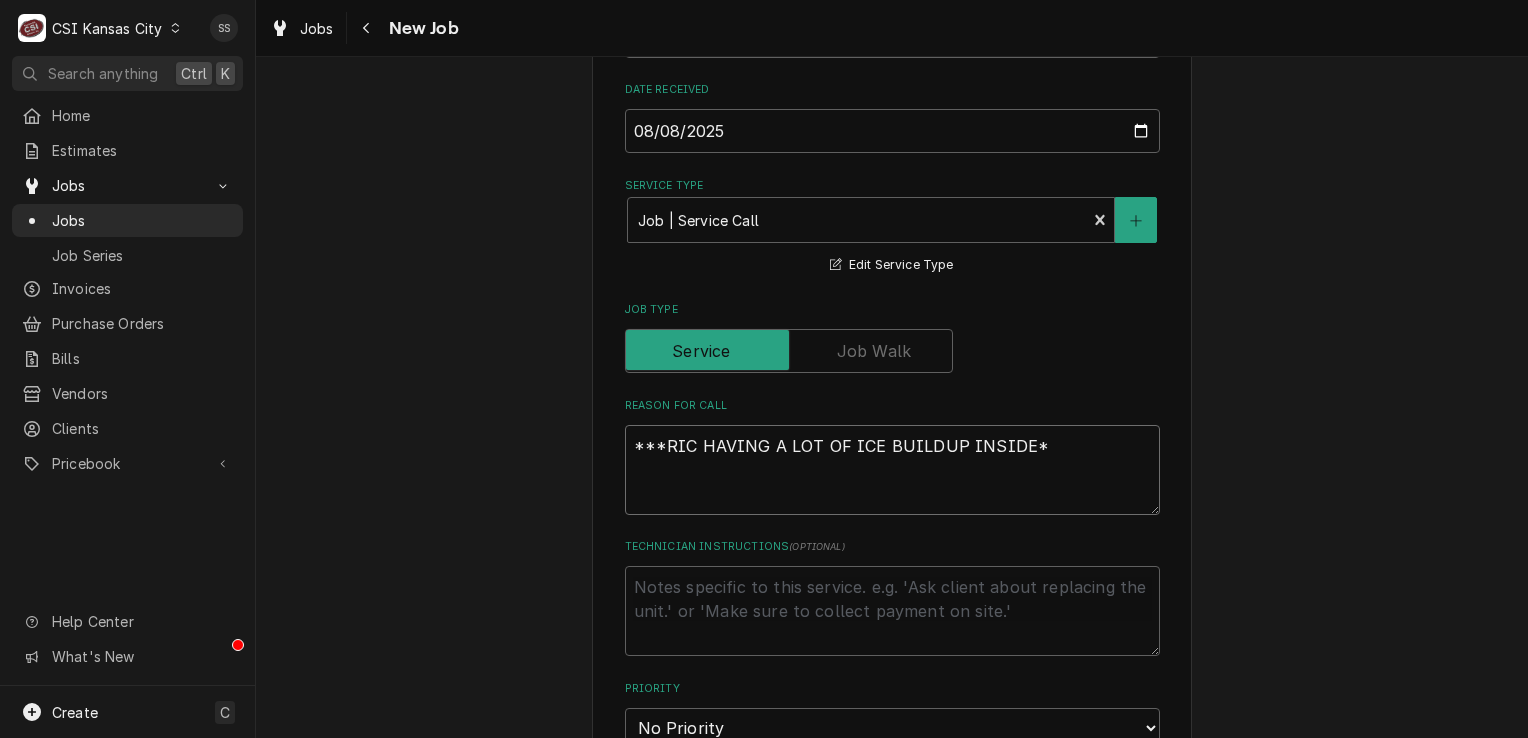 type on "x" 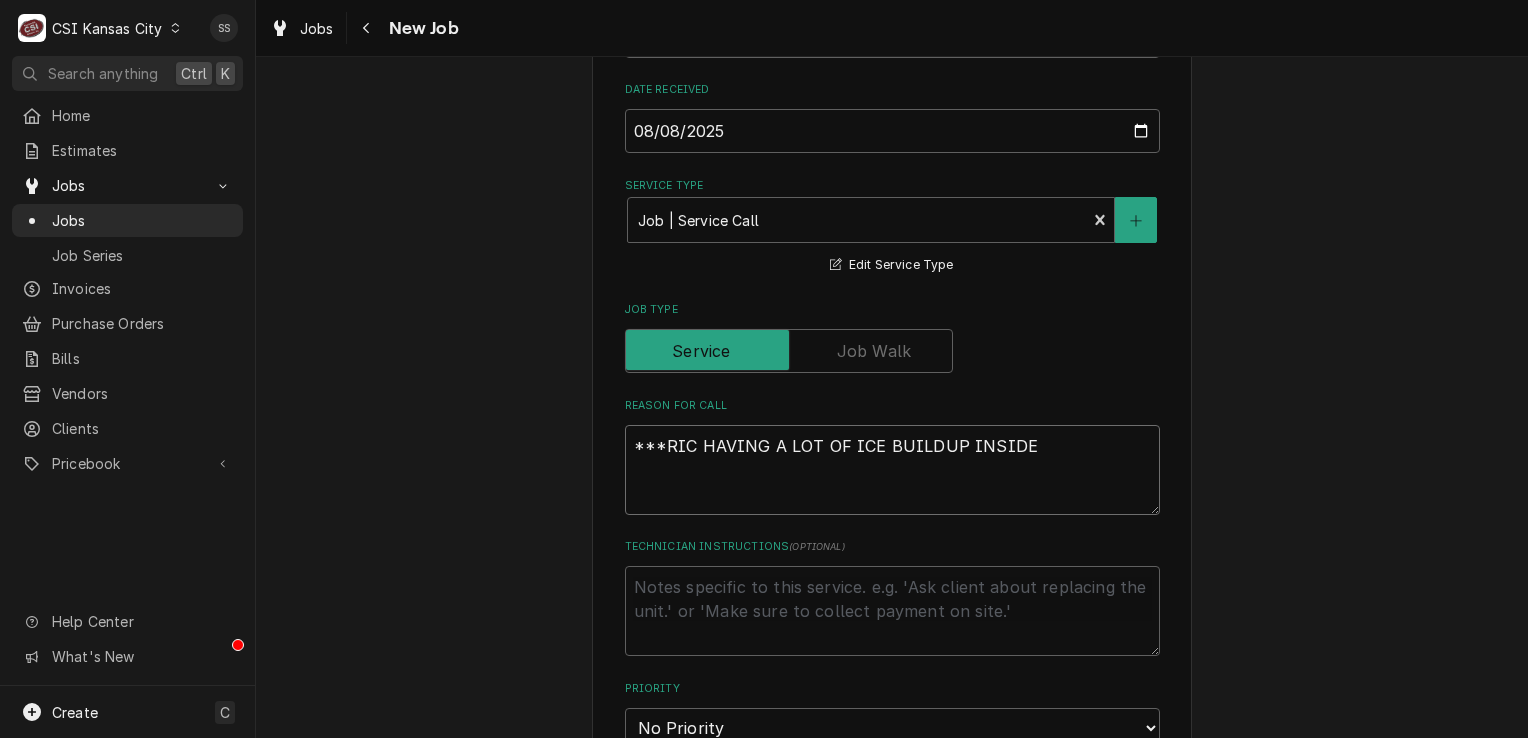 type on "x" 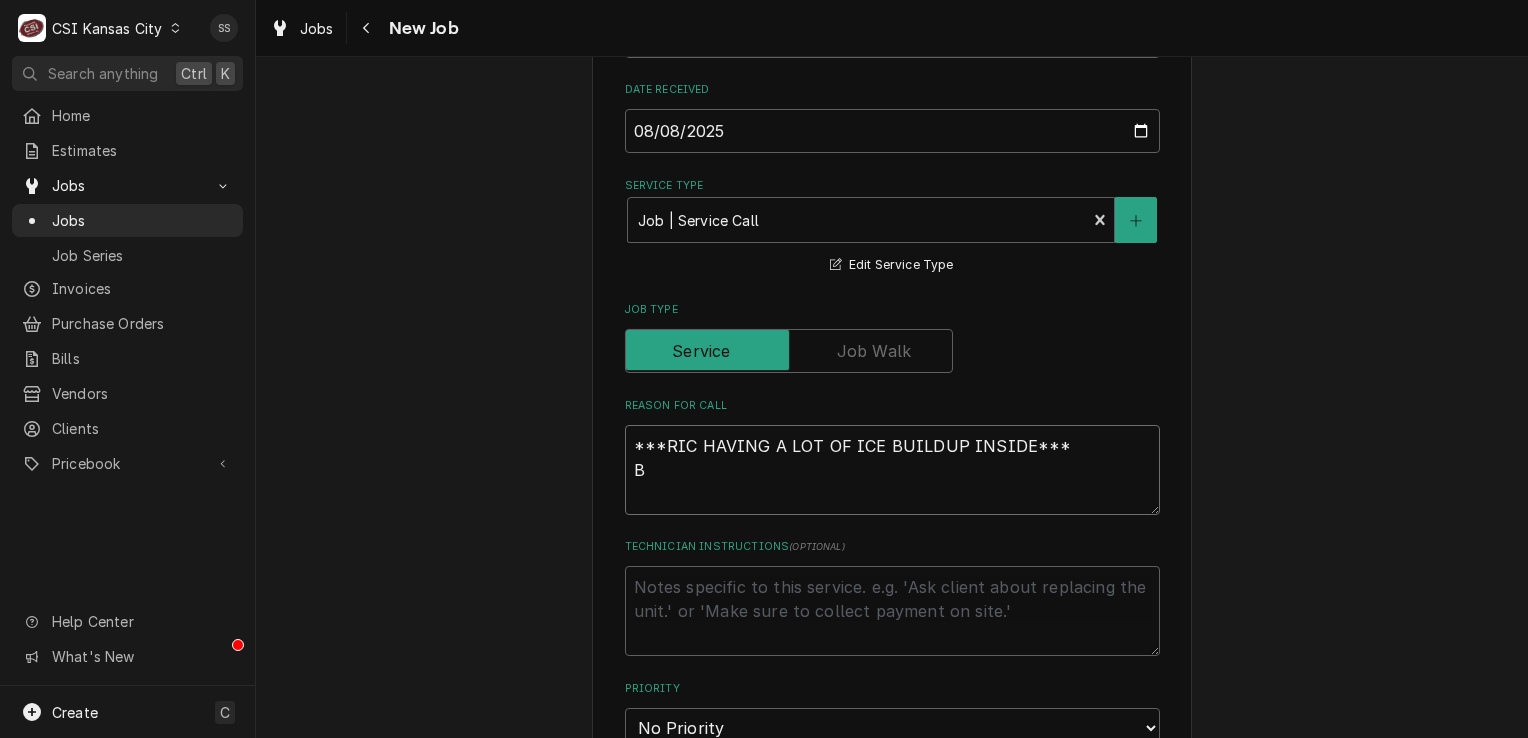 type on "x" 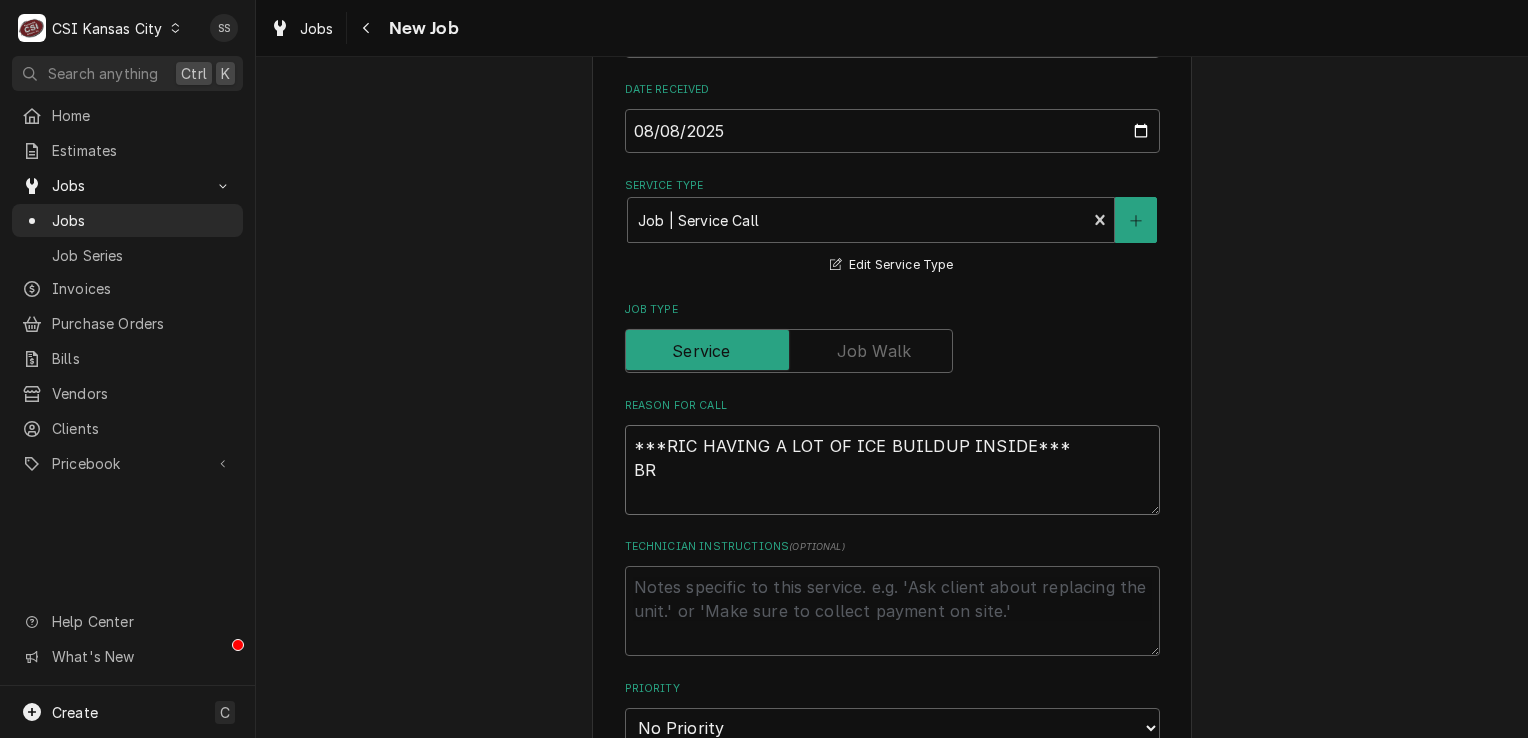 type on "x" 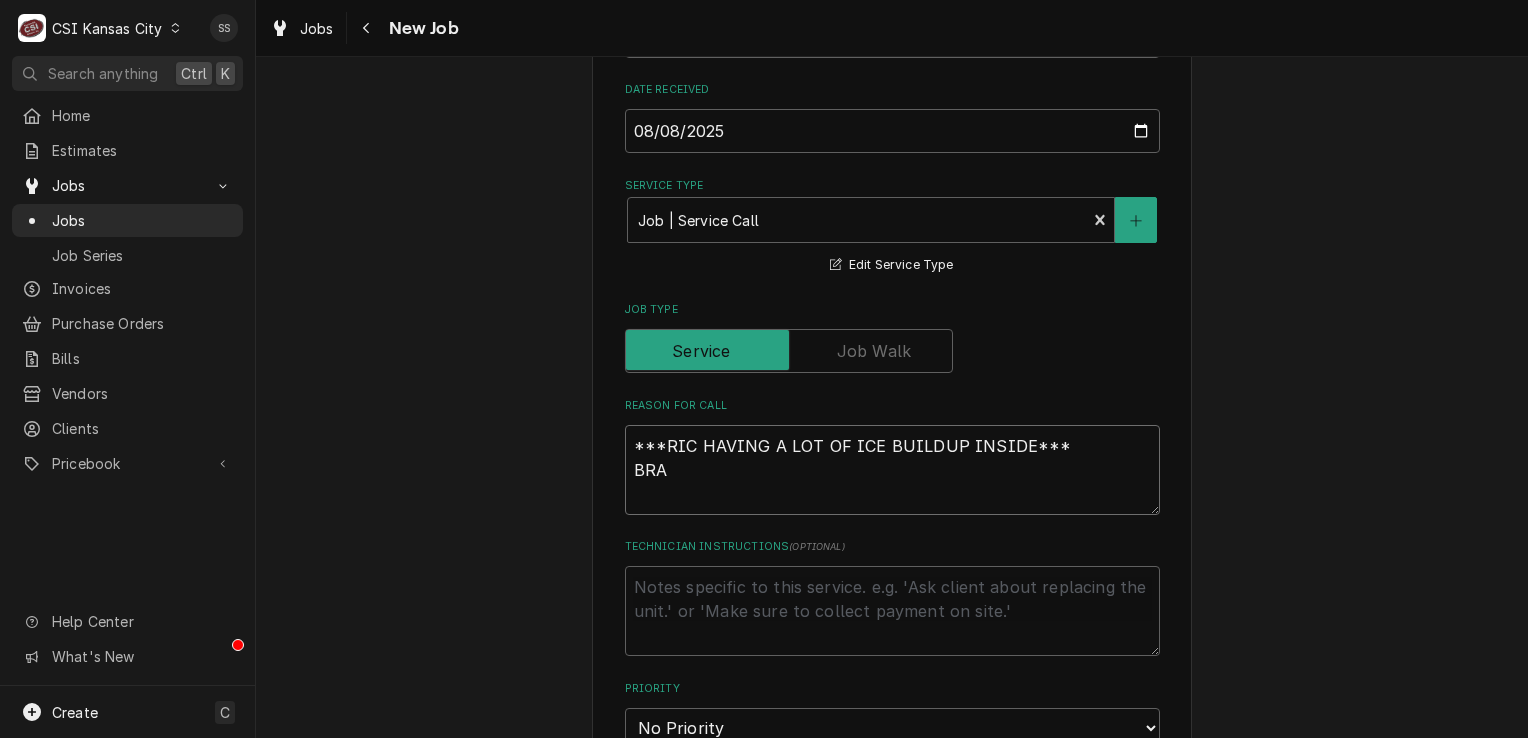 type on "x" 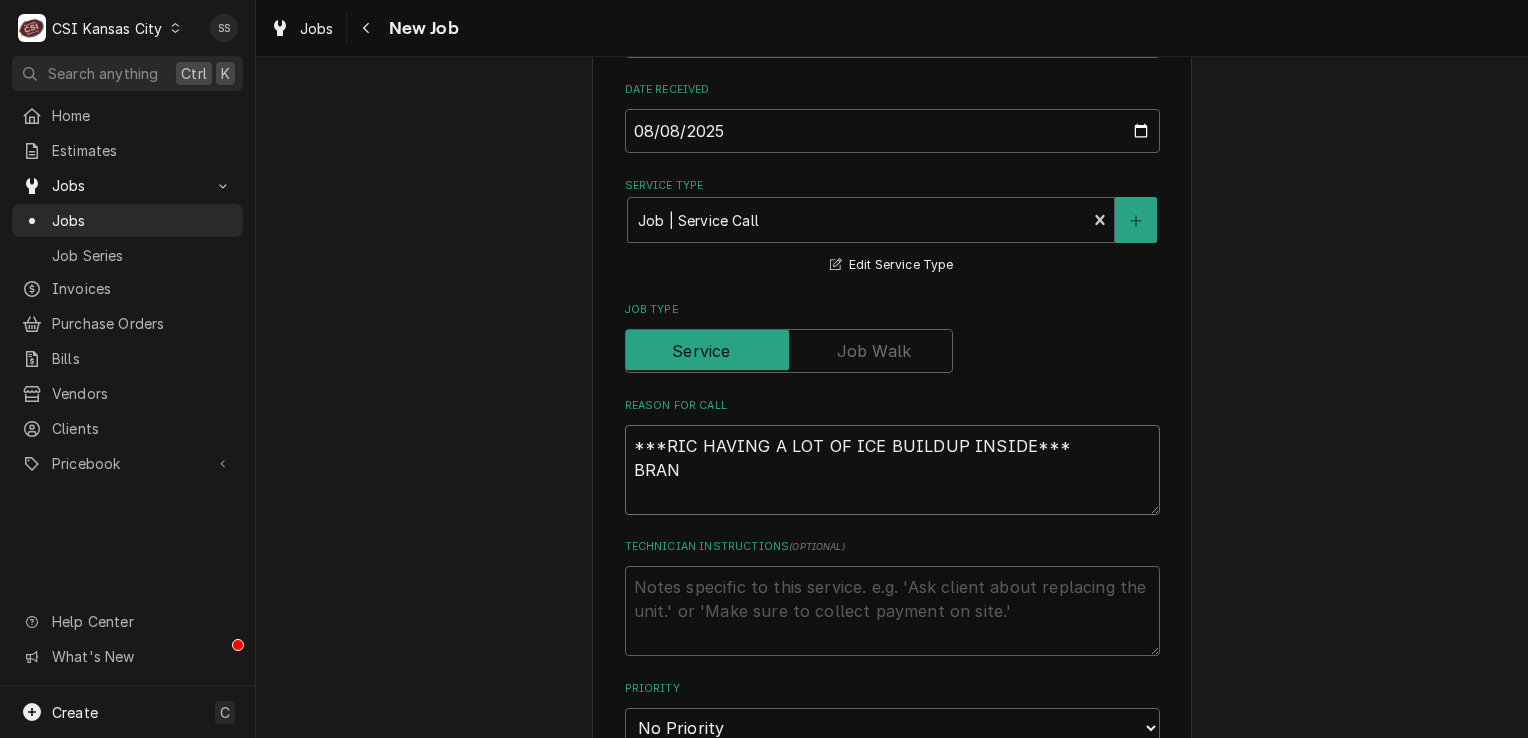 type on "x" 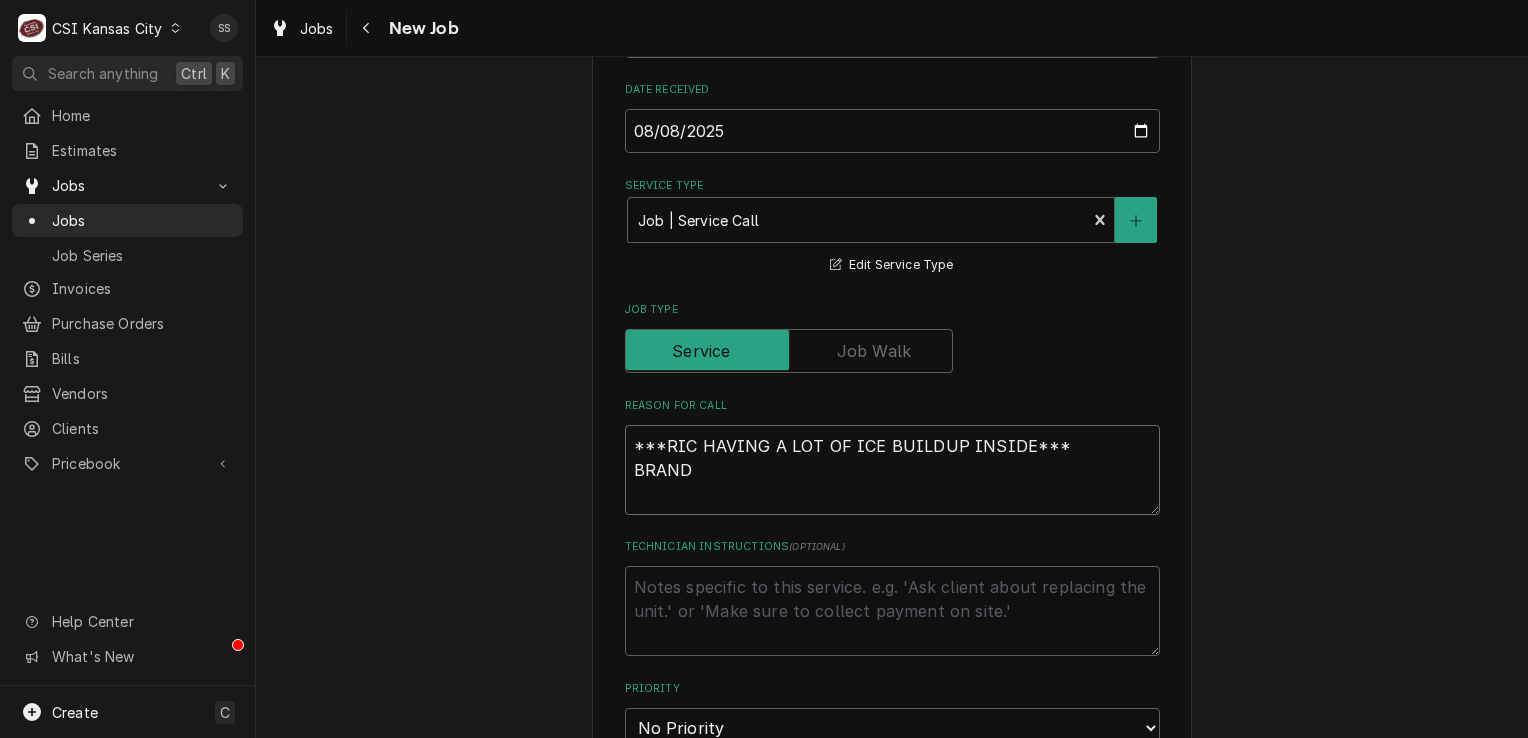 type on "x" 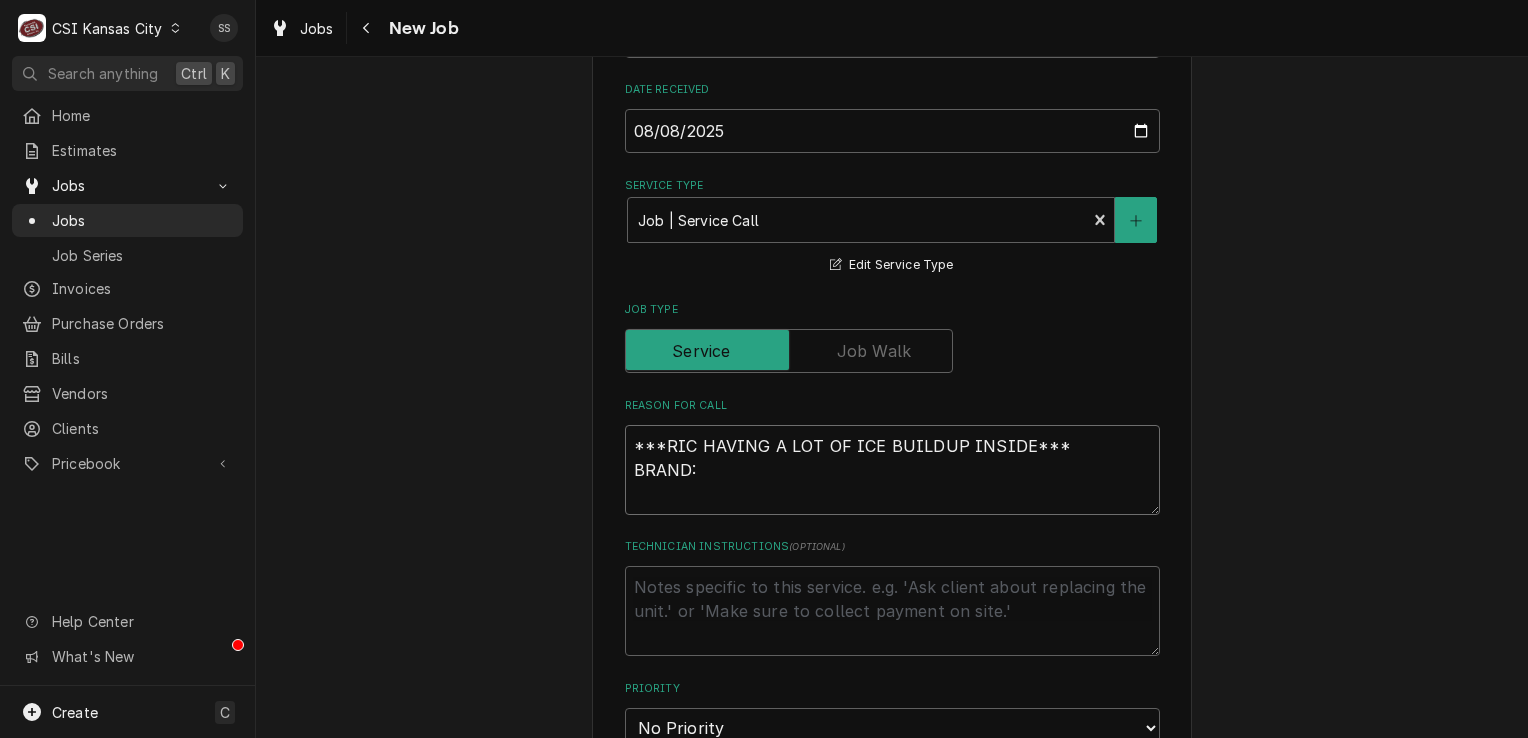 type on "x" 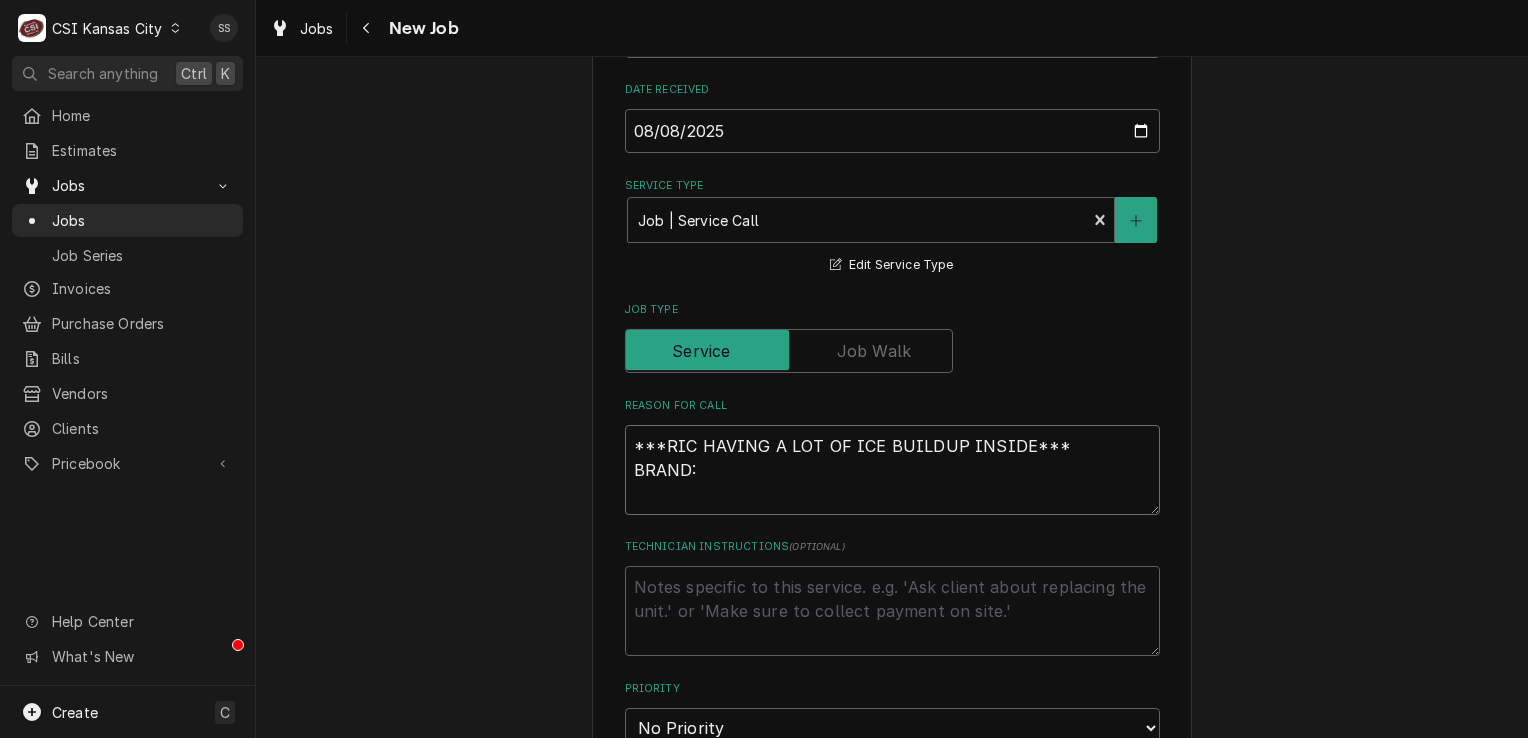 type on "x" 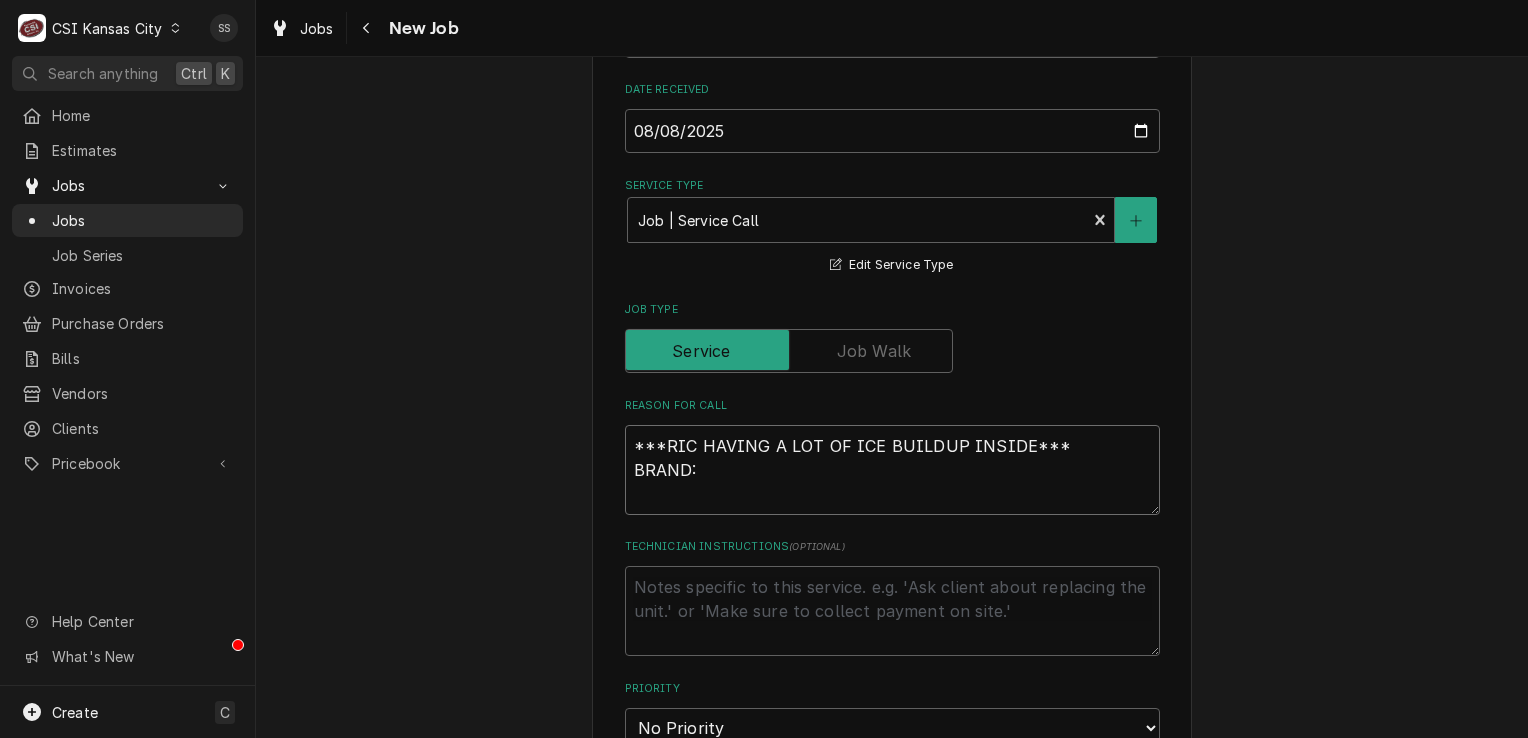 type on "***RIC HAVING A LOT OF ICE BUILDUP INSIDE***
BRAND:" 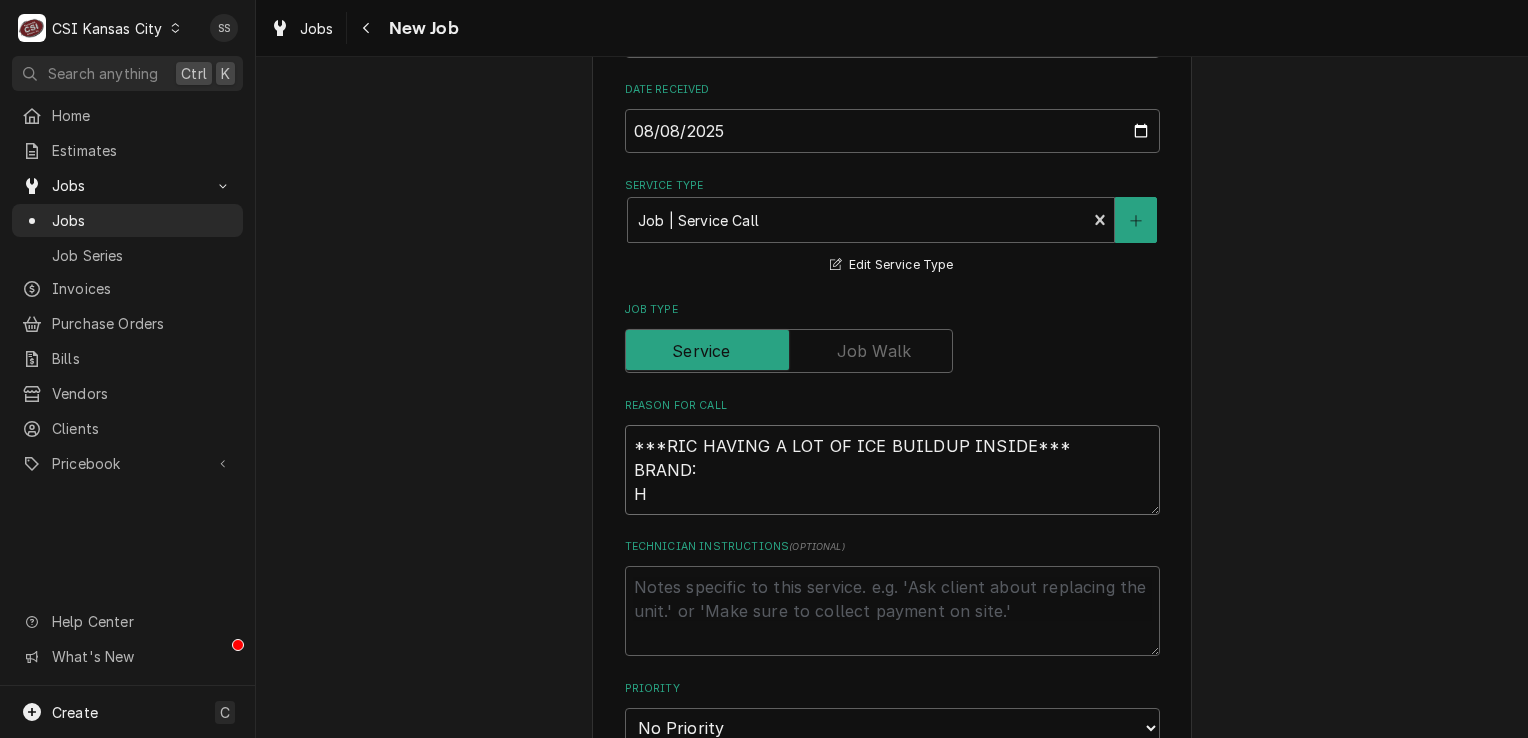 type on "x" 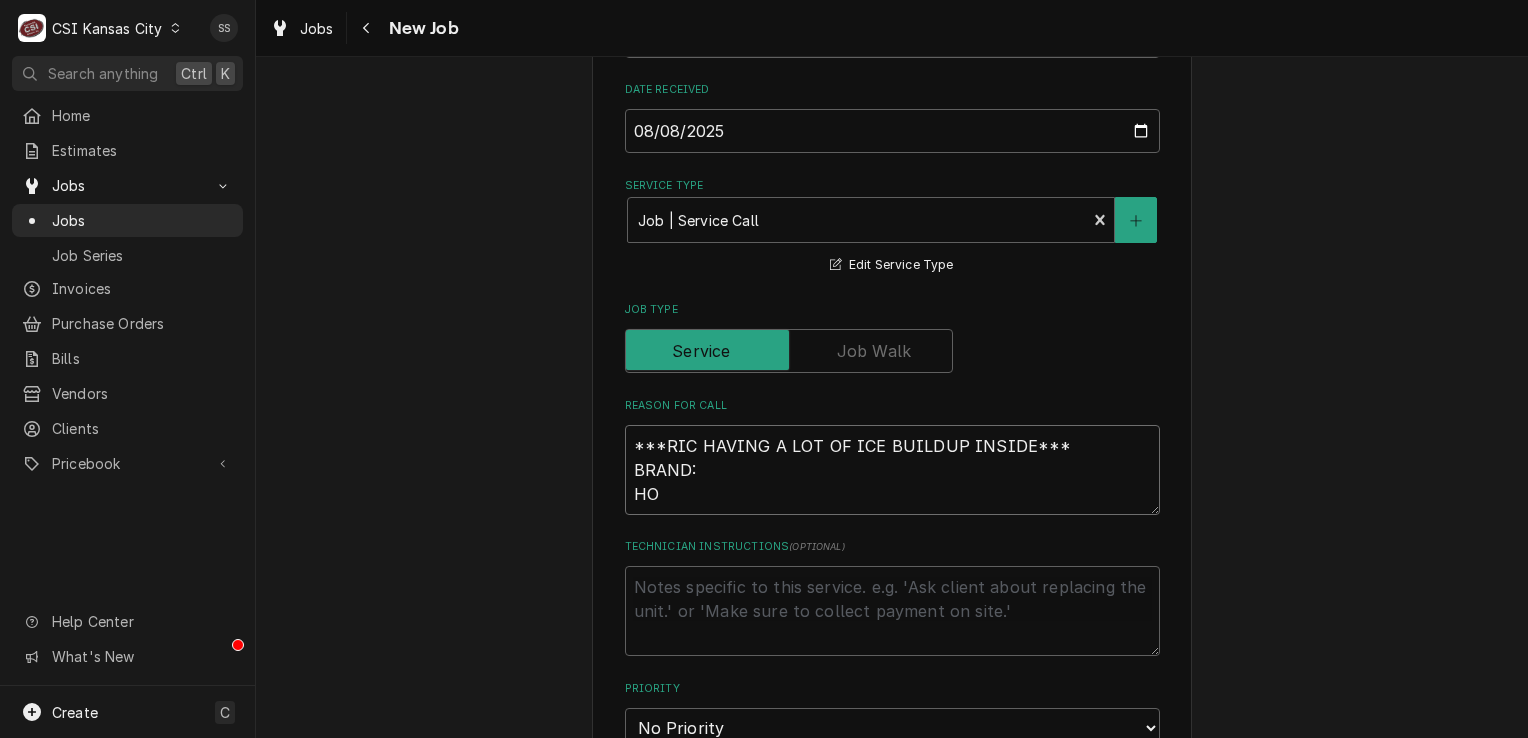 type on "x" 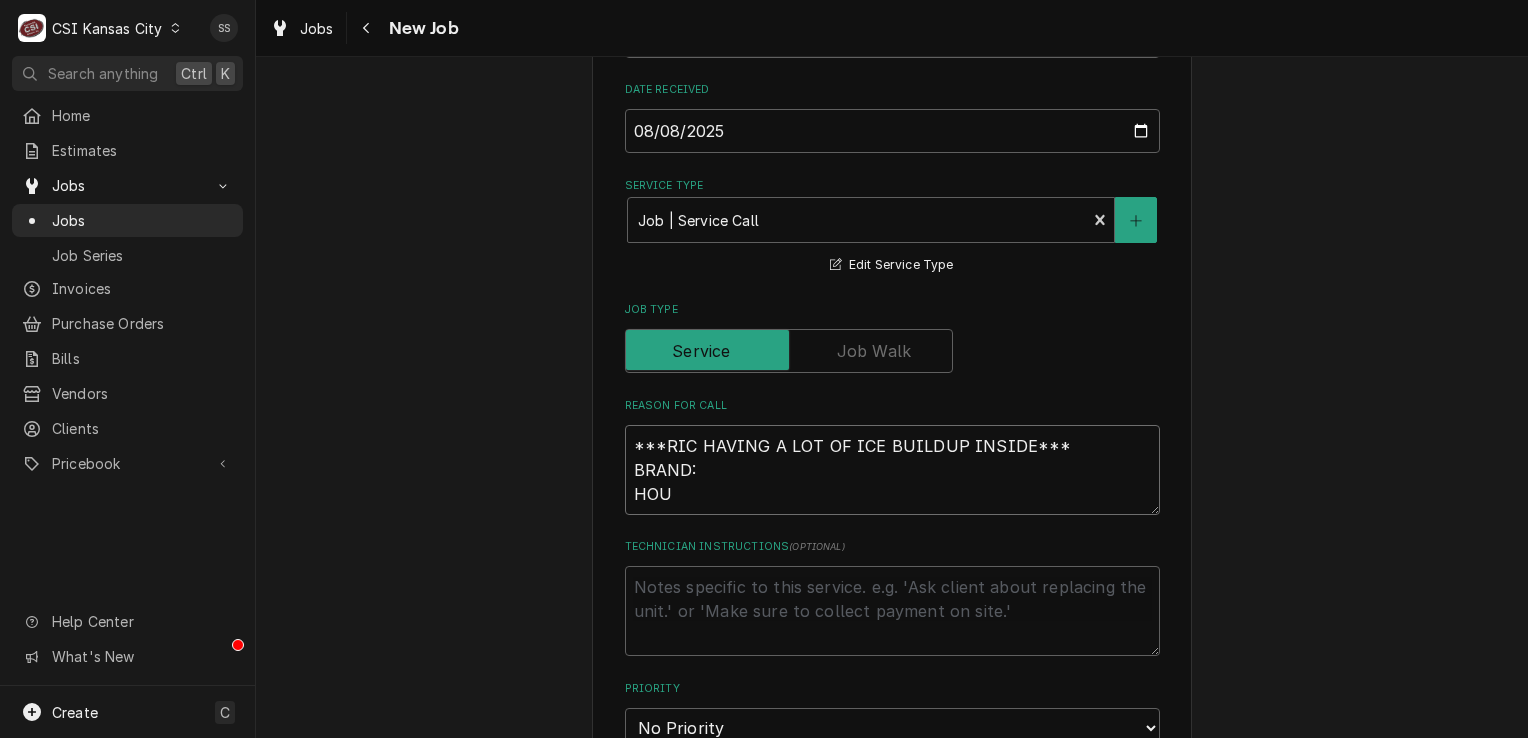 type on "x" 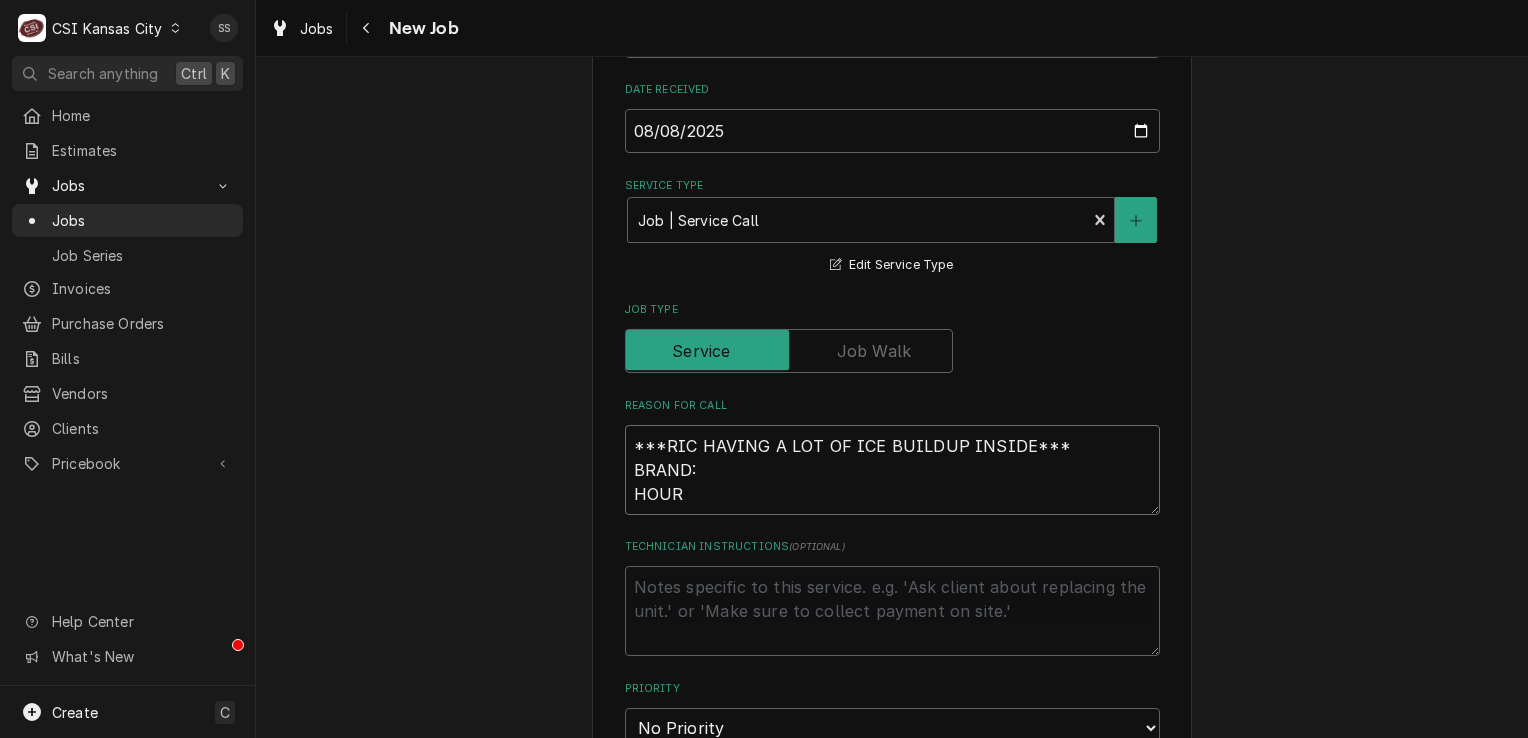 type on "x" 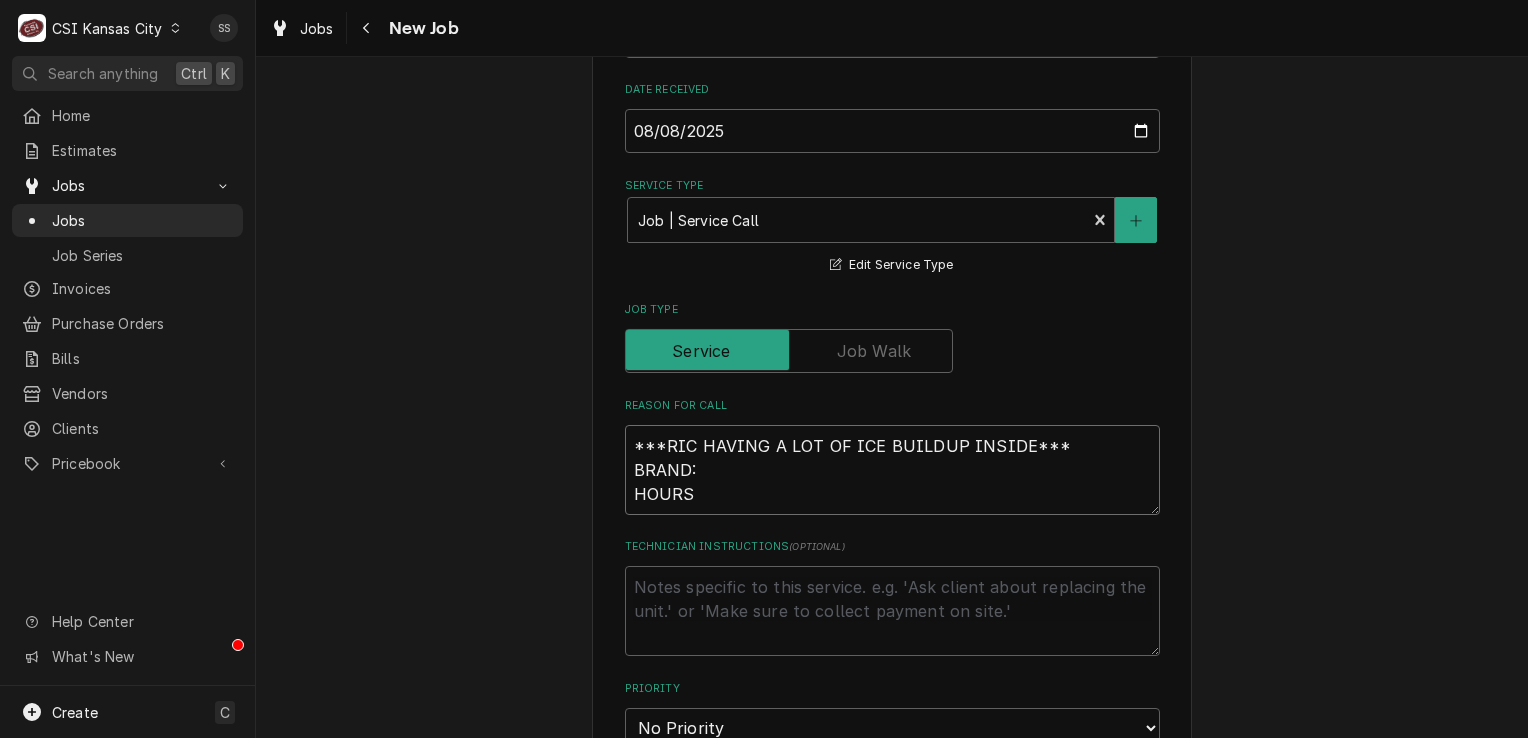 type on "x" 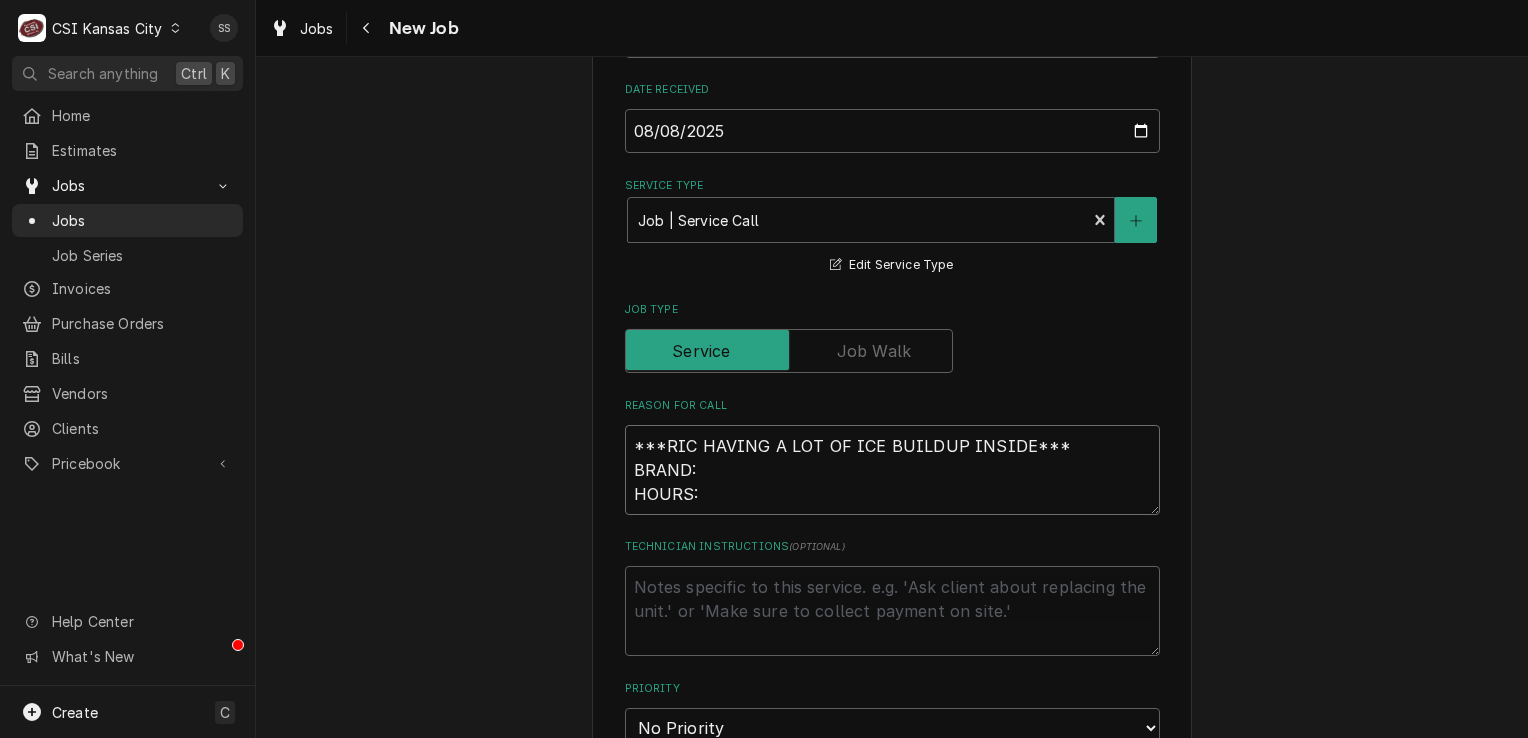 type on "x" 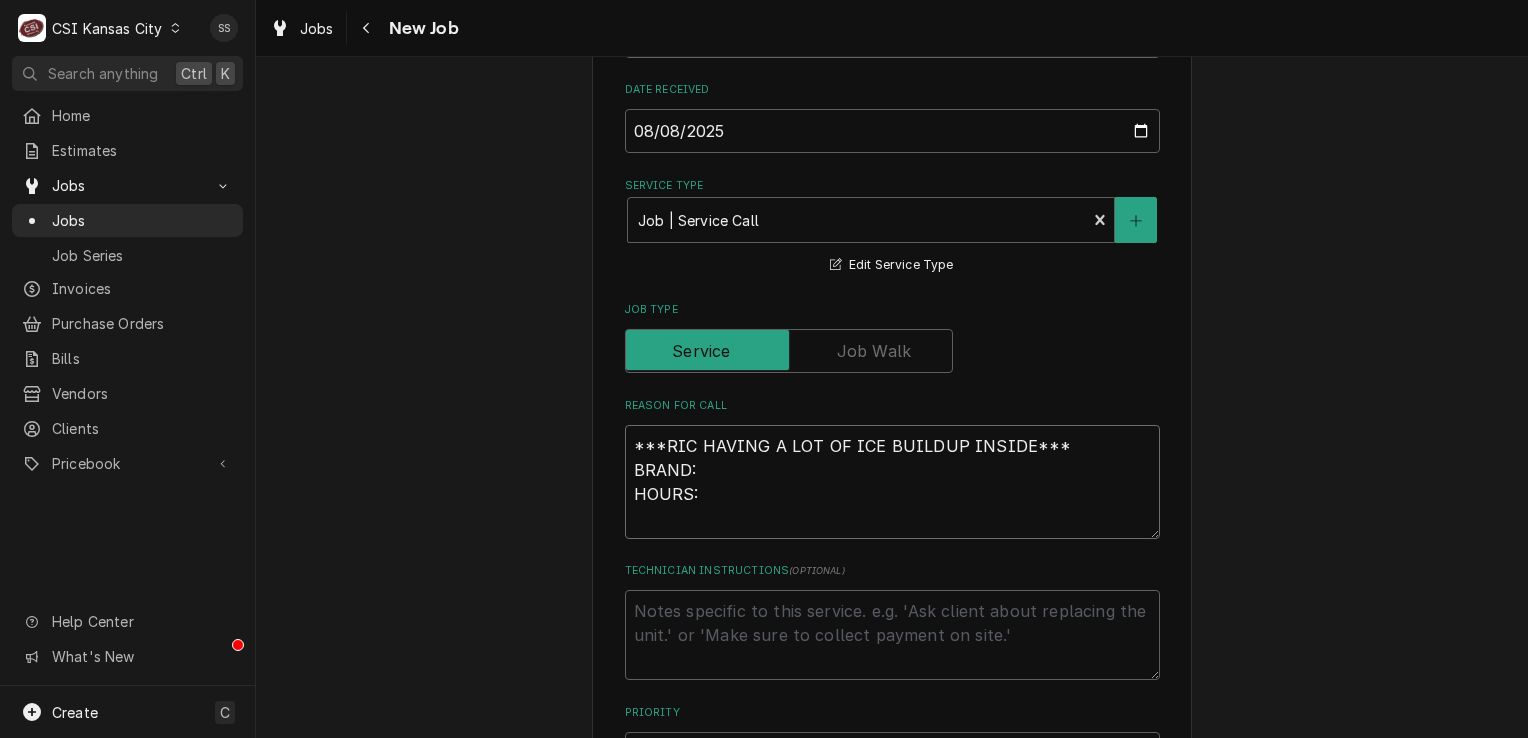 type on "x" 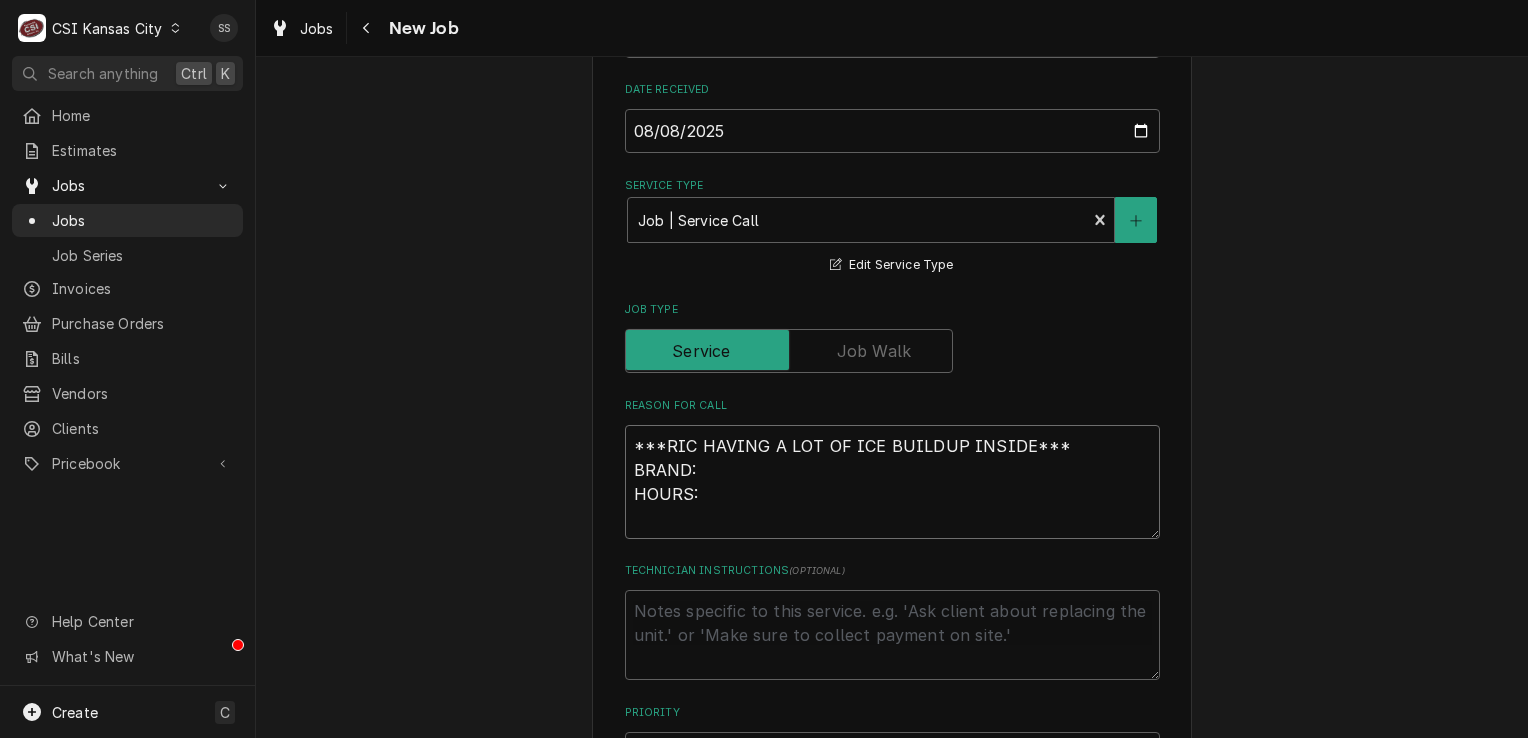 type on "***RIC HAVING A LOT OF ICE BUILDUP INSIDE***
BRAND:
HOURS:
C" 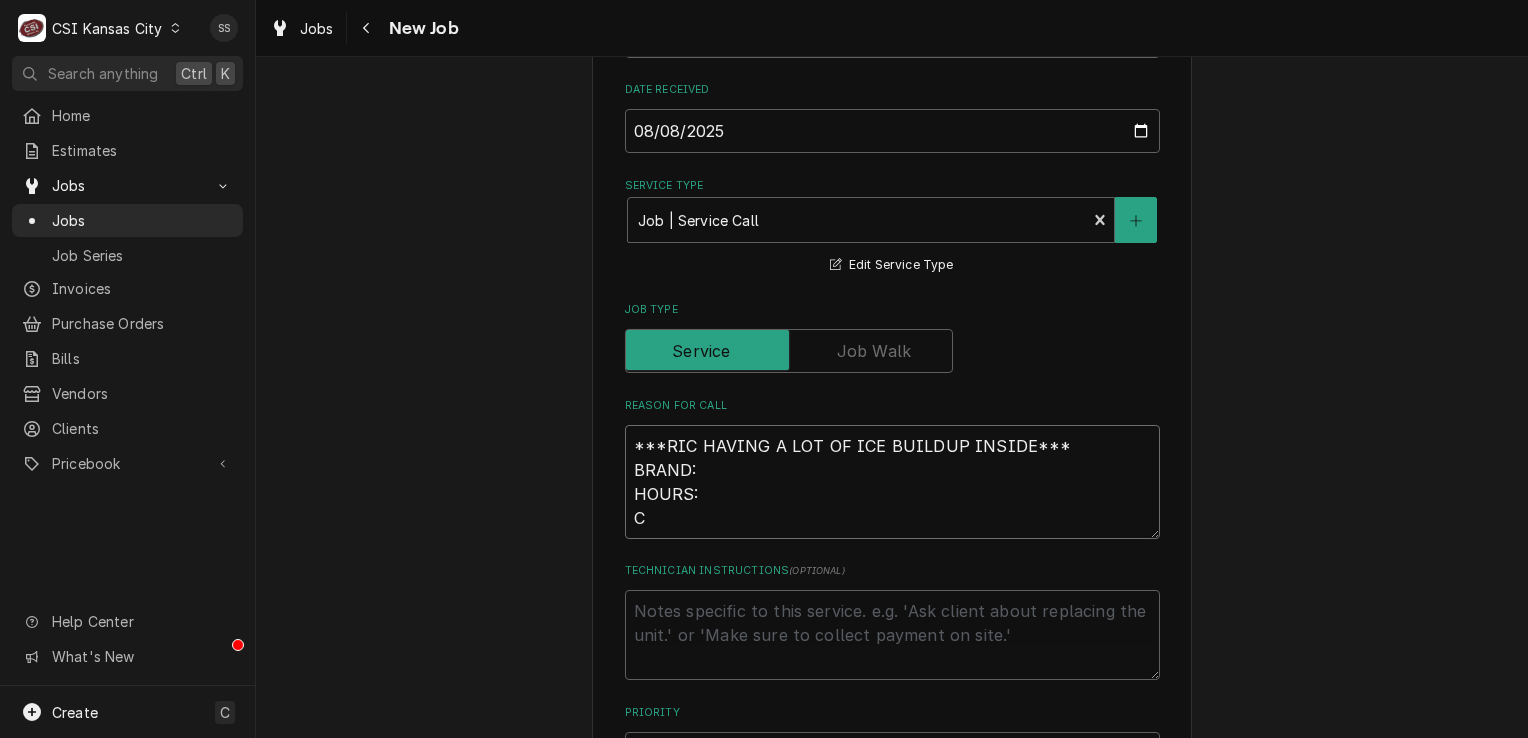 type on "x" 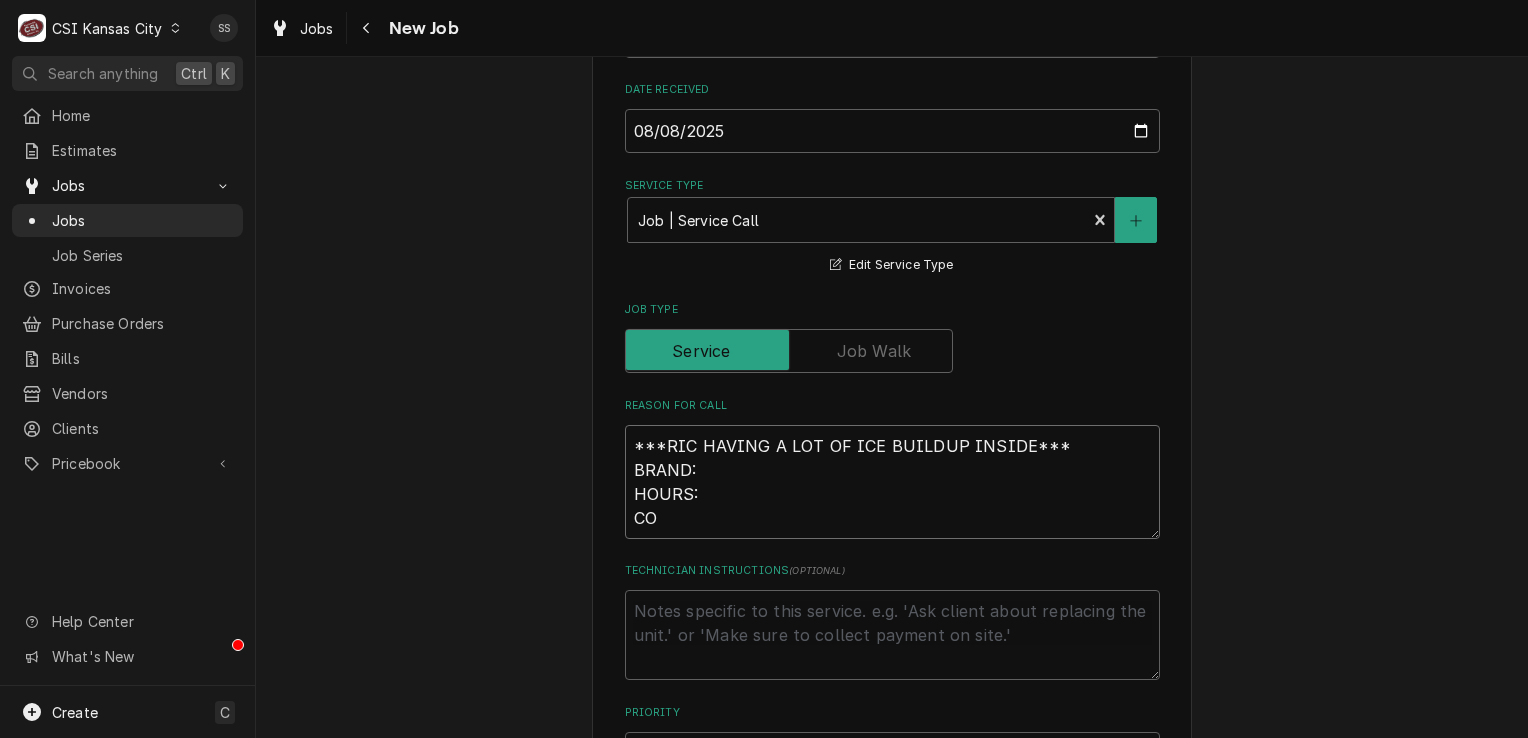 type on "x" 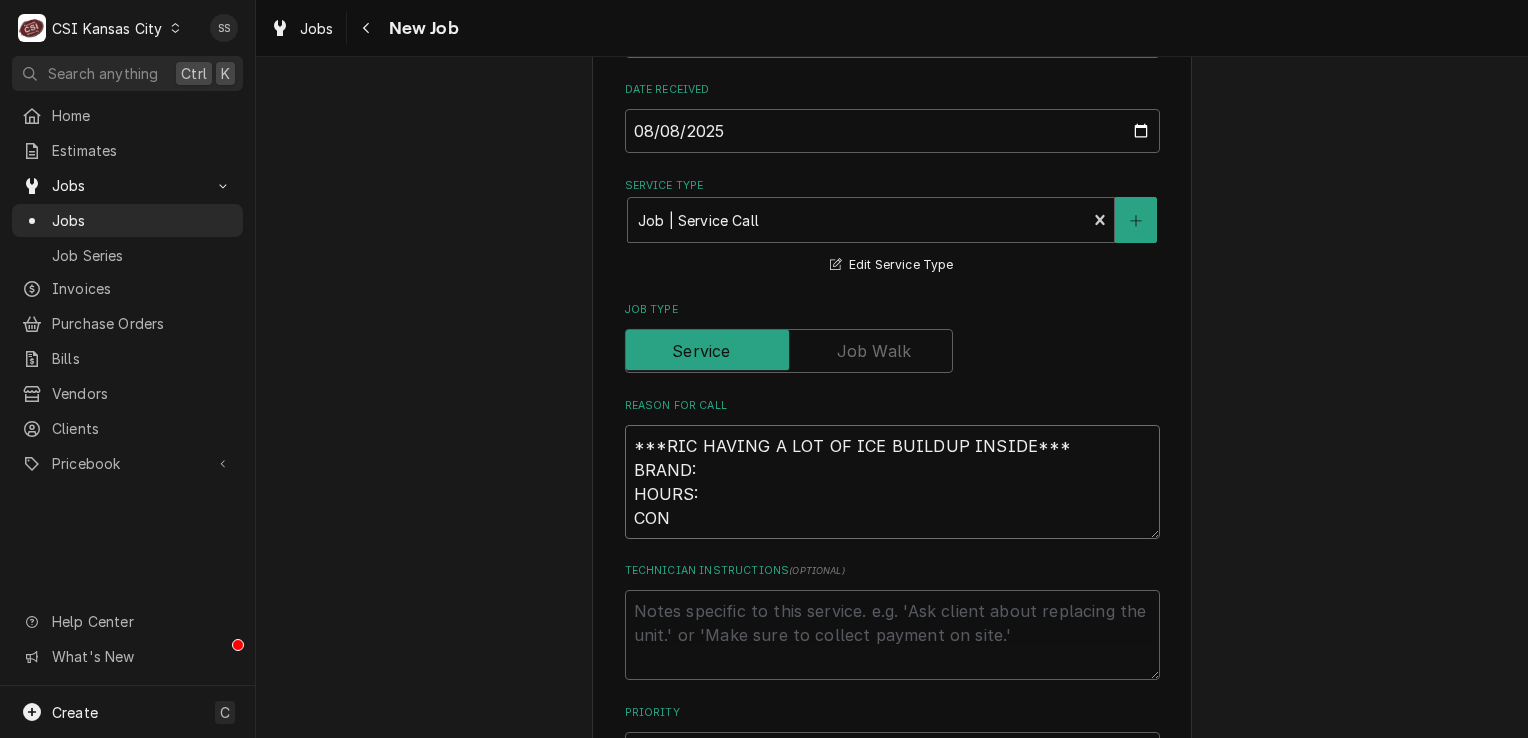type on "x" 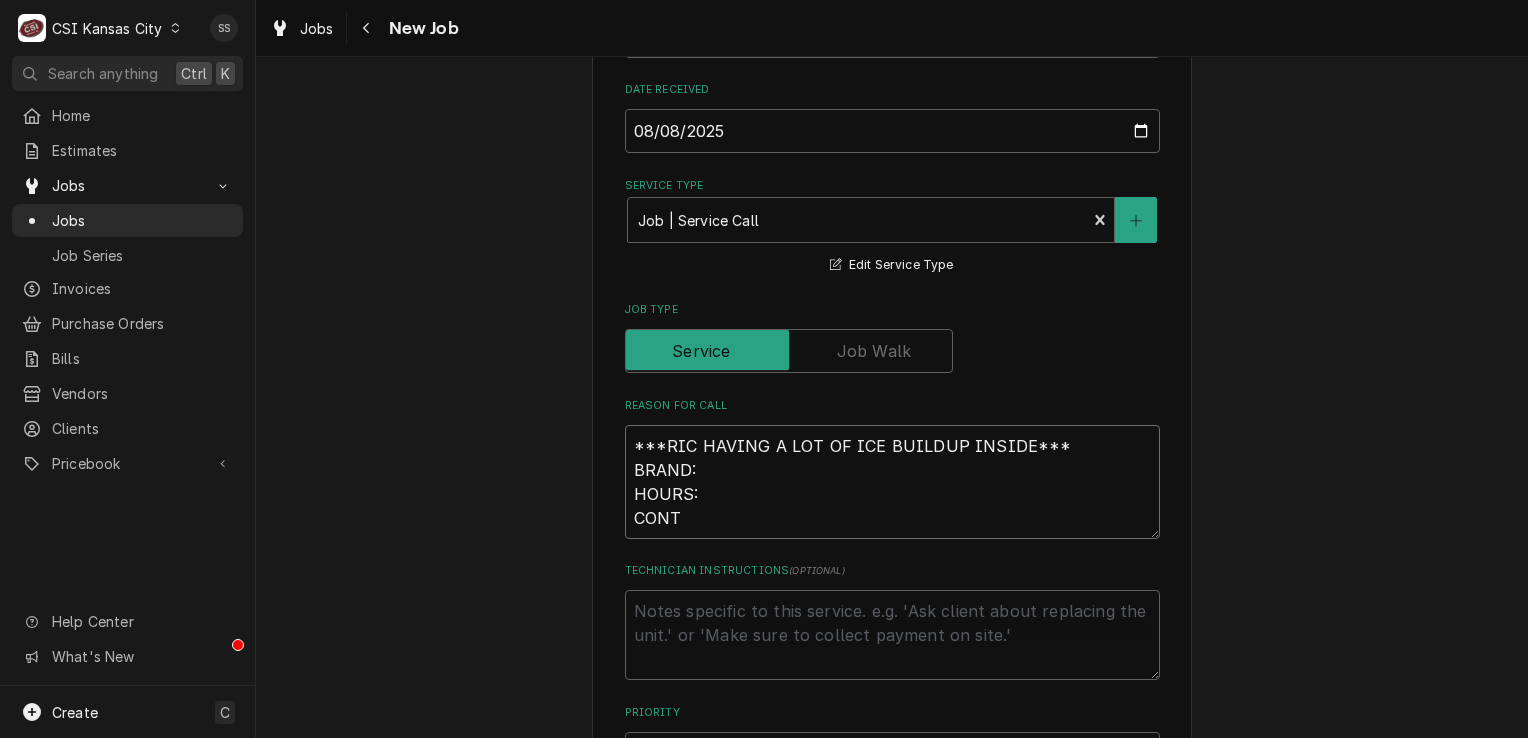 type on "x" 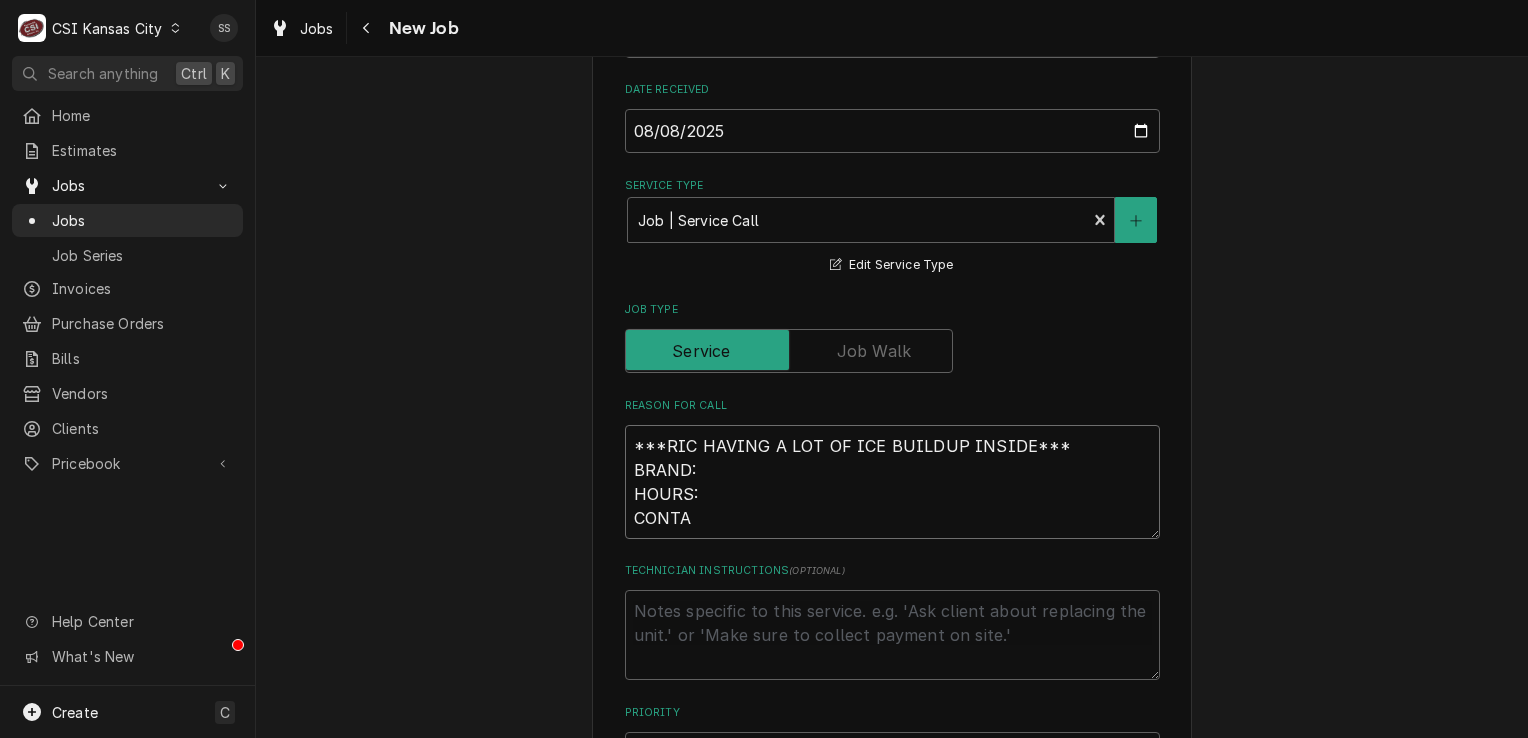 type on "x" 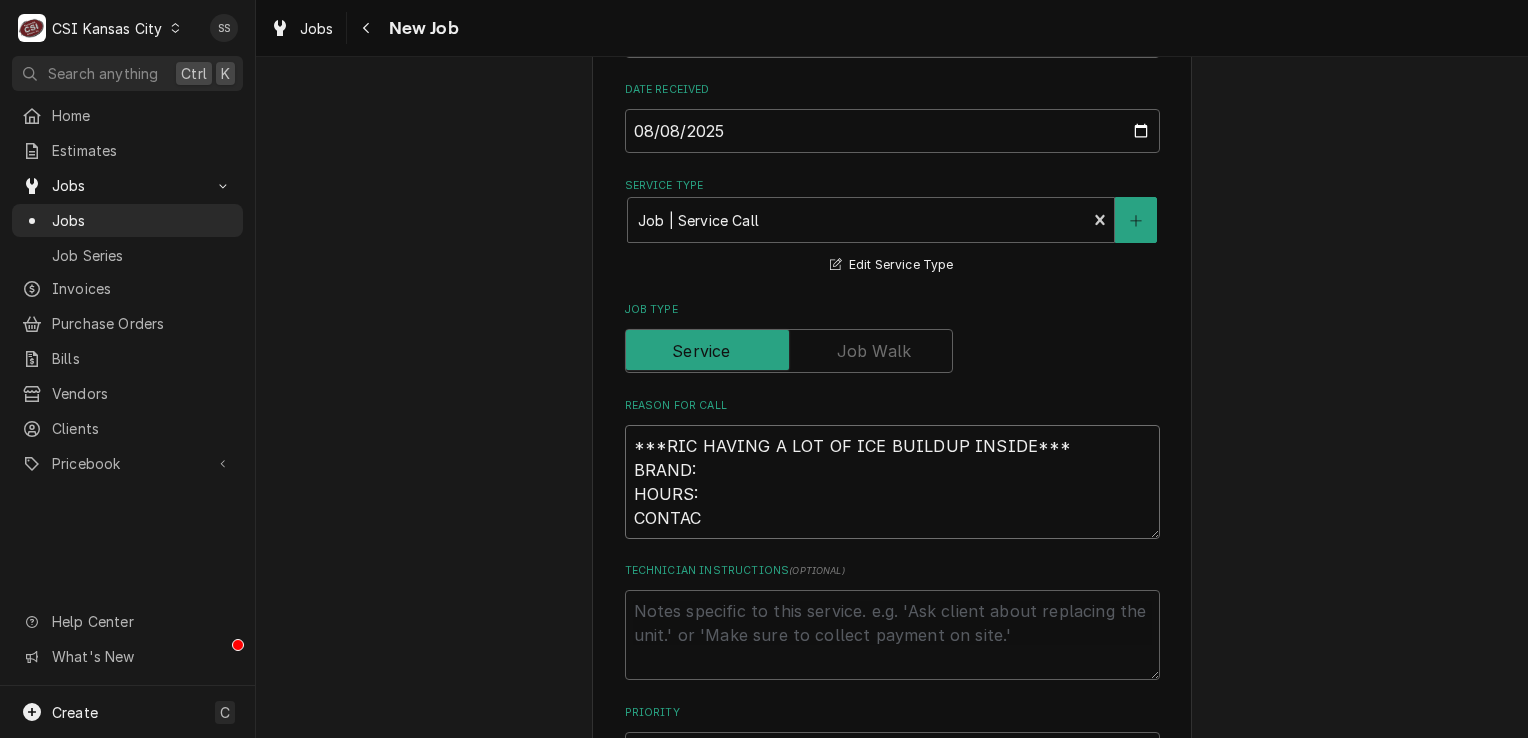 type on "x" 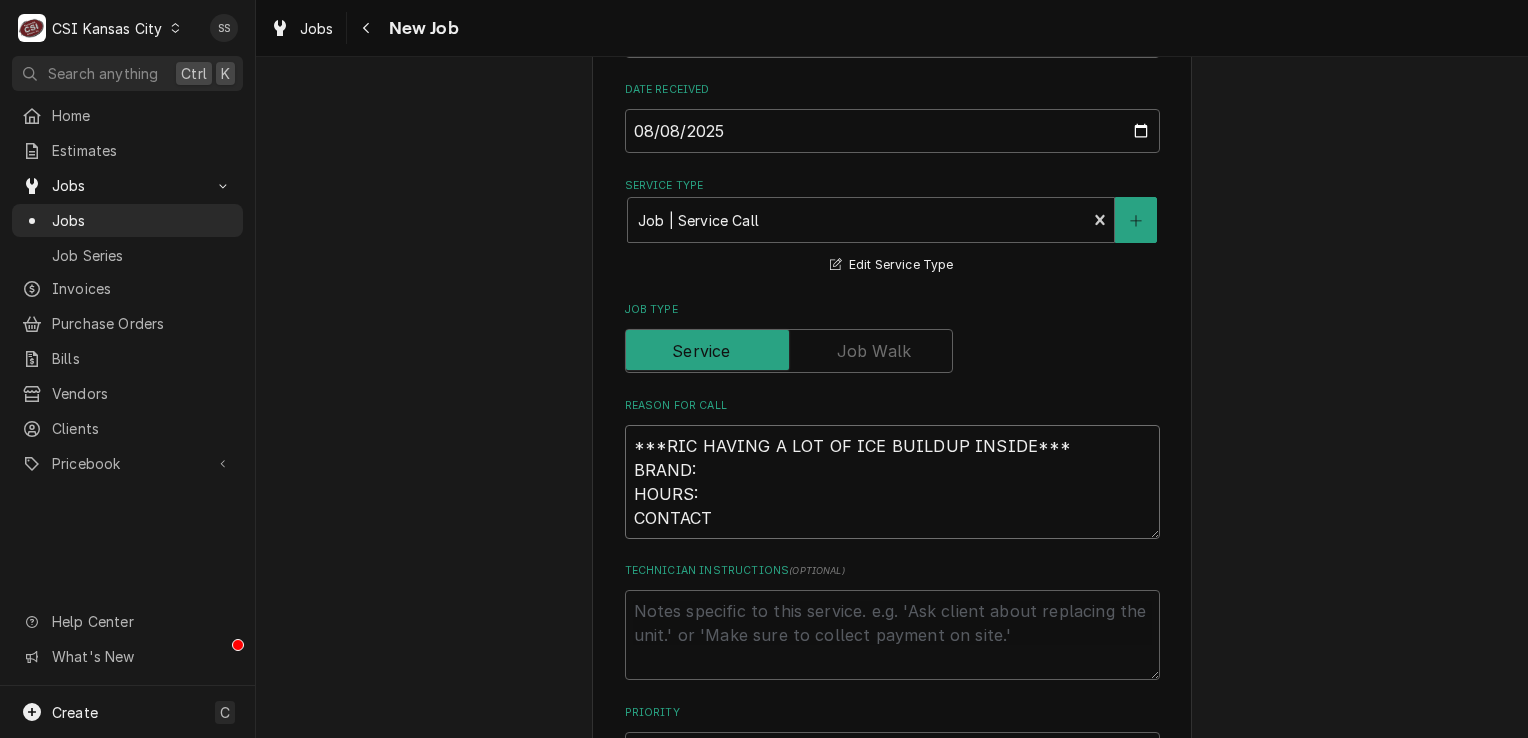 type on "x" 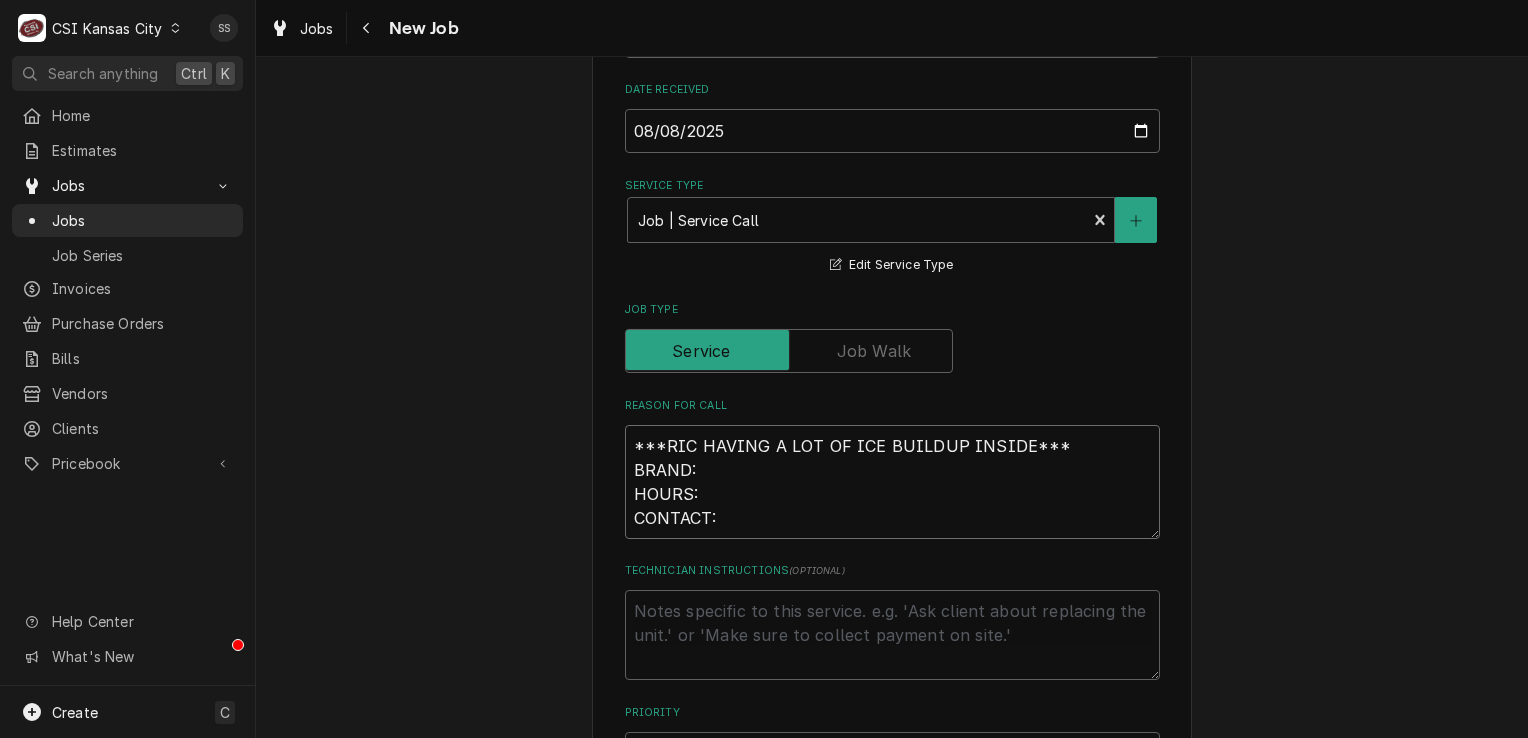 type on "x" 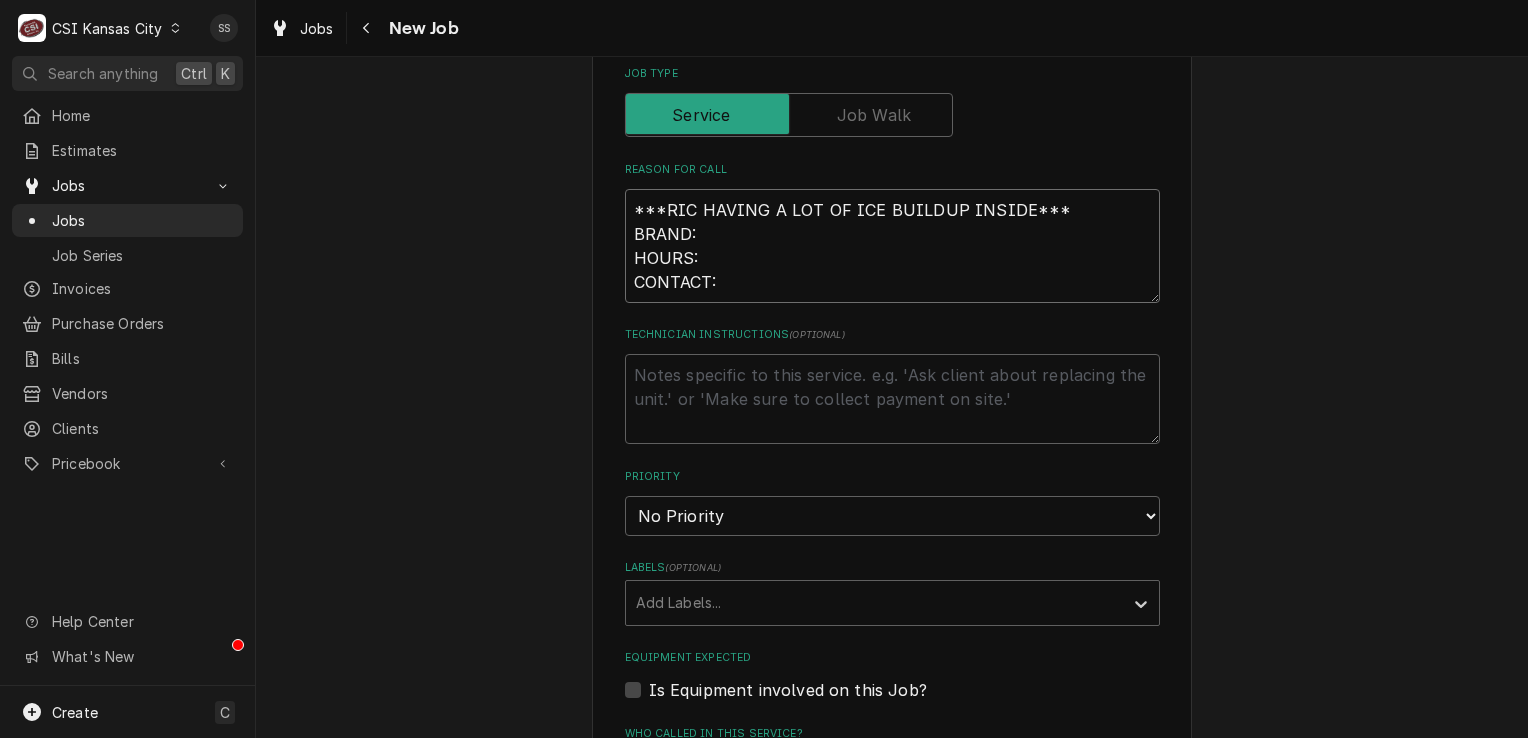 scroll, scrollTop: 900, scrollLeft: 0, axis: vertical 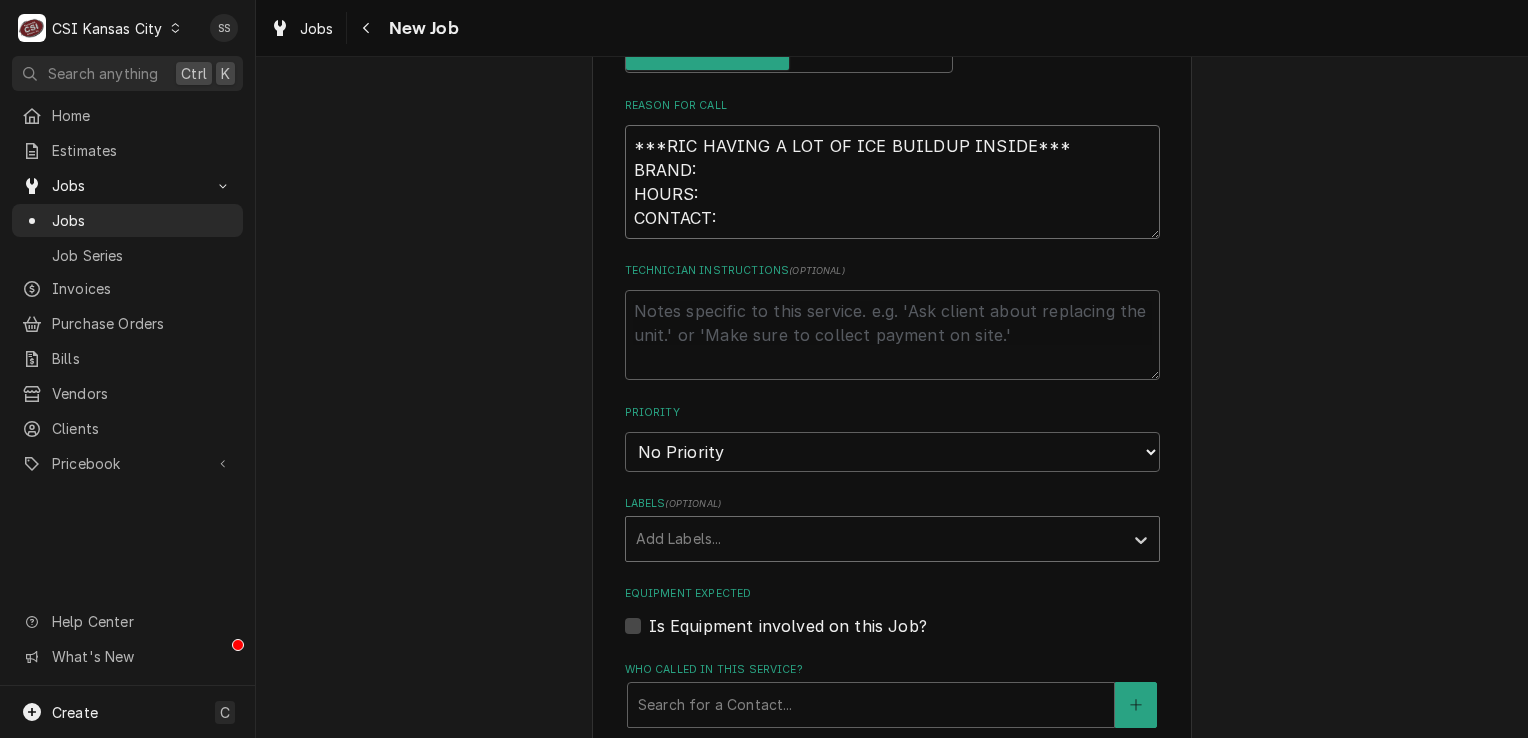 type on "***RIC HAVING A LOT OF ICE BUILDUP INSIDE***
BRAND:
HOURS:
CONTACT:" 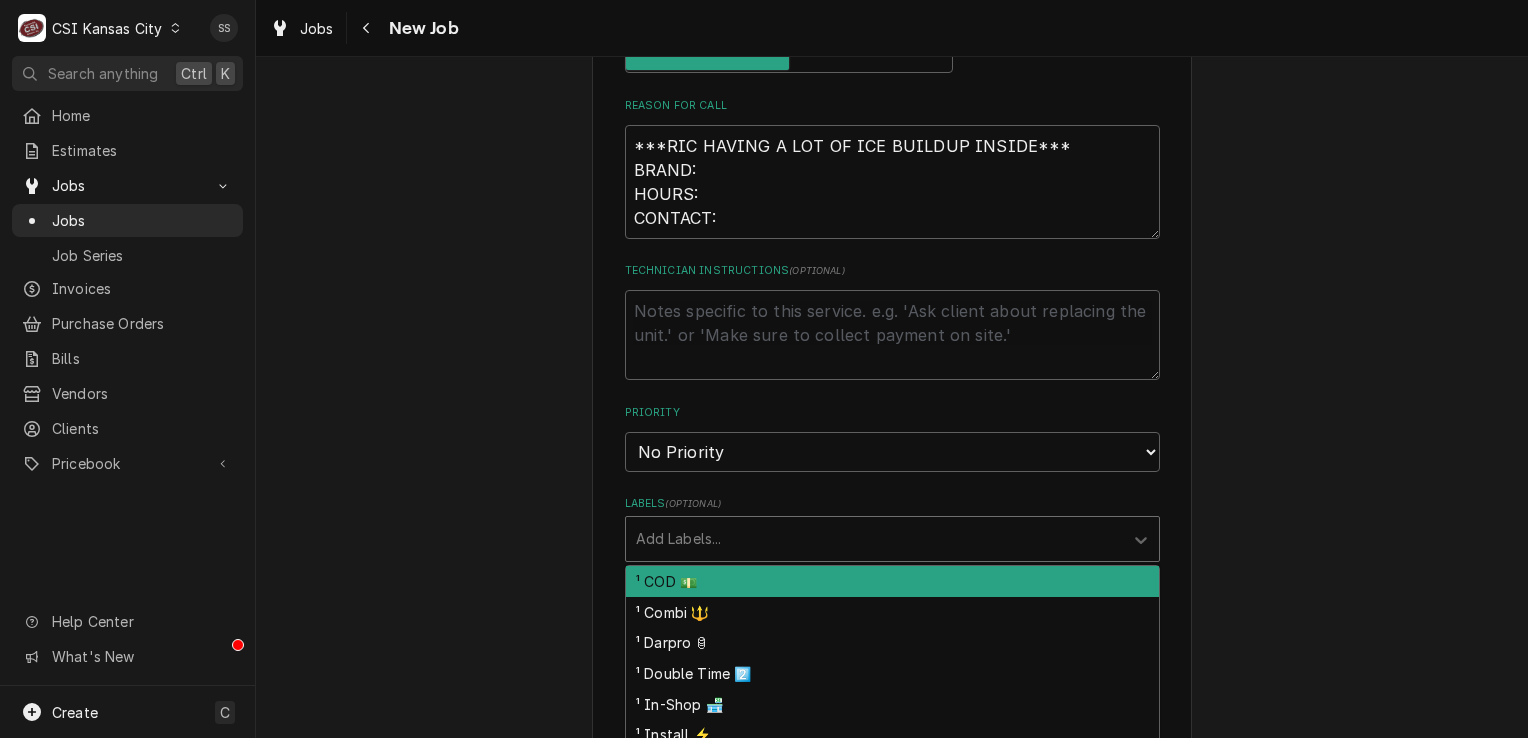click at bounding box center [874, 539] 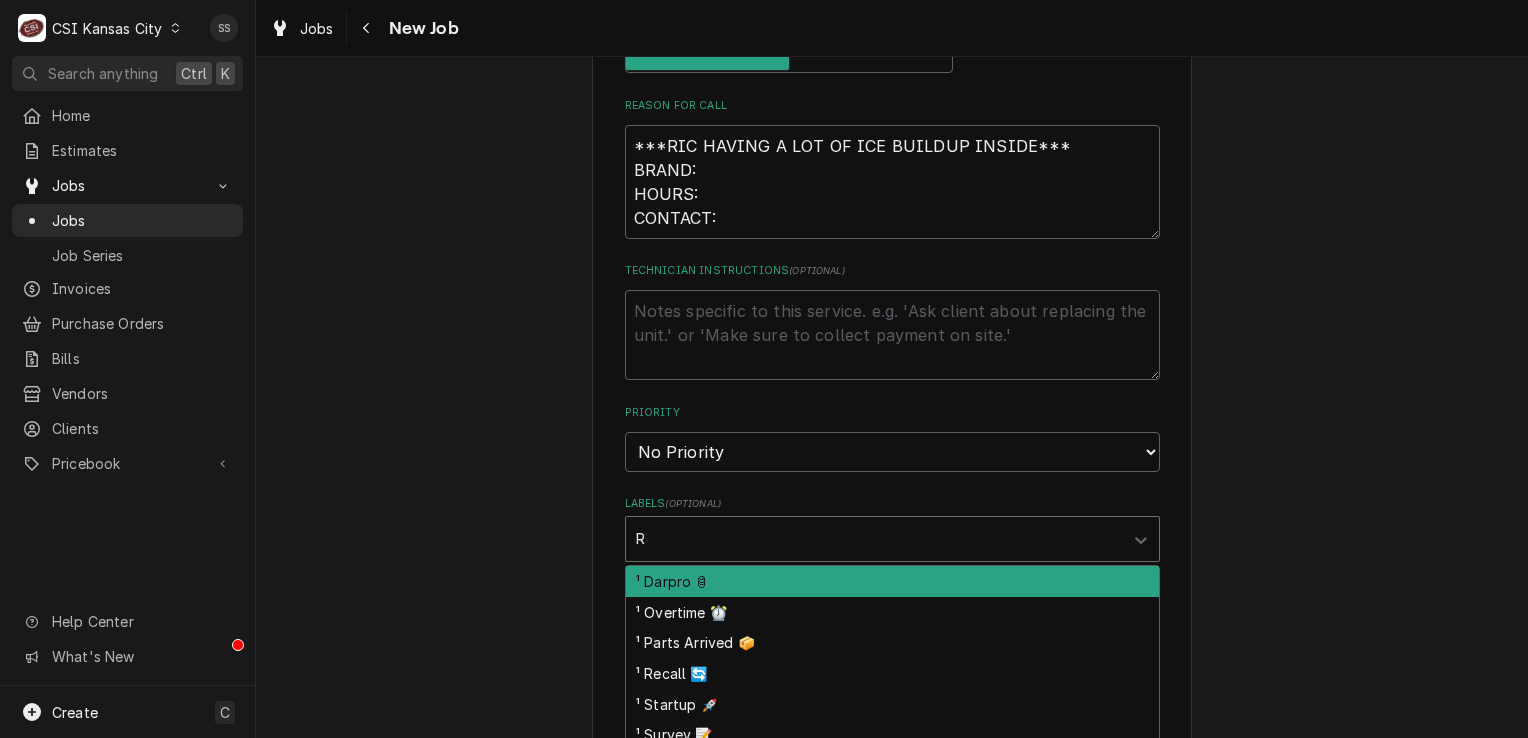type on "RE" 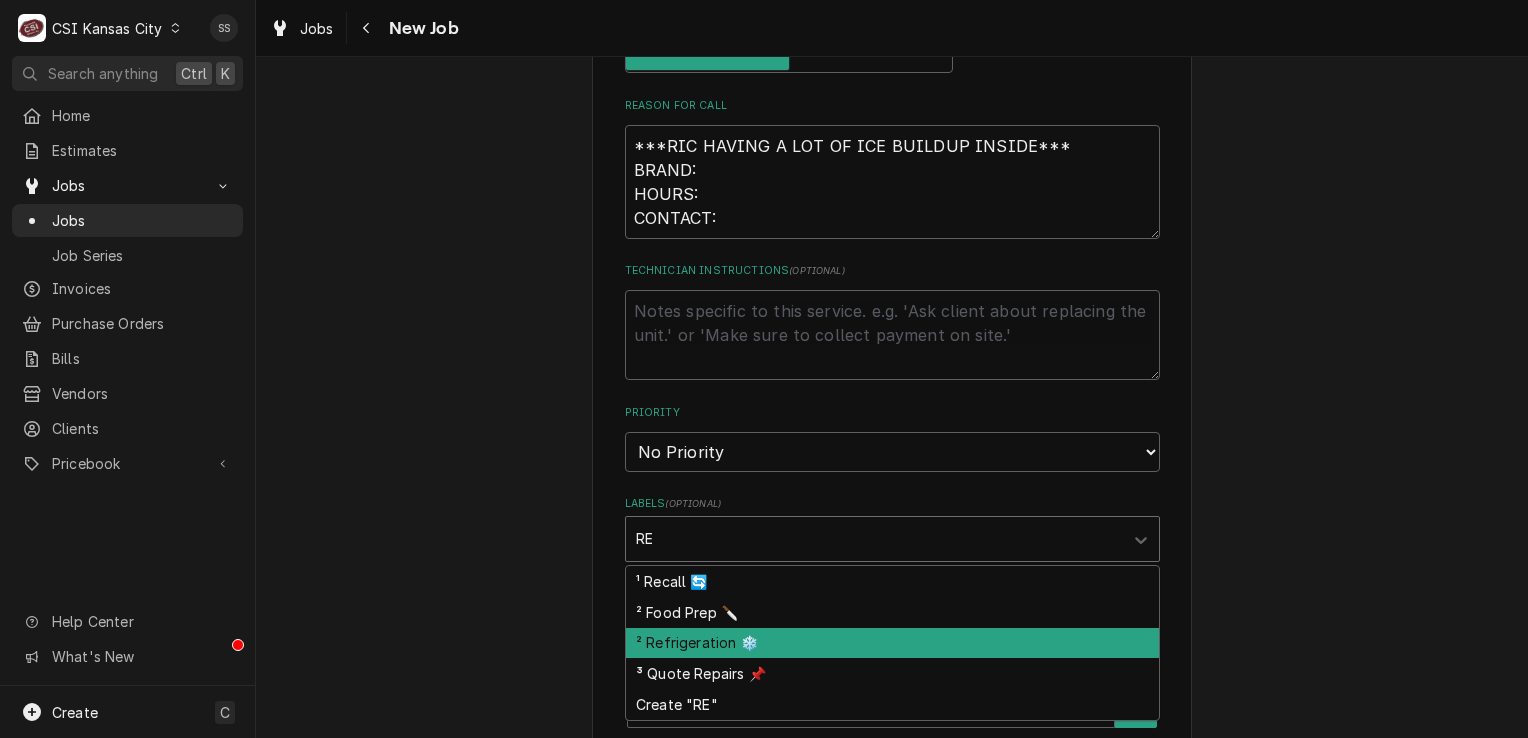 click on "² Refrigeration ❄️" at bounding box center [892, 643] 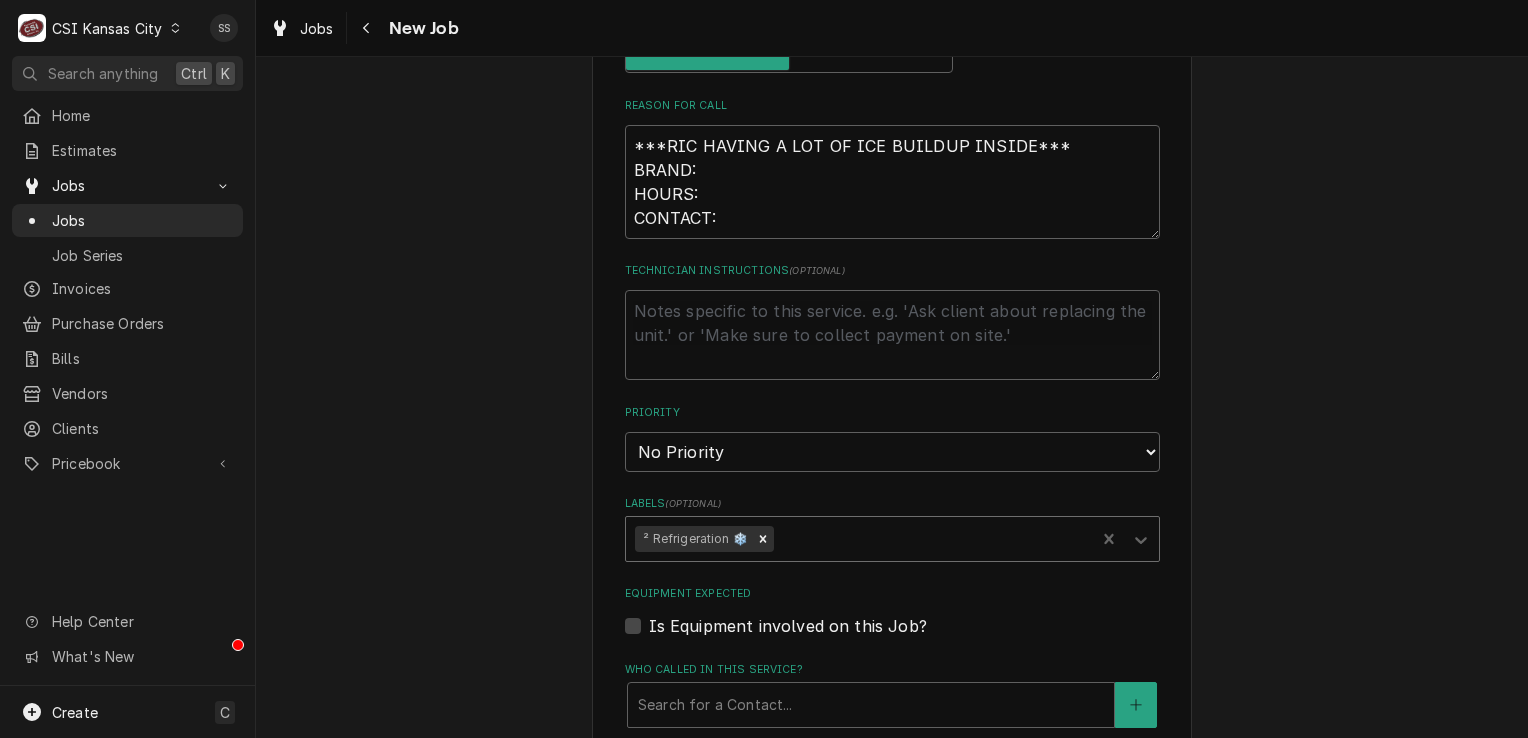 type on "x" 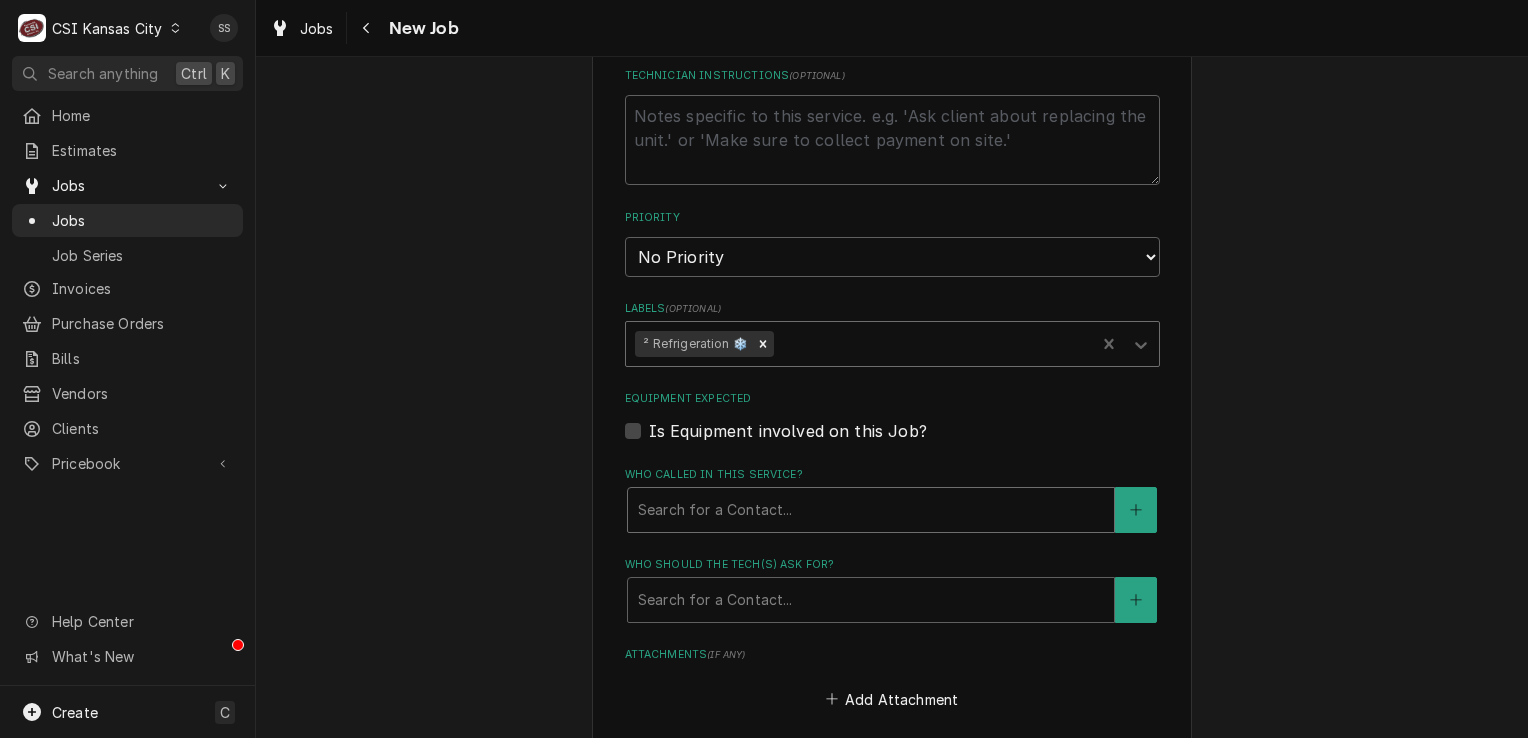 scroll, scrollTop: 1100, scrollLeft: 0, axis: vertical 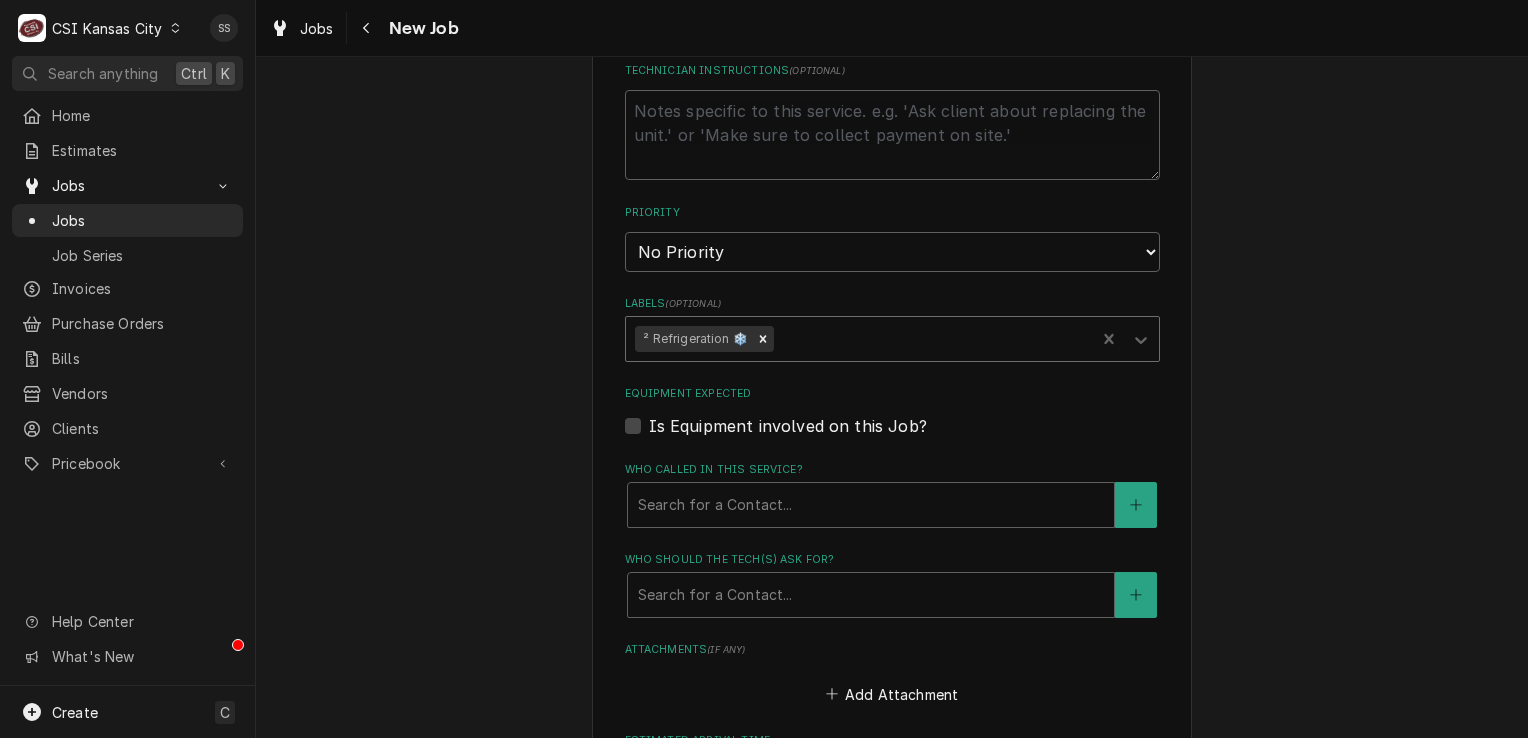 click on "Is Equipment involved on this Job?" at bounding box center (788, 426) 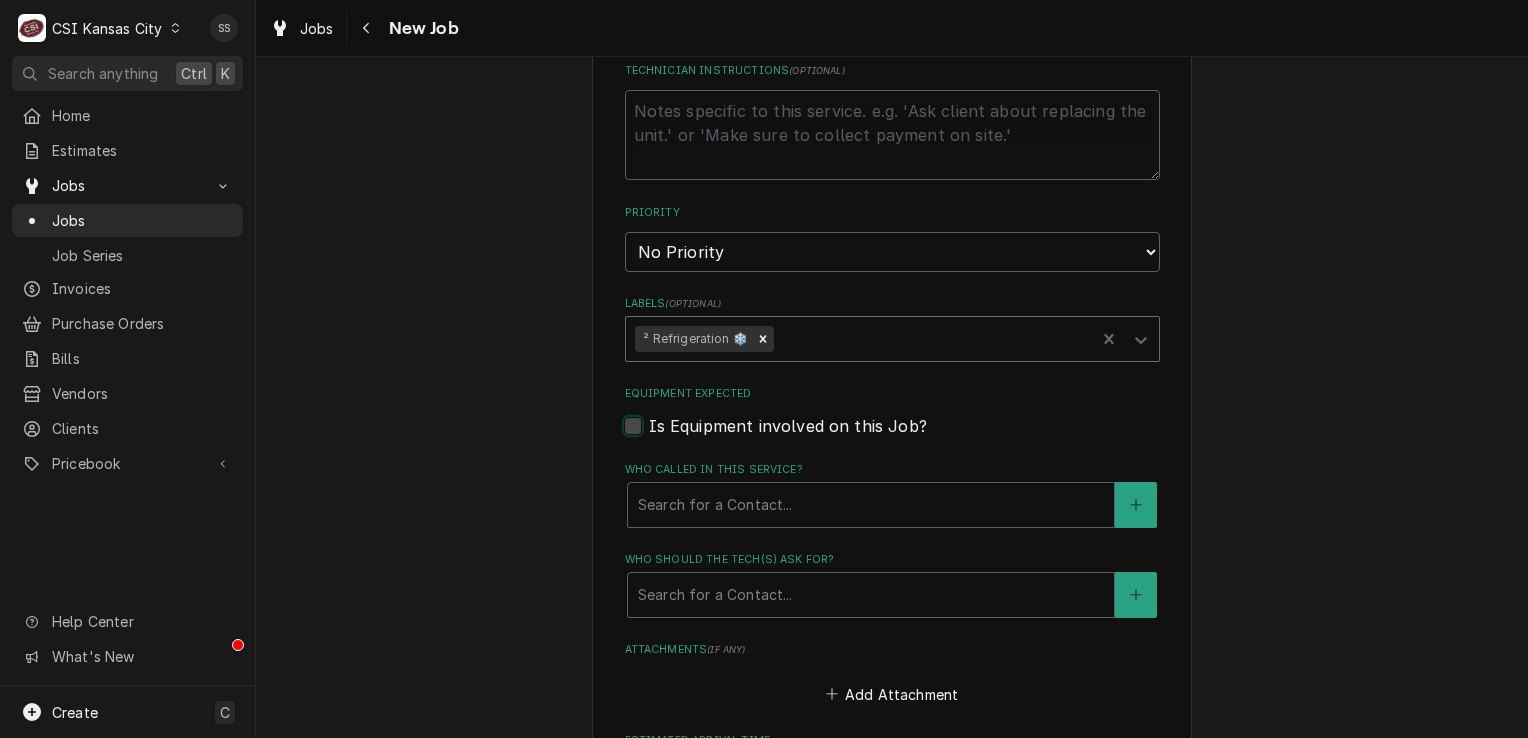 click on "Equipment Expected" at bounding box center [916, 436] 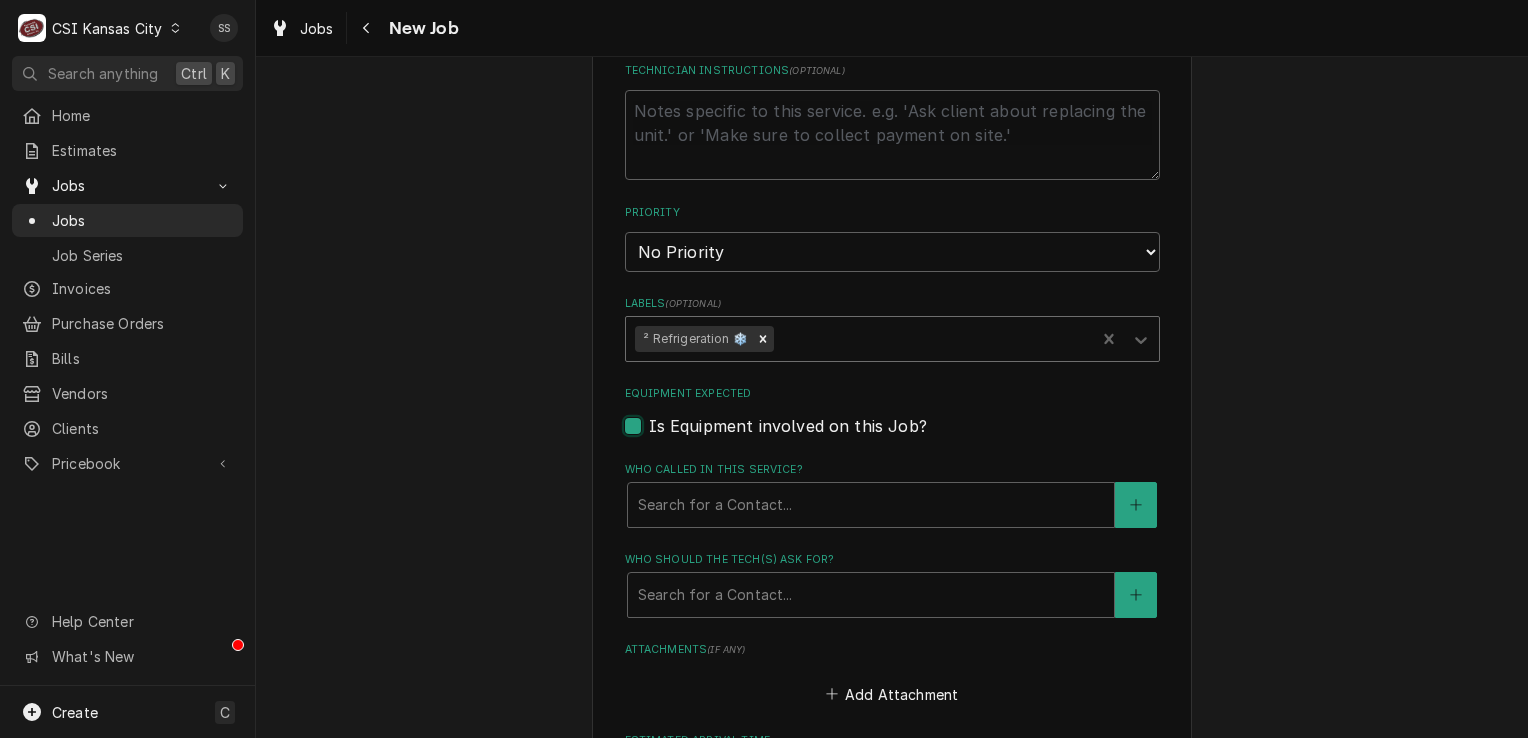 checkbox on "true" 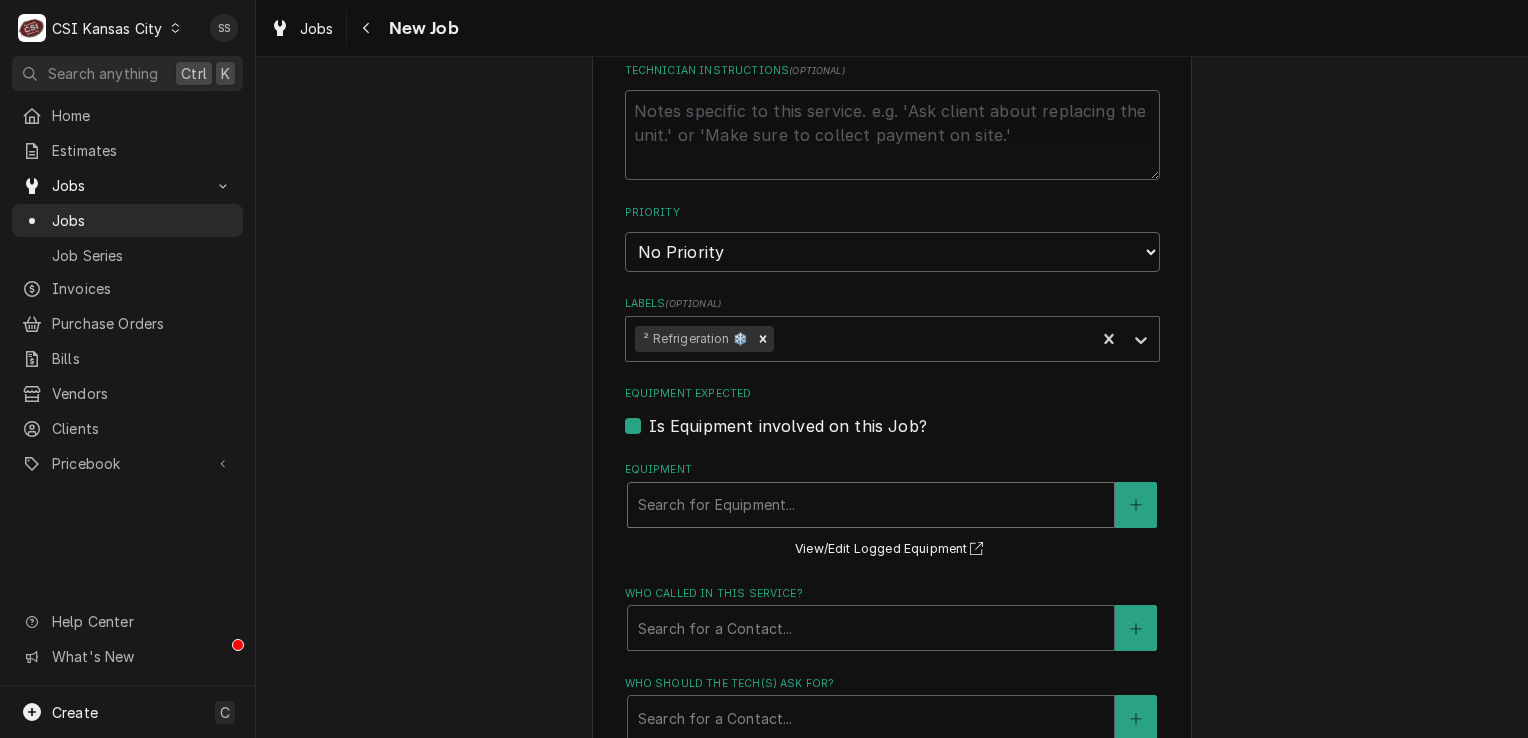 click at bounding box center [871, 505] 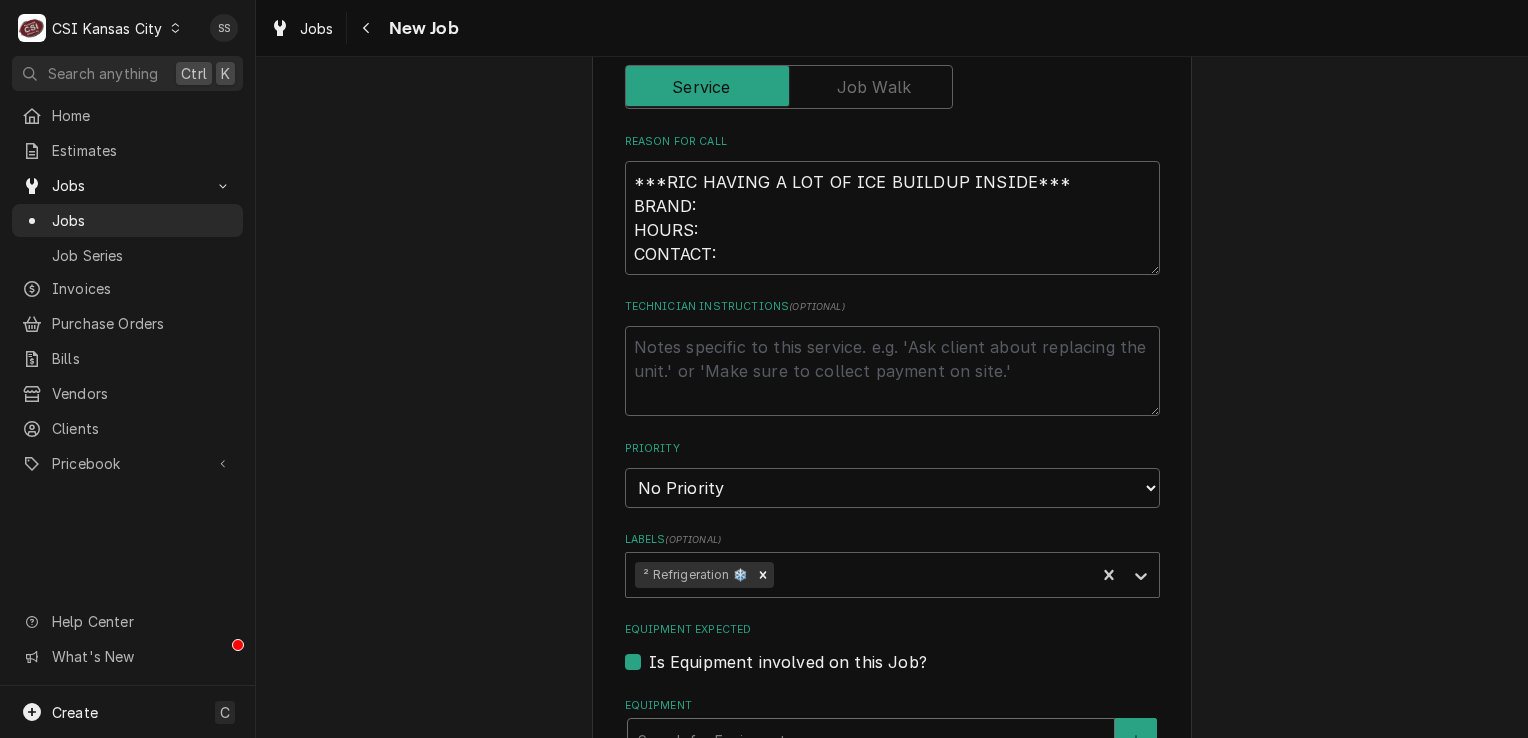scroll, scrollTop: 800, scrollLeft: 0, axis: vertical 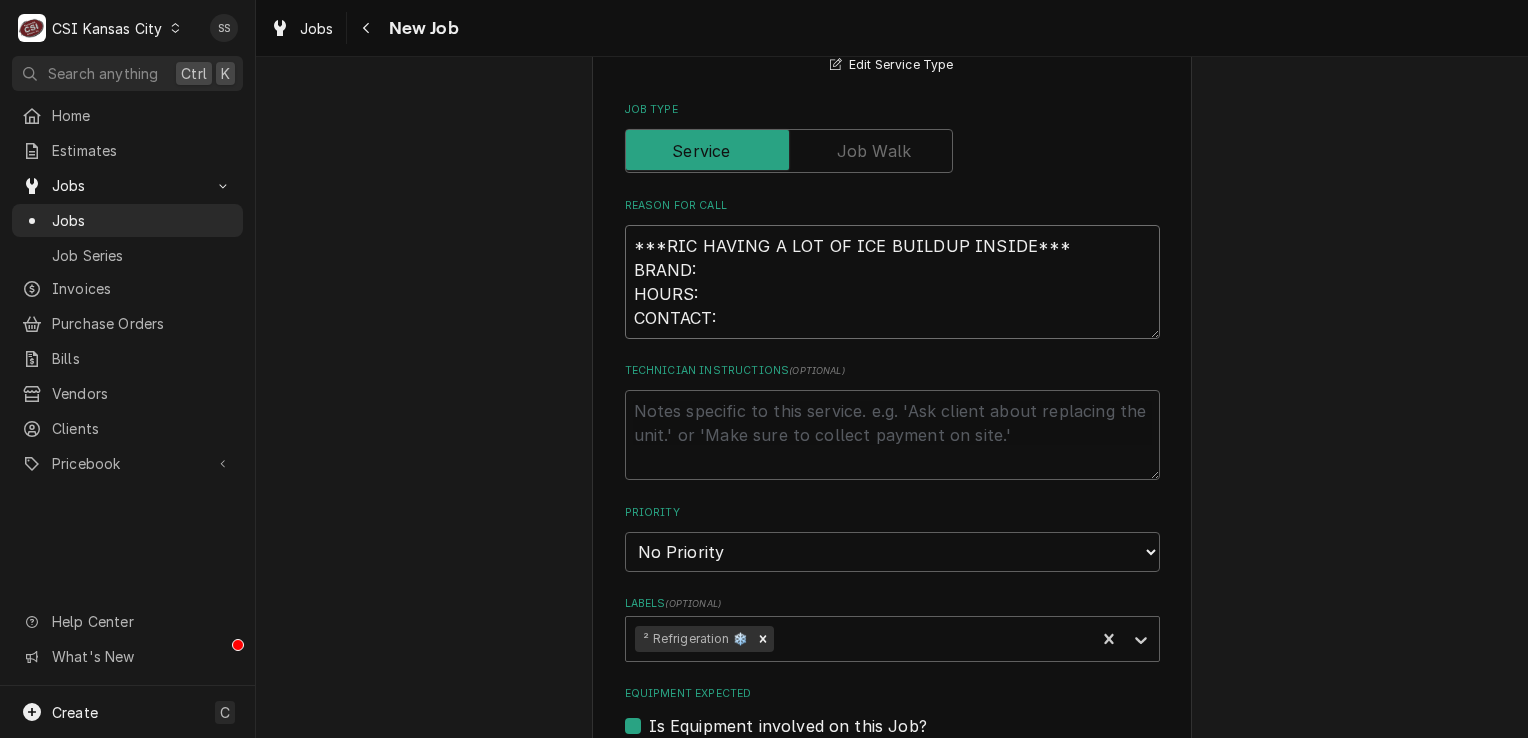 click on "***RIC HAVING A LOT OF ICE BUILDUP INSIDE***
BRAND:
HOURS:
CONTACT:" at bounding box center [892, 282] 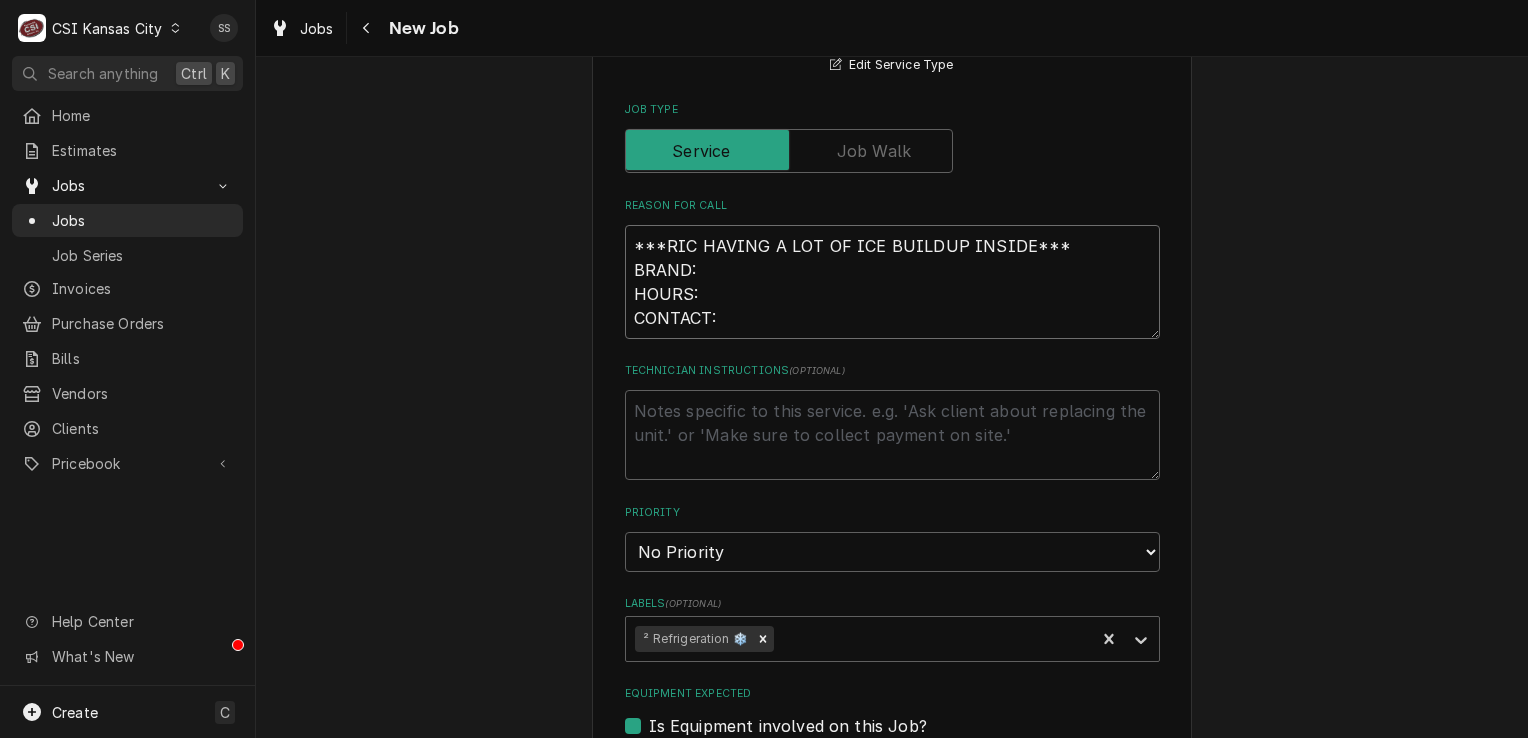 type on "x" 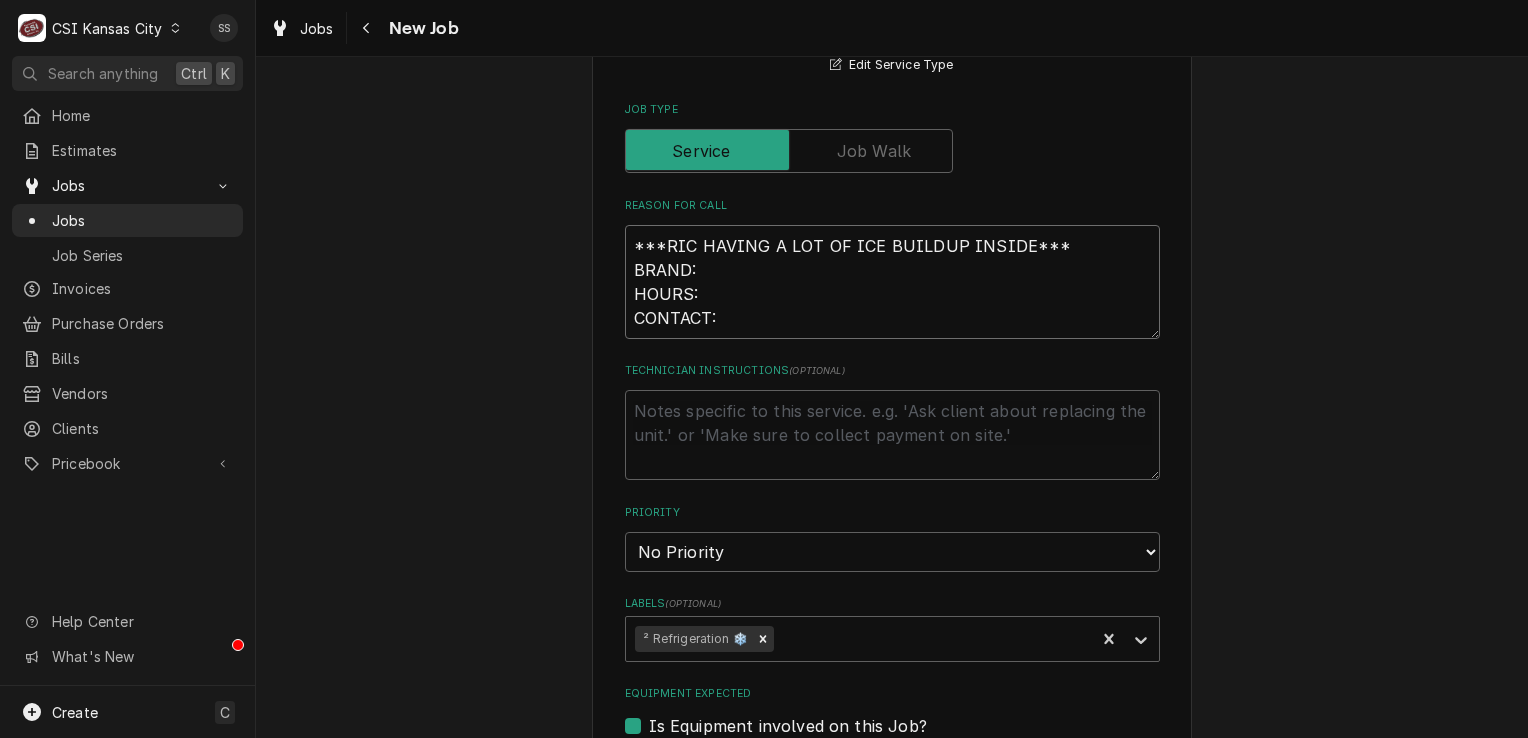 type on "***RIC HAVING A LOT OF ICE BUILDUP INSIDE***
BRAND:
HOURS:
CONTACT:" 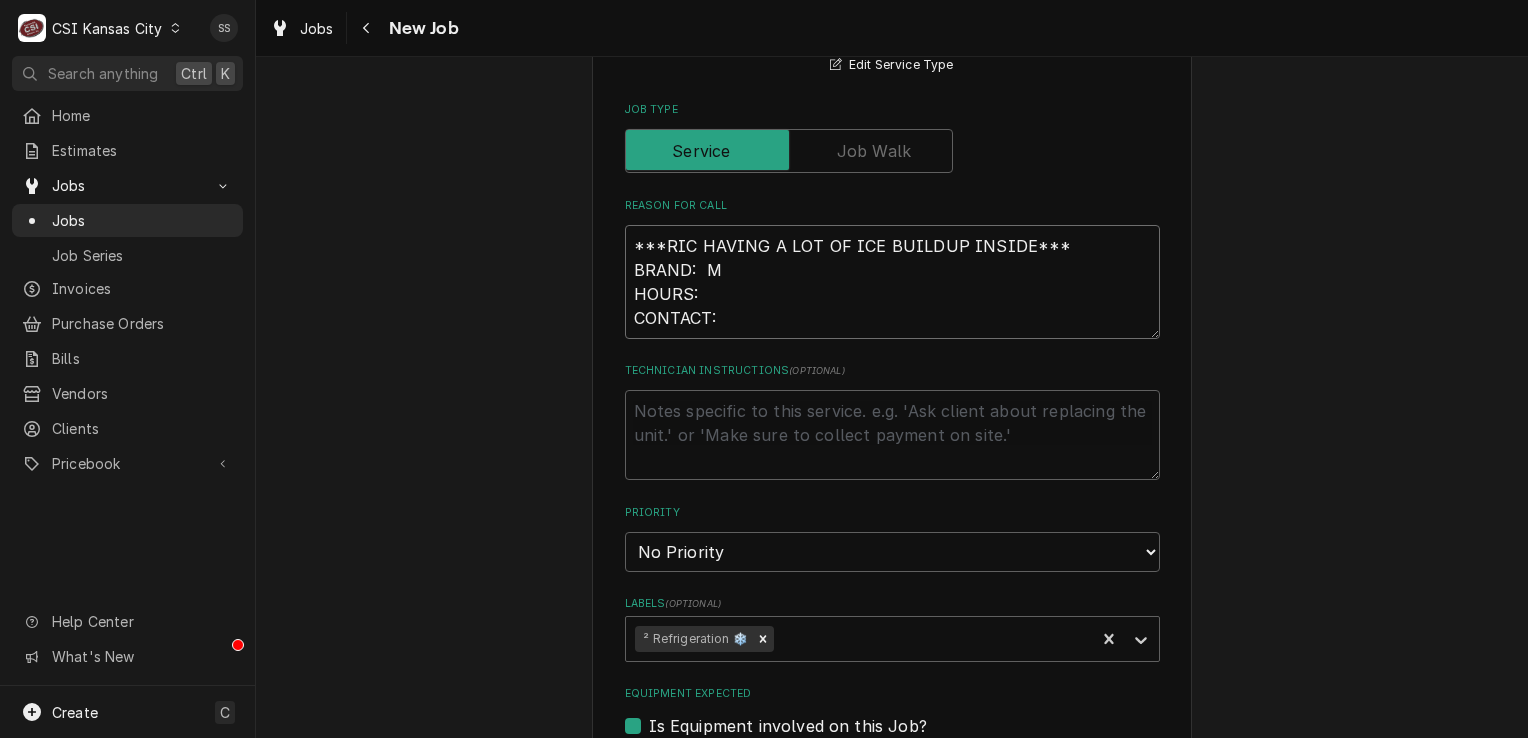 type on "x" 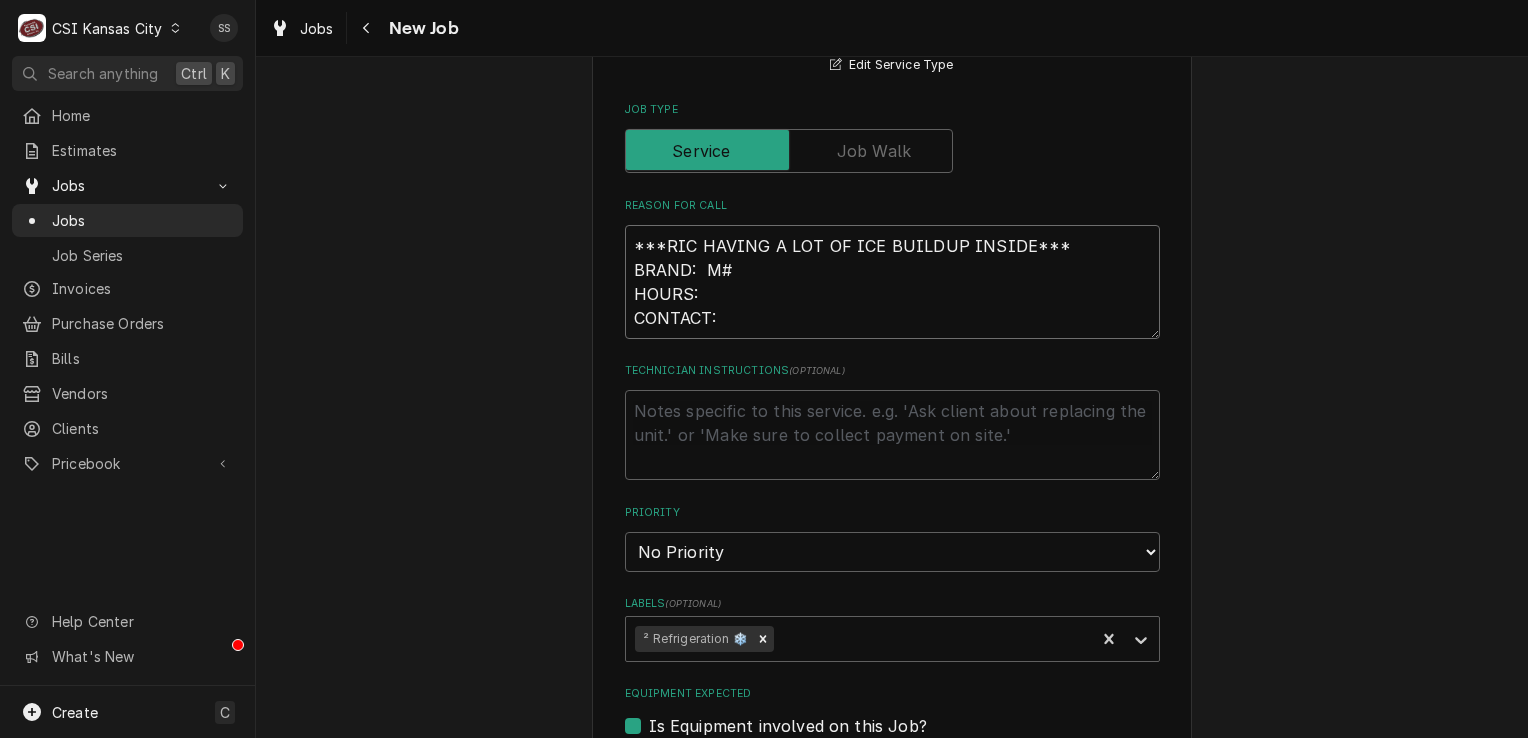type on "x" 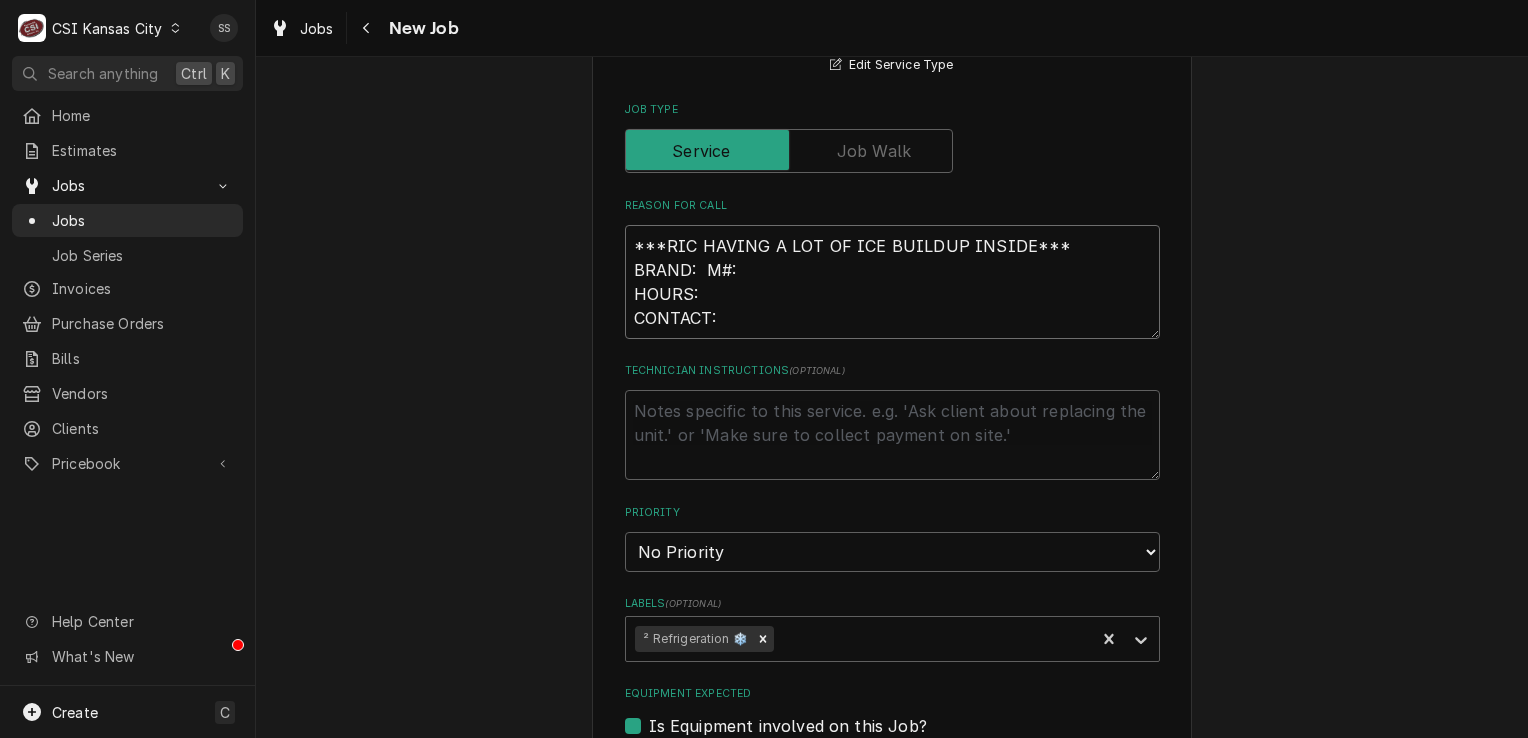 type on "x" 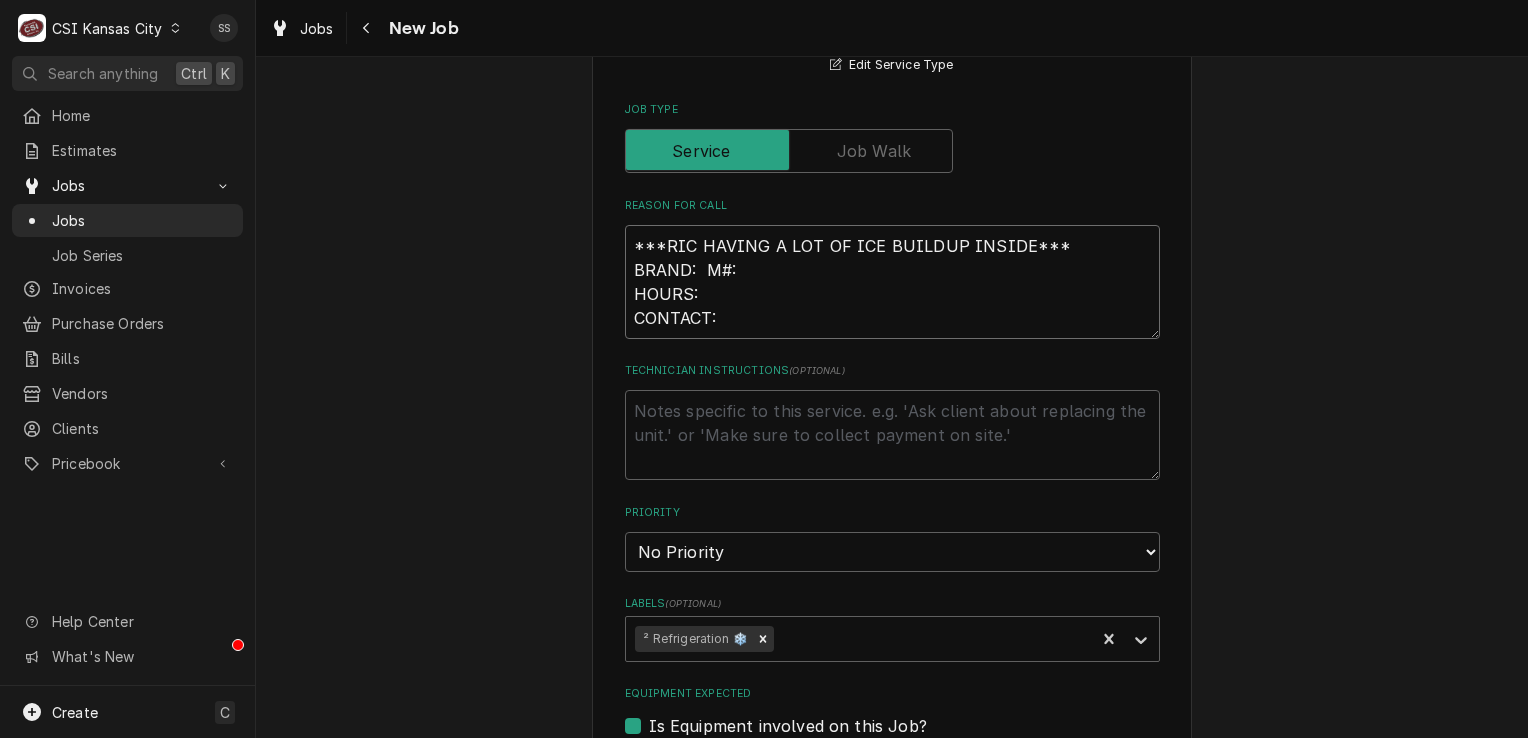 type on "x" 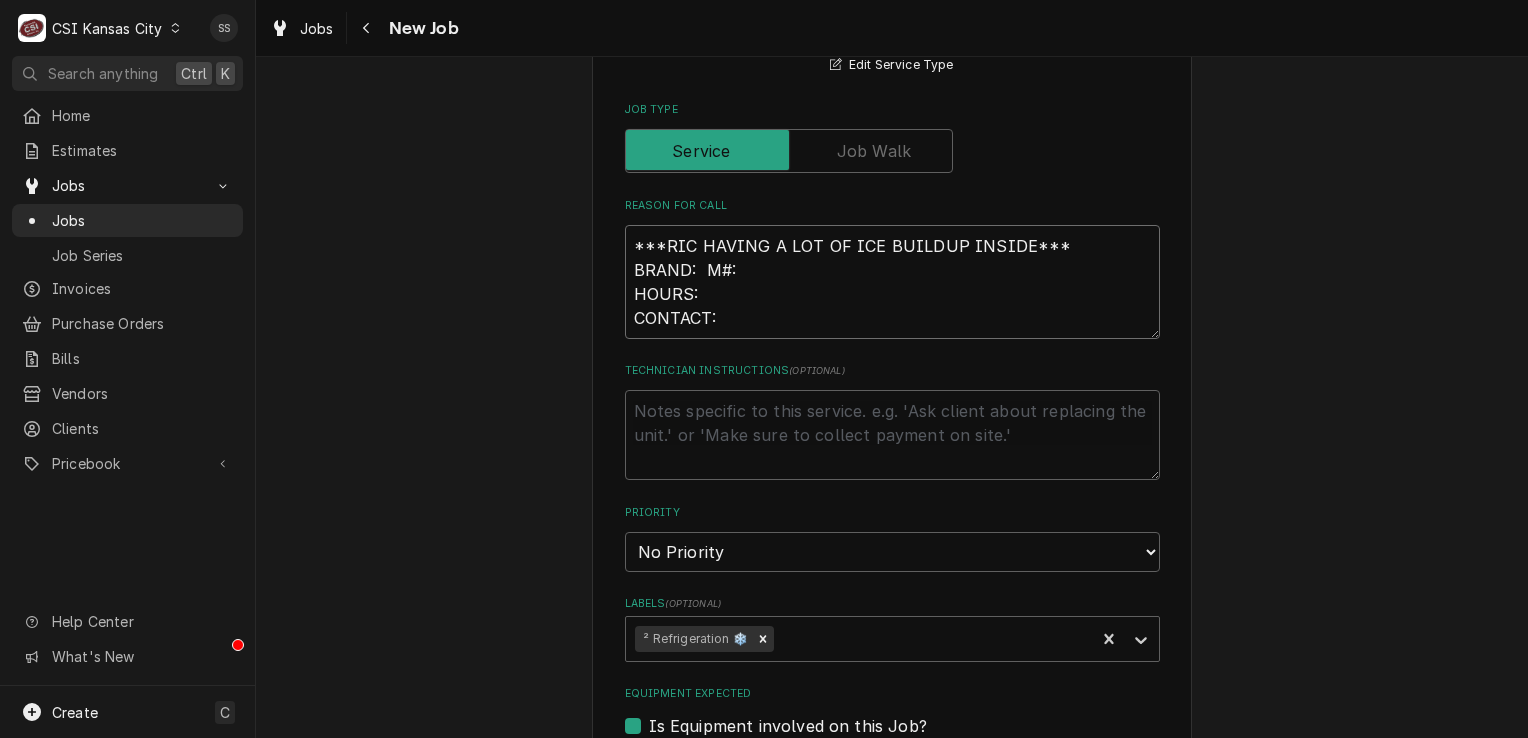 type on "***RIC HAVING A LOT OF ICE BUILDUP INSIDE***
BRAND:  M#: E
HOURS:
CONTACT:" 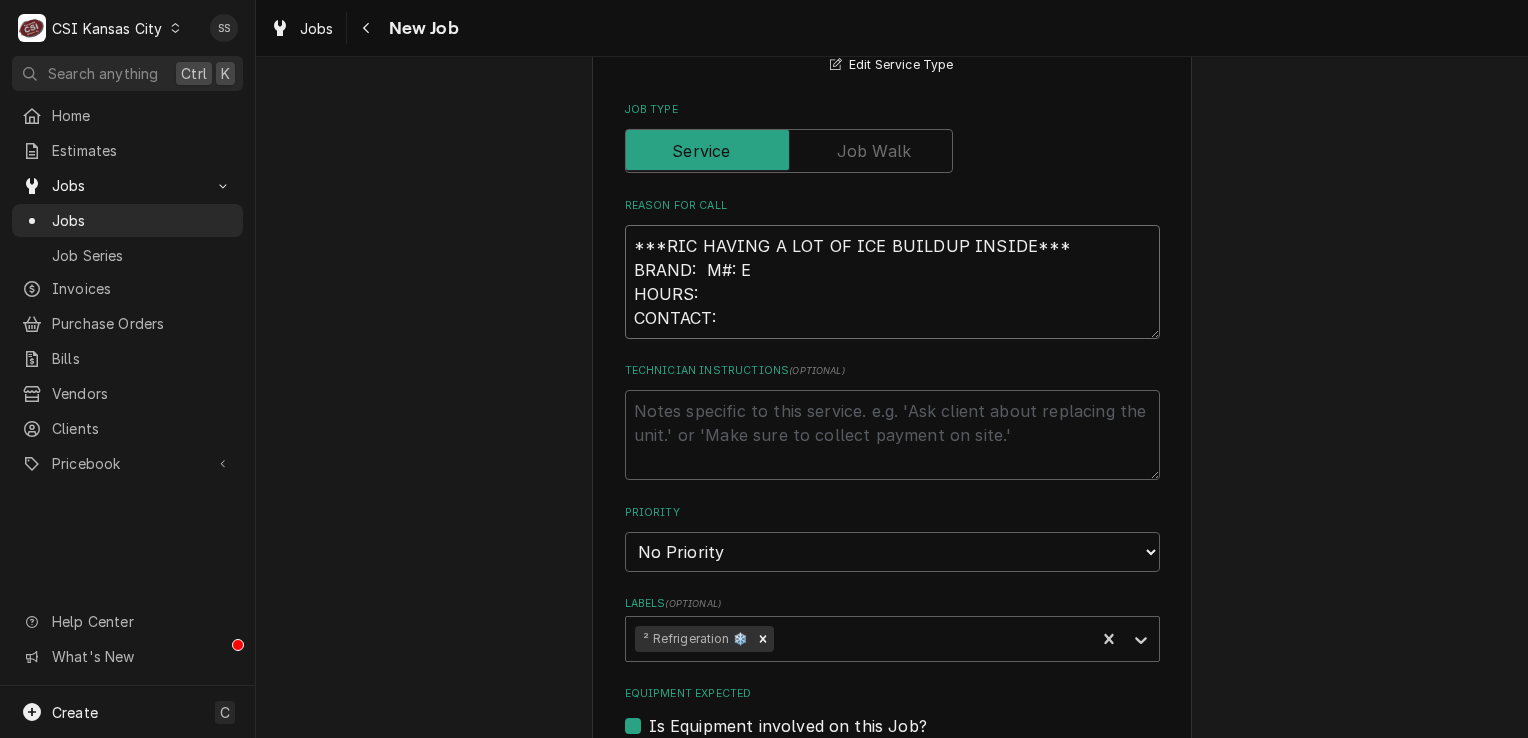 type on "x" 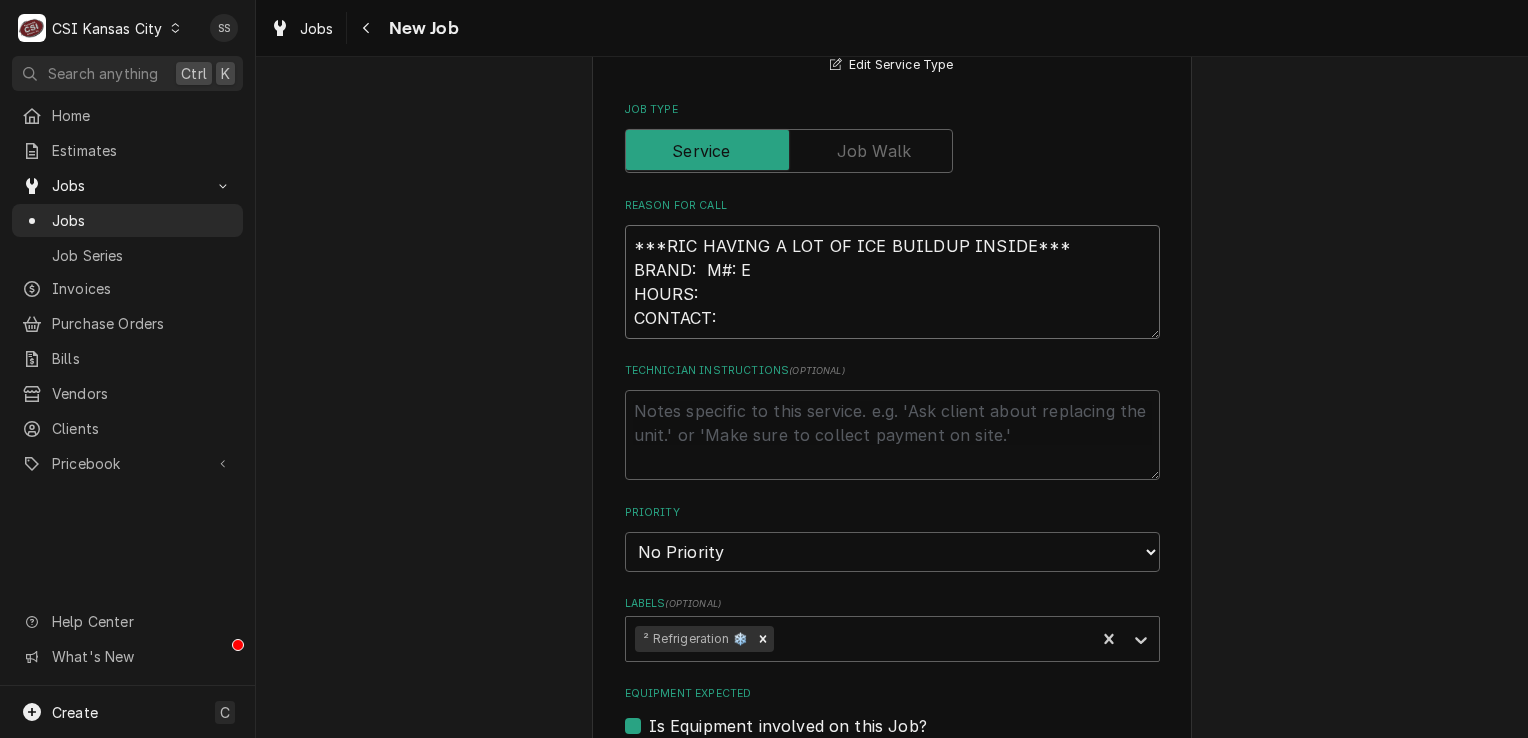 type on "***RIC HAVING A LOT OF ICE BUILDUP INSIDE***
BRAND:  M#: ED
HOURS:
CONTACT:" 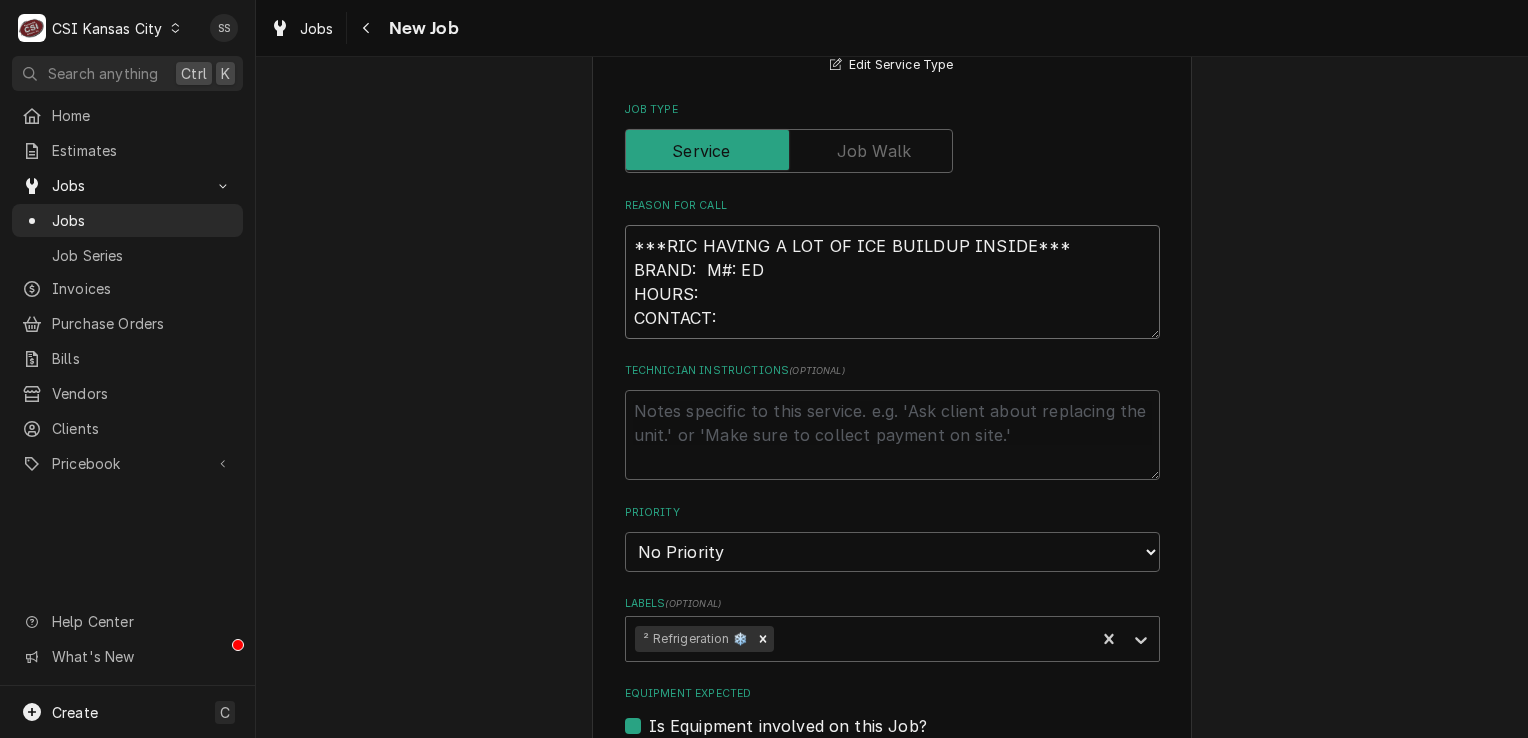 type on "x" 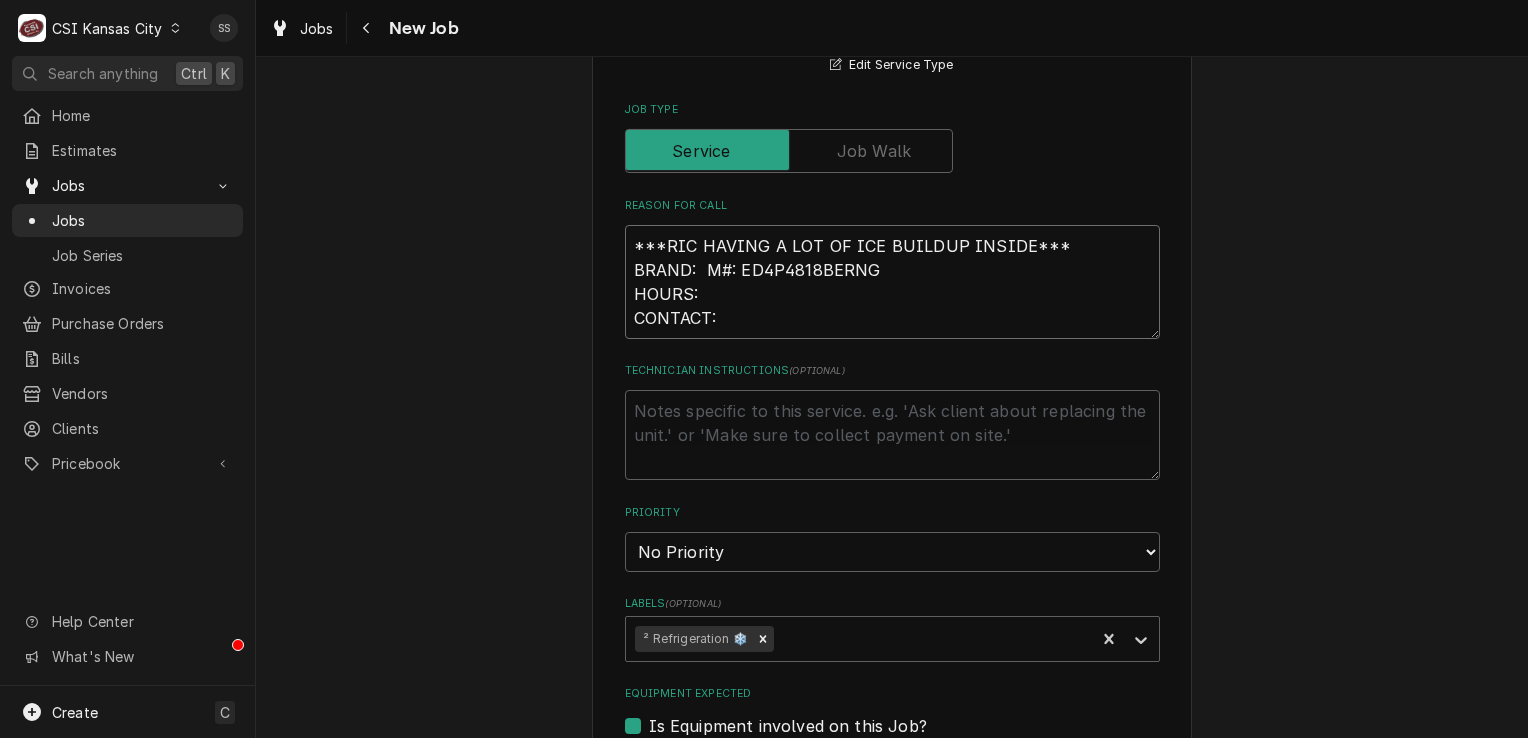 click on "***RIC HAVING A LOT OF ICE BUILDUP INSIDE***
BRAND:  M#: ED4P4818BERNG
HOURS:
CONTACT:" at bounding box center (892, 282) 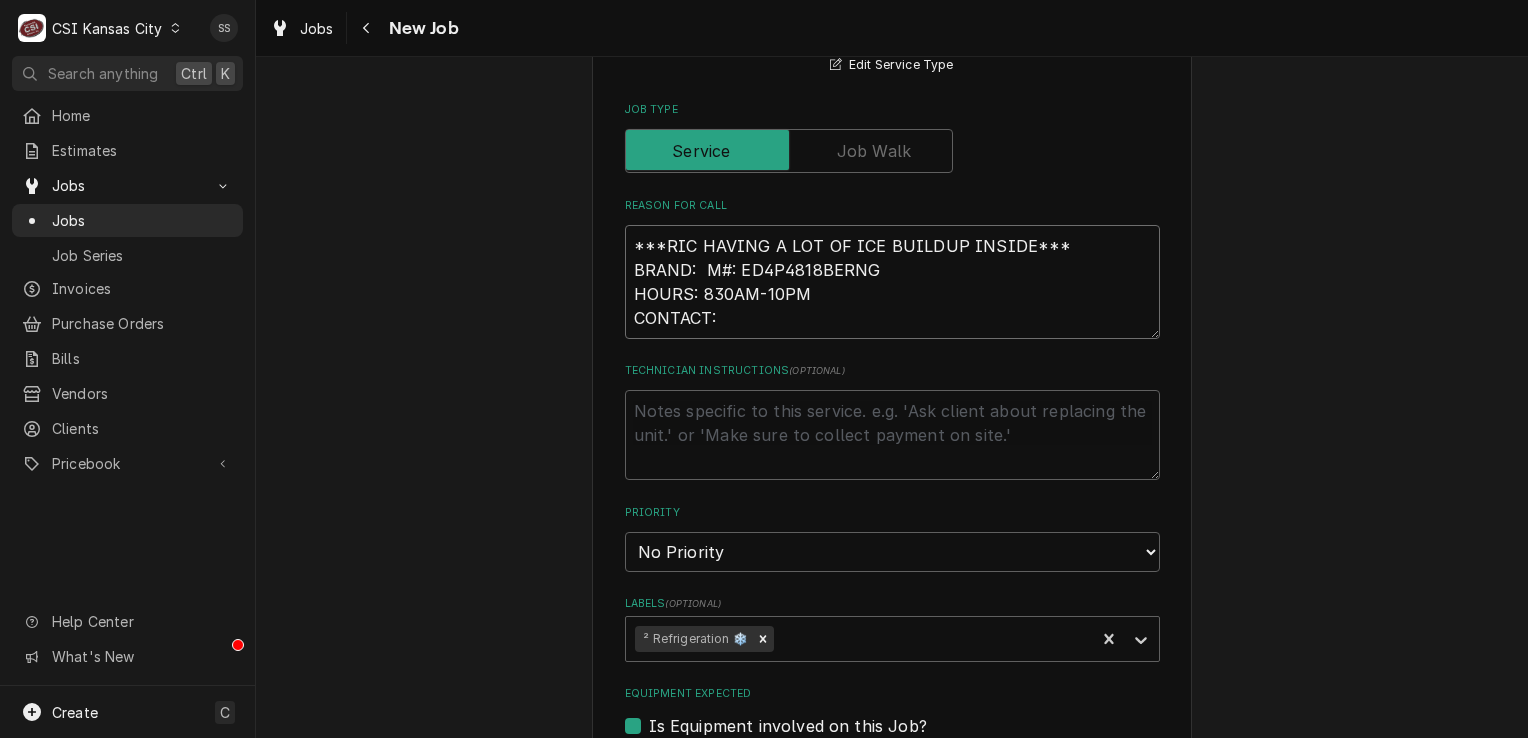click on "***RIC HAVING A LOT OF ICE BUILDUP INSIDE***
BRAND:  M#: ED4P4818BERNG
HOURS: 830AM-10PM
CONTACT:" at bounding box center (892, 282) 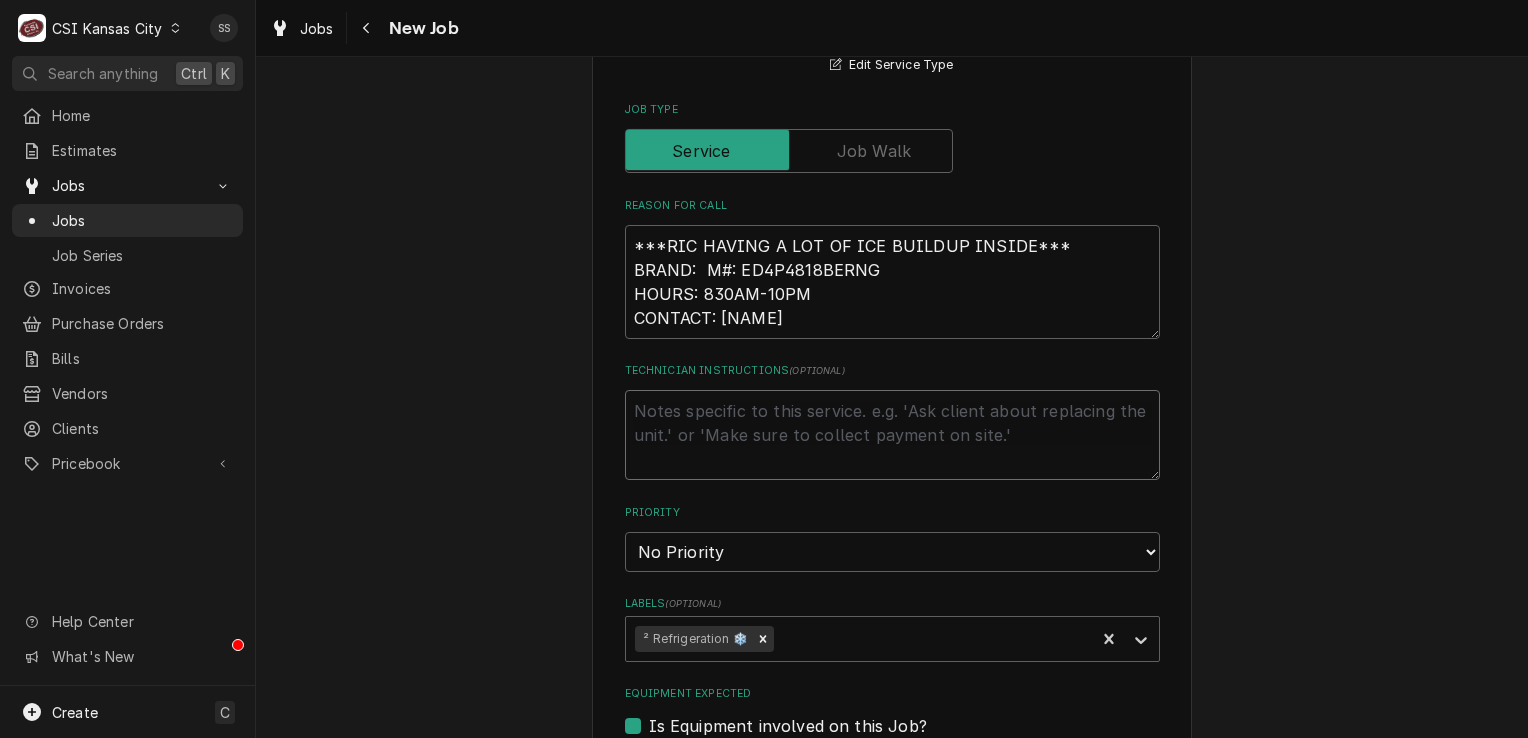 click on "Technician Instructions  ( optional )" at bounding box center [892, 435] 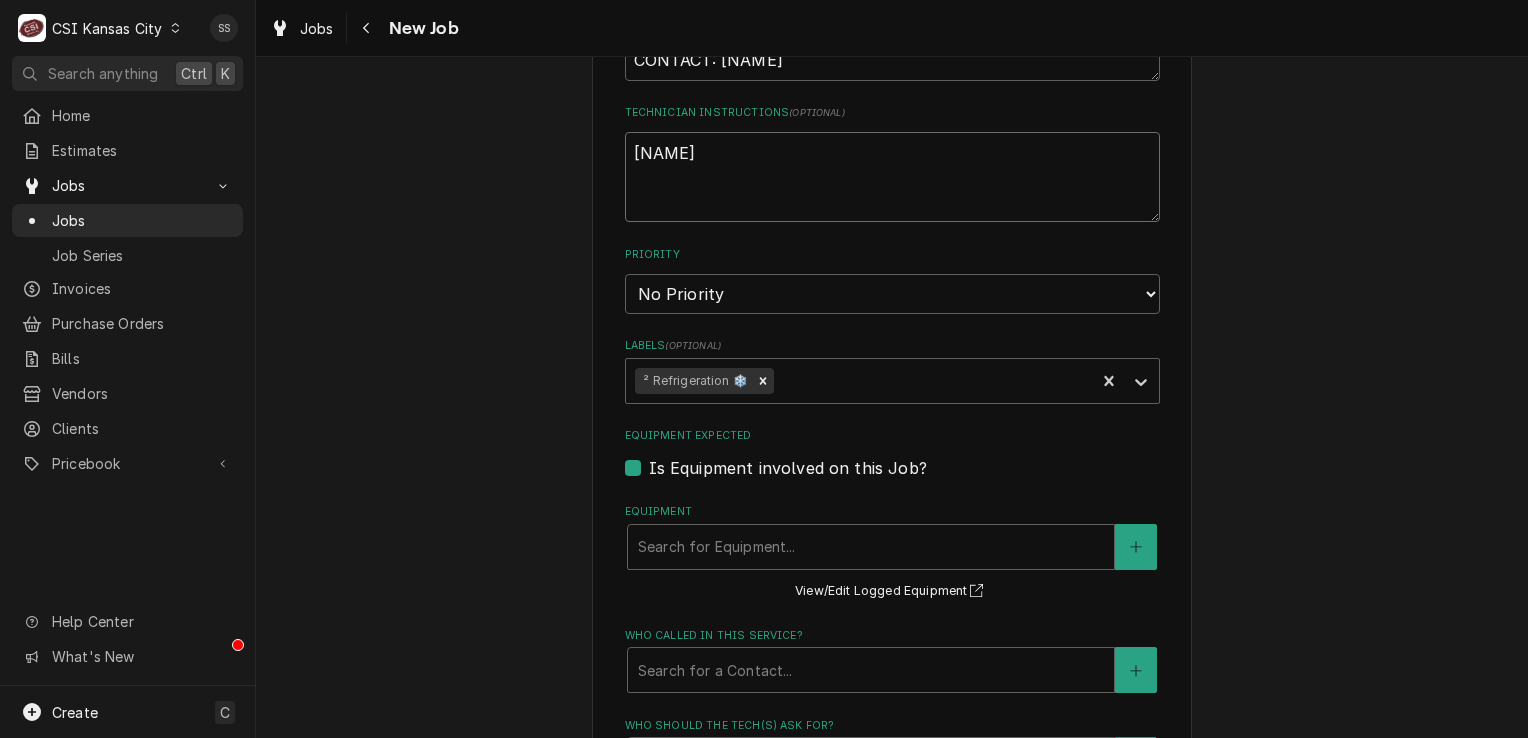scroll, scrollTop: 1100, scrollLeft: 0, axis: vertical 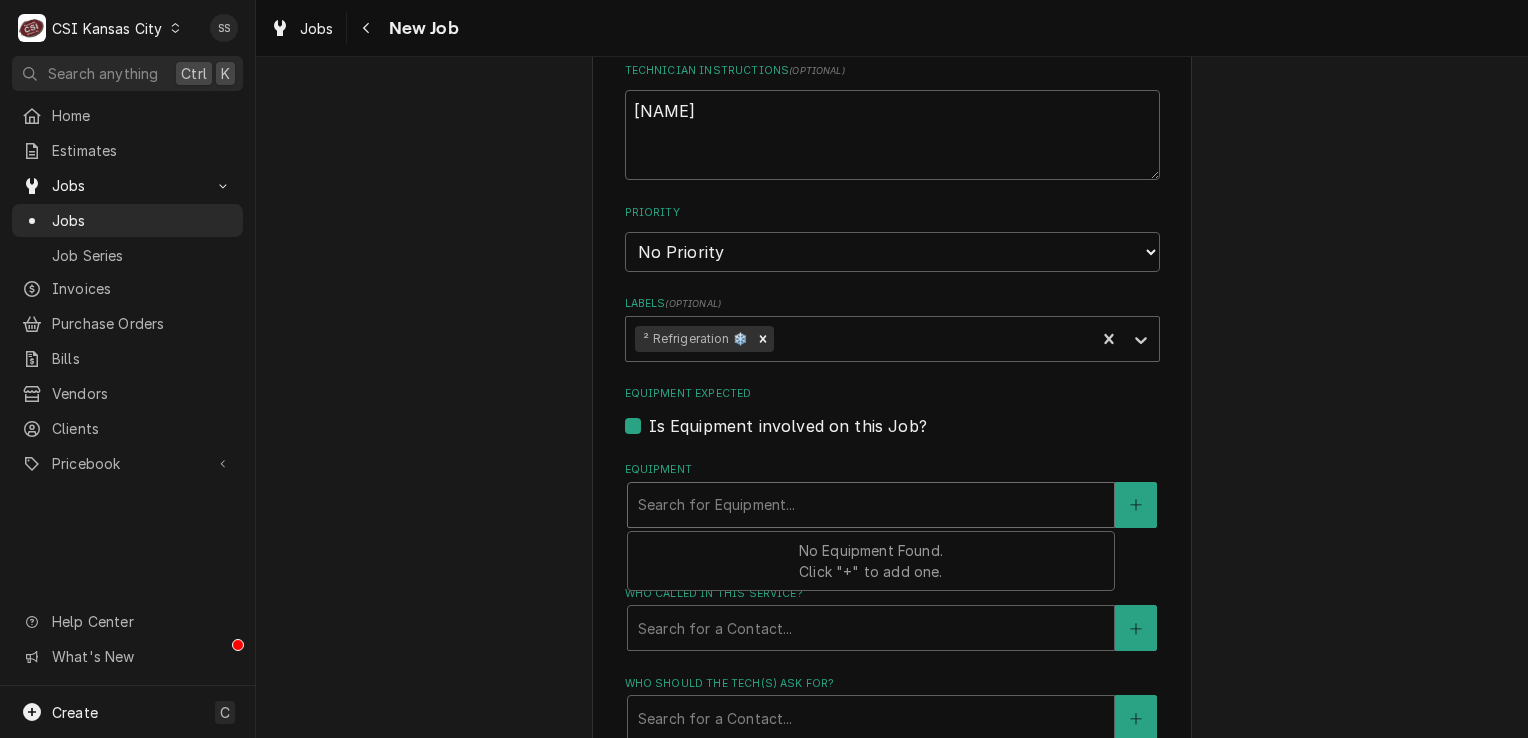 click at bounding box center [871, 505] 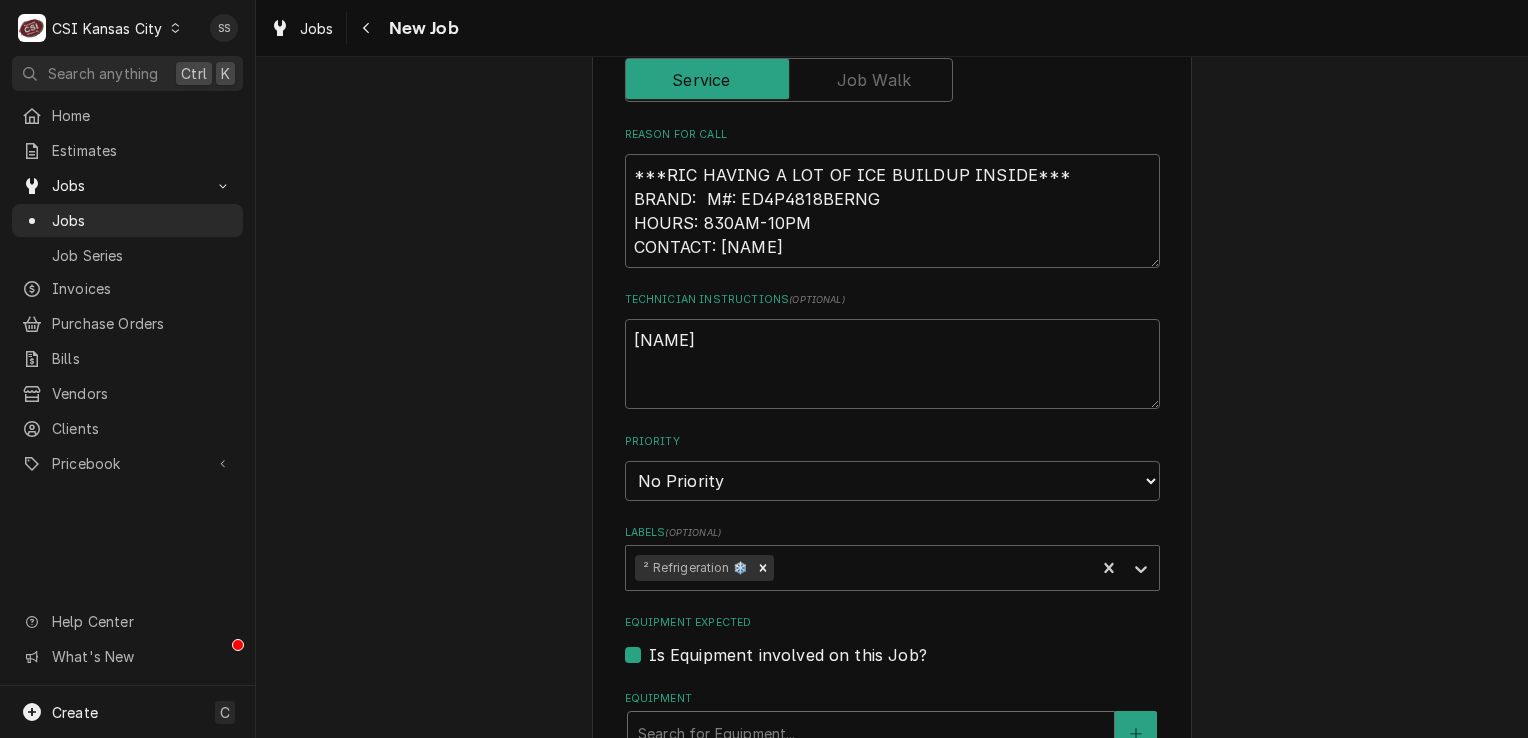 scroll, scrollTop: 800, scrollLeft: 0, axis: vertical 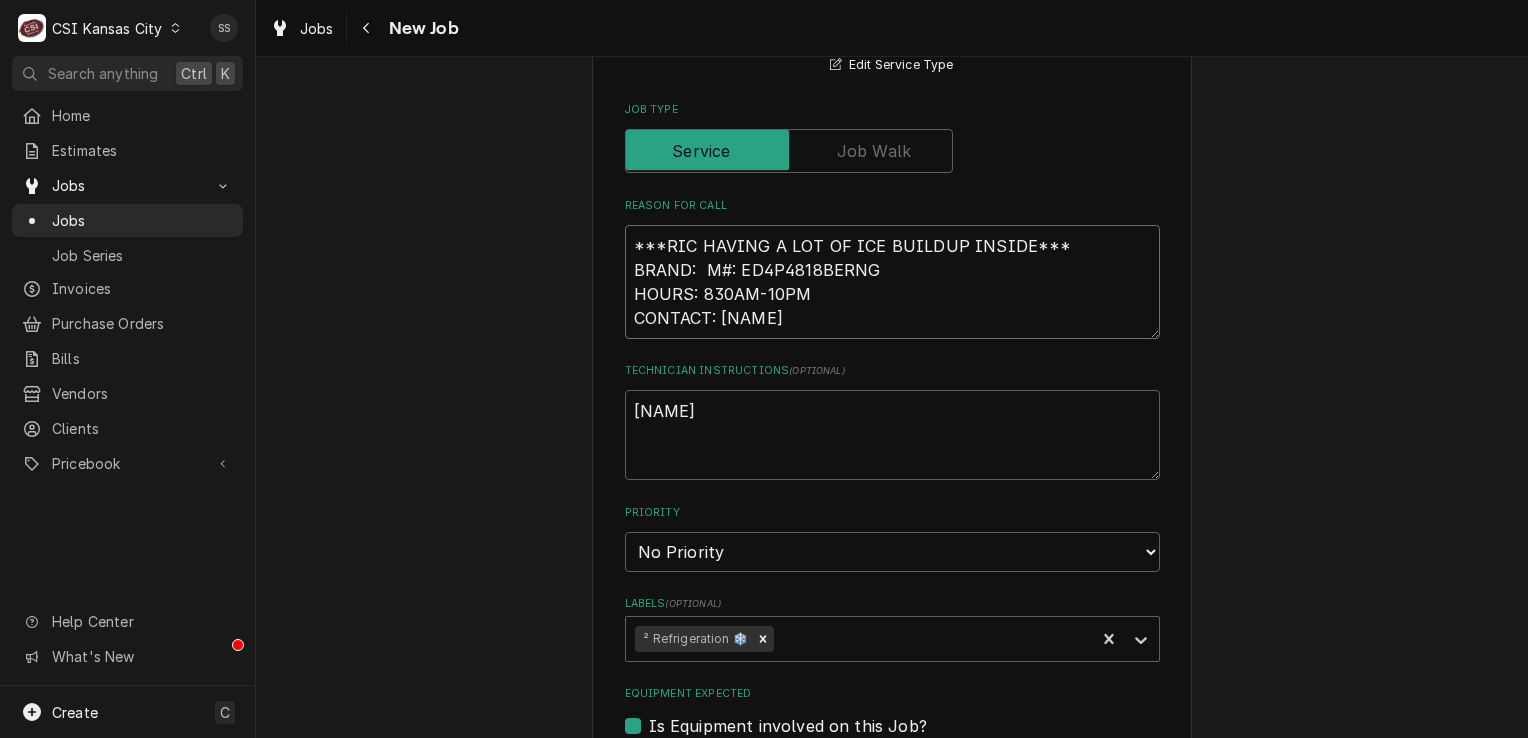 drag, startPoint x: 869, startPoint y: 269, endPoint x: 730, endPoint y: 265, distance: 139.05754 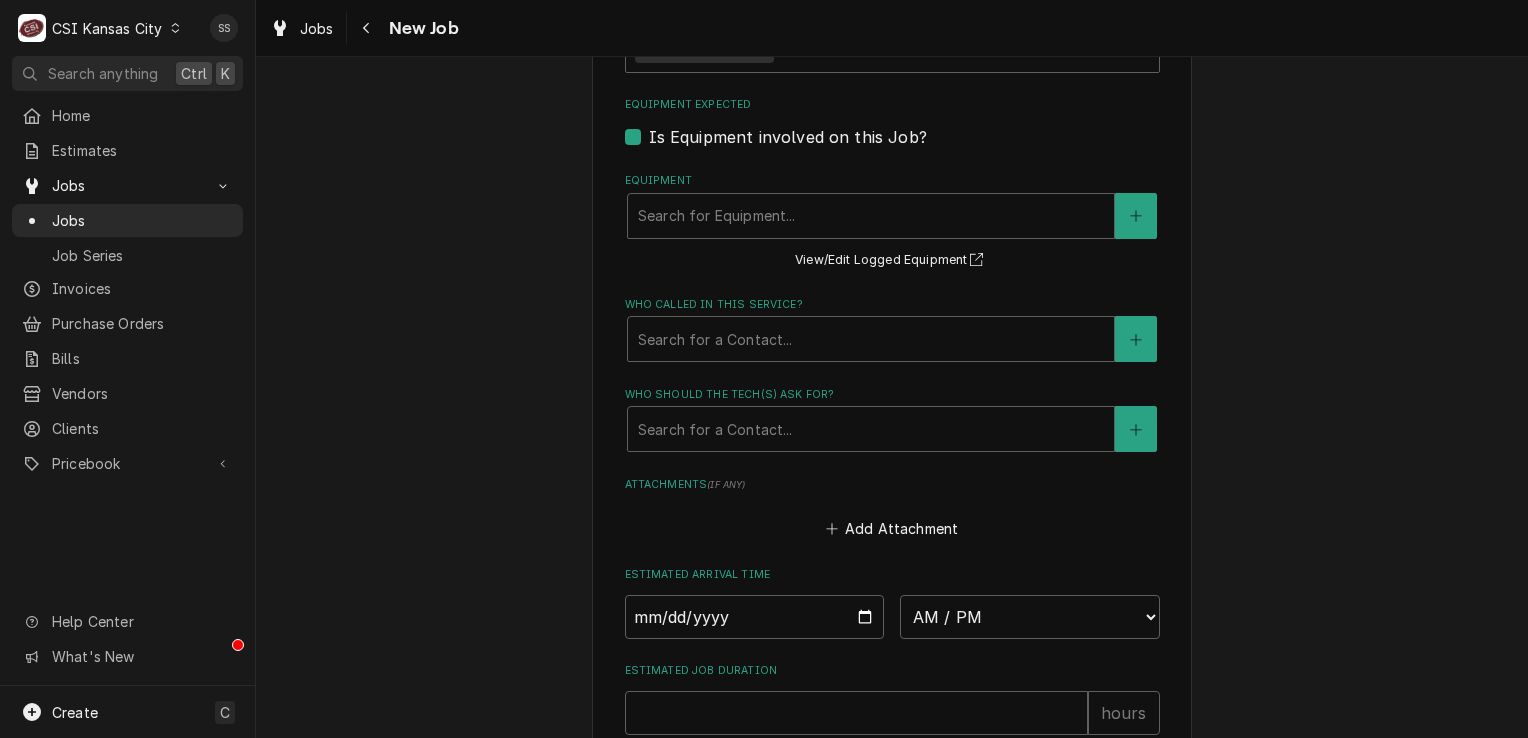 scroll, scrollTop: 1400, scrollLeft: 0, axis: vertical 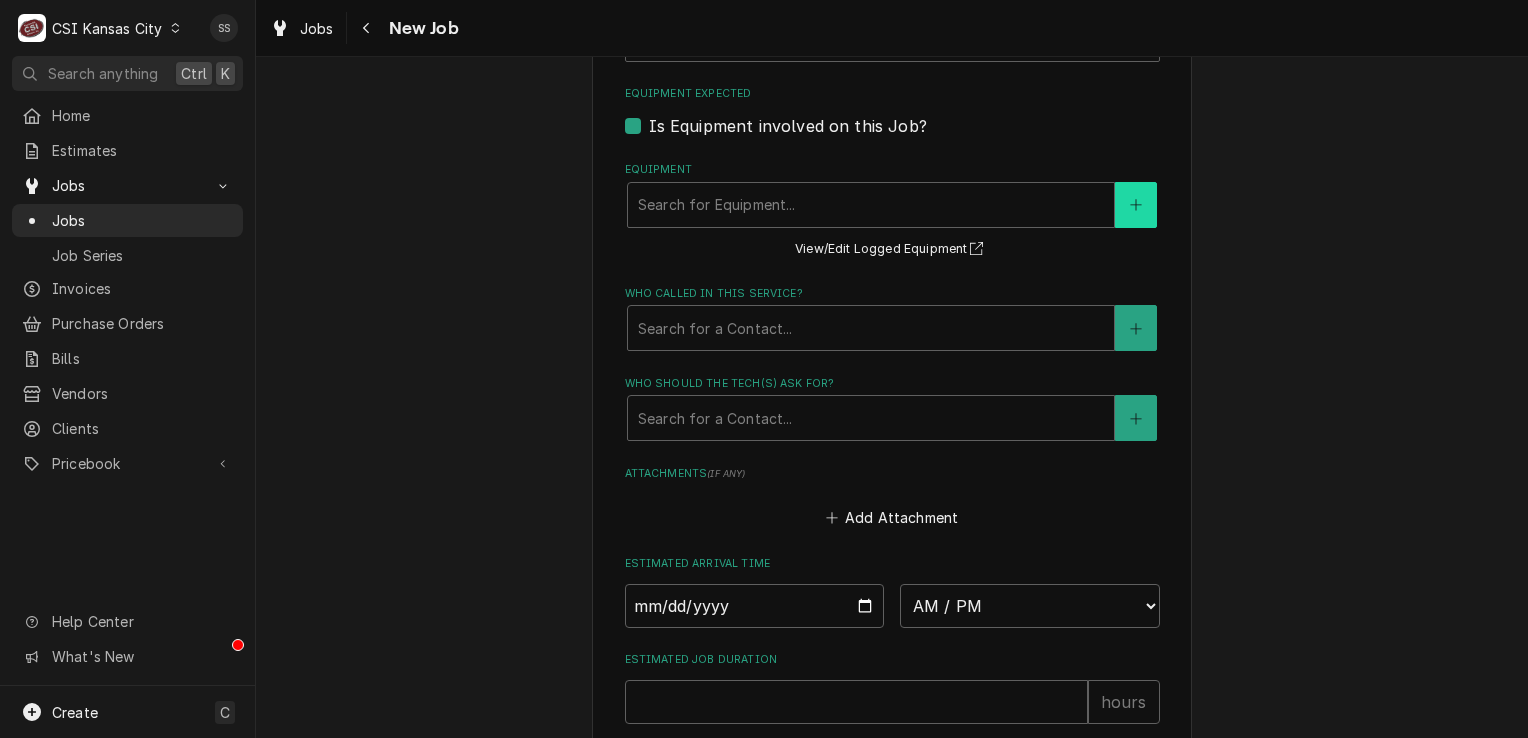 click 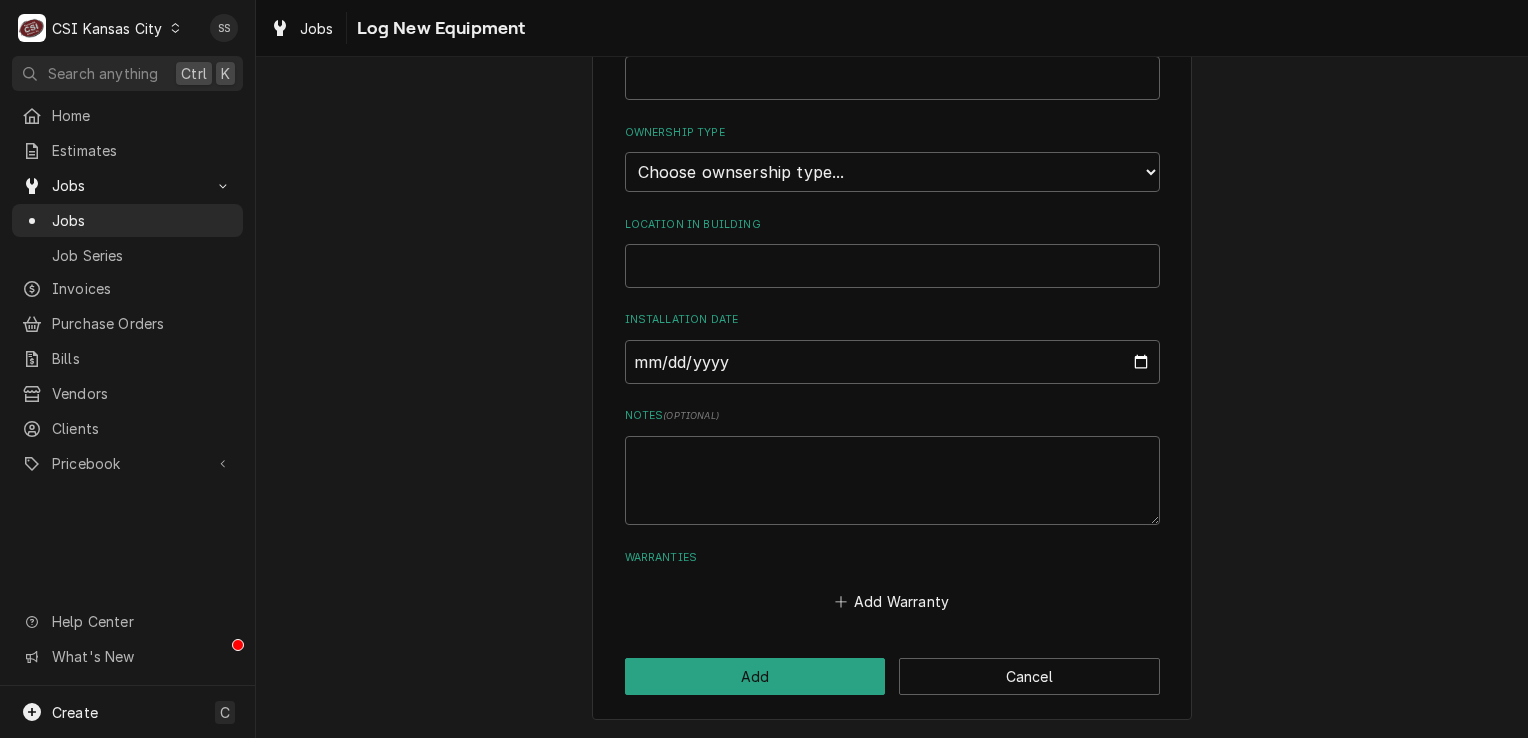 scroll, scrollTop: 0, scrollLeft: 0, axis: both 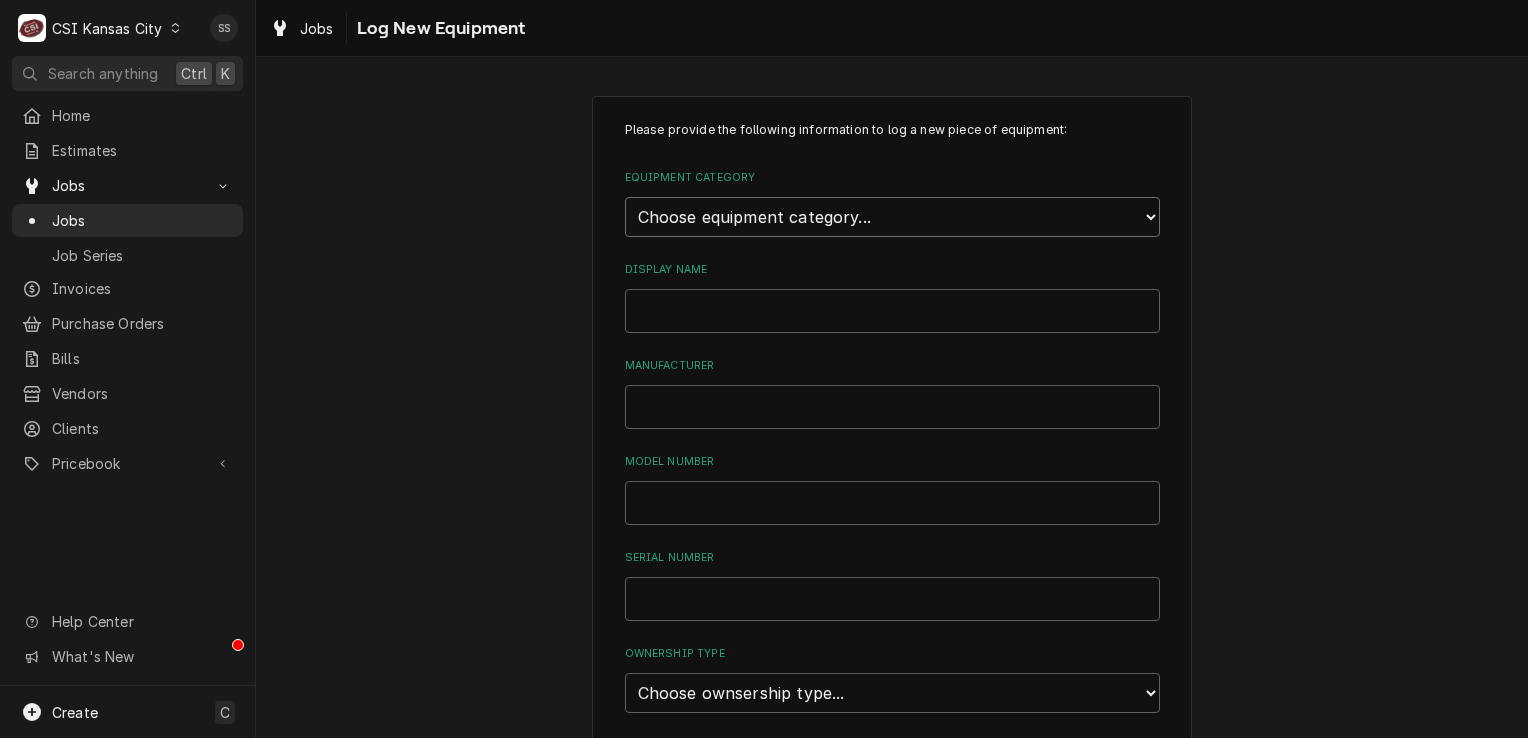 click on "Choose equipment category... Cooking Equipment Fryers Ice Machines Ovens and Ranges Dishwashing Equipment Holding and Warming Equipment Refrigeration Beverage Equipment Food Preparation Equipment Air Purifiers HVAC Other" at bounding box center (892, 217) 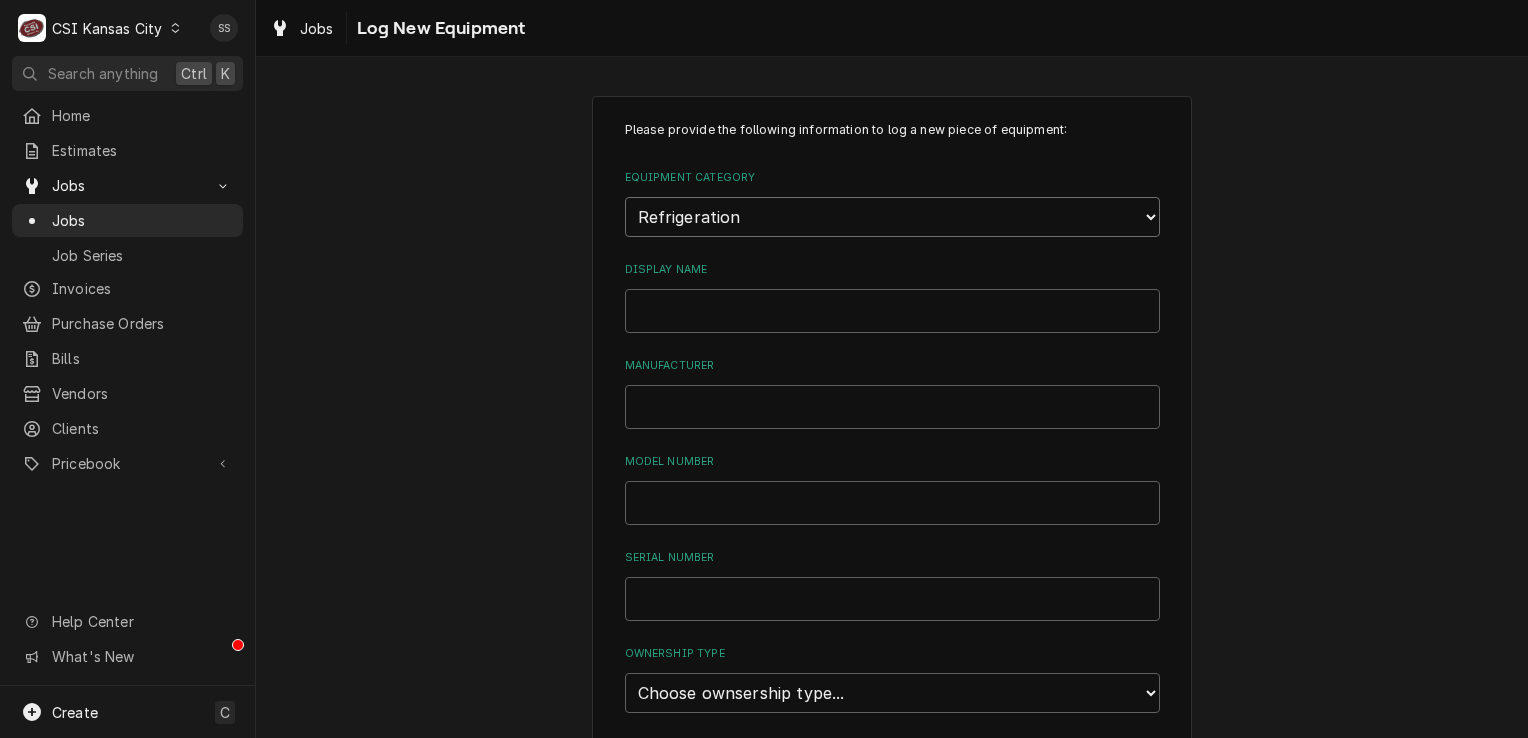 click on "Choose equipment category... Cooking Equipment Fryers Ice Machines Ovens and Ranges Dishwashing Equipment Holding and Warming Equipment Refrigeration Beverage Equipment Food Preparation Equipment Air Purifiers HVAC Other" at bounding box center (892, 217) 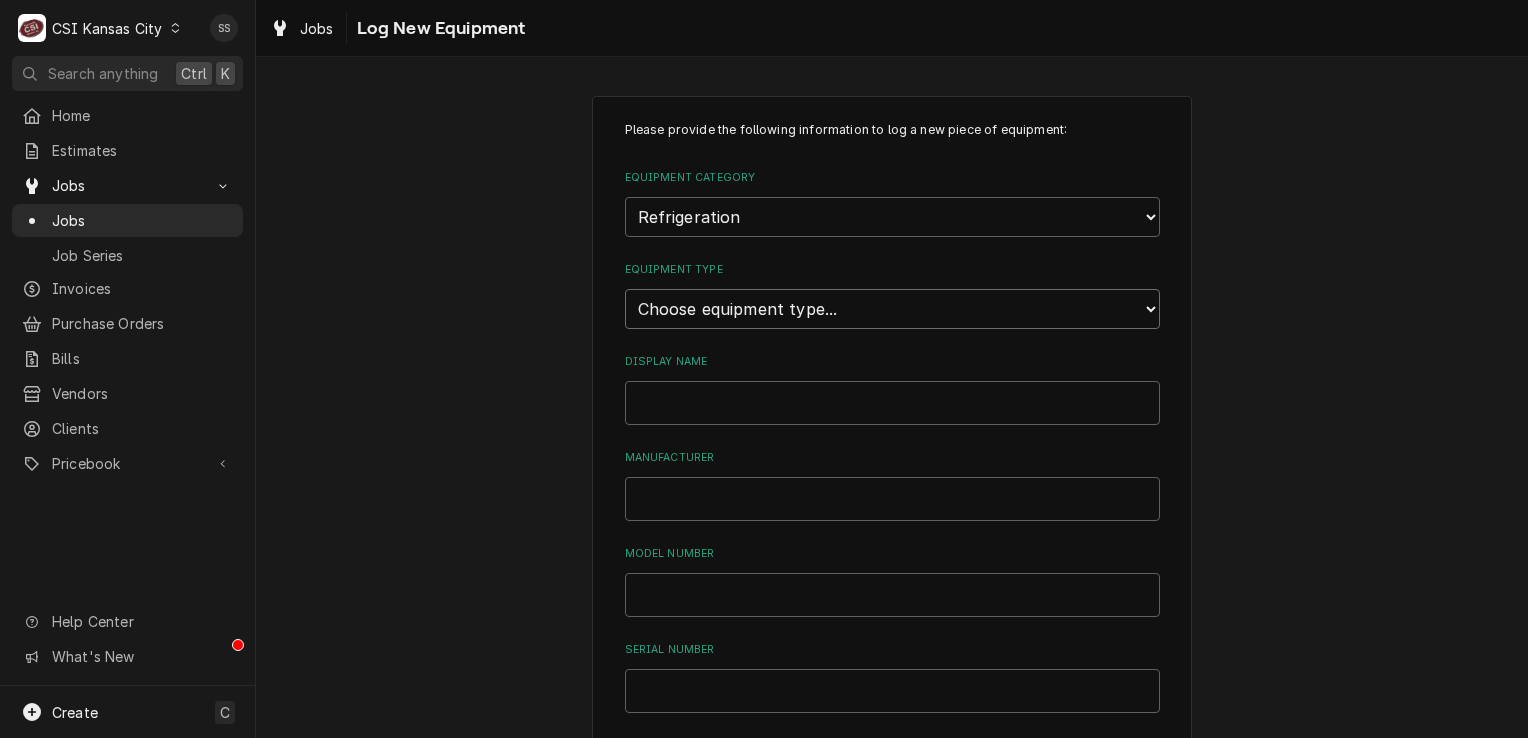 click on "Choose equipment type... Bar Refrigeration Blast Chiller Chef Base Freezer Chef Base Refrigerator Combination Refrigerator and Freezer Condensing Unit Ice Cream Equipment Prep Table Reach-In Freezer Reach-In Refrigerator Refrigerated Merchandiser Undercounter Freezer Undercounter Refrigerator Walk-In Cooler Walk-In Freezer" at bounding box center [892, 309] 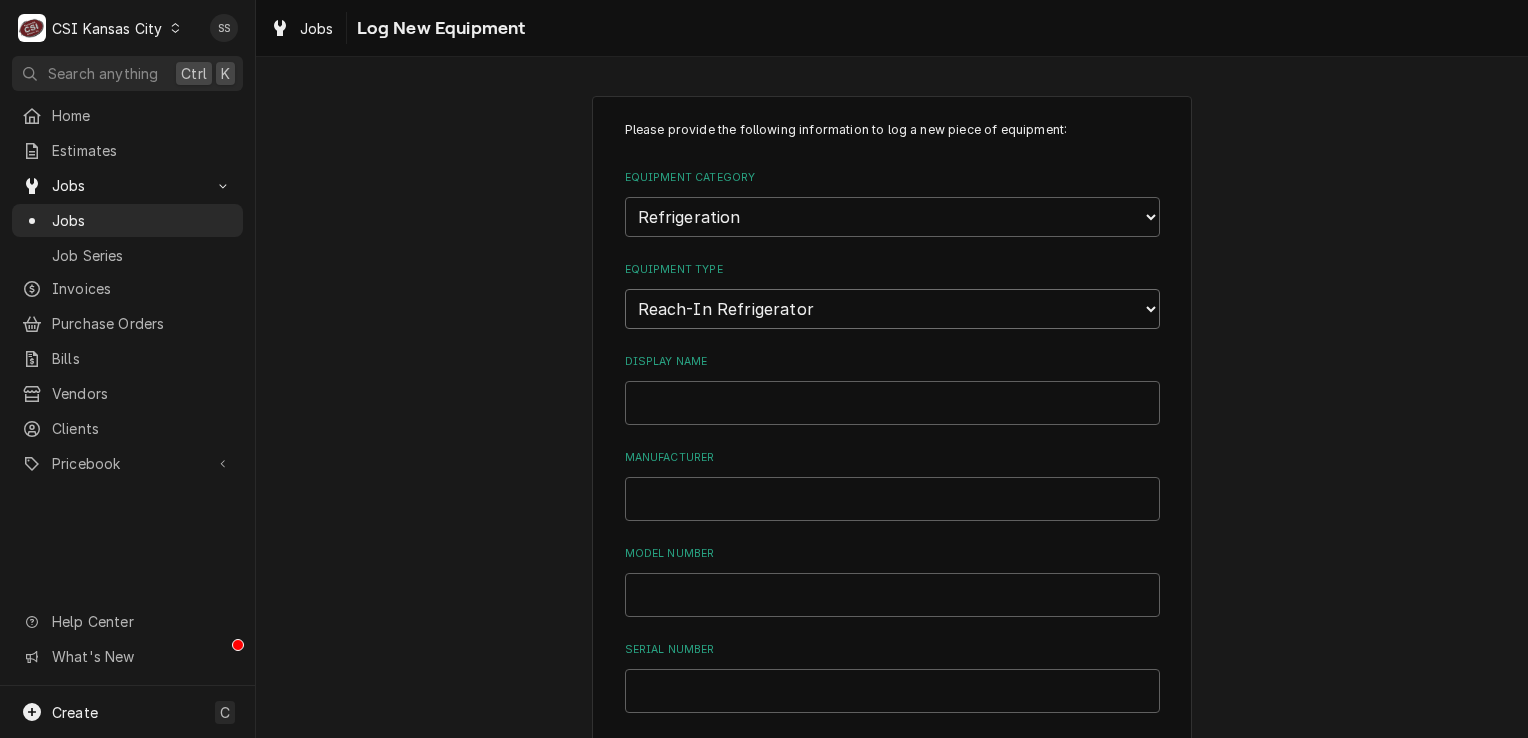 click on "Choose equipment type... Bar Refrigeration Blast Chiller Chef Base Freezer Chef Base Refrigerator Combination Refrigerator and Freezer Condensing Unit Ice Cream Equipment Prep Table Reach-In Freezer Reach-In Refrigerator Refrigerated Merchandiser Undercounter Freezer Undercounter Refrigerator Walk-In Cooler Walk-In Freezer" at bounding box center (892, 309) 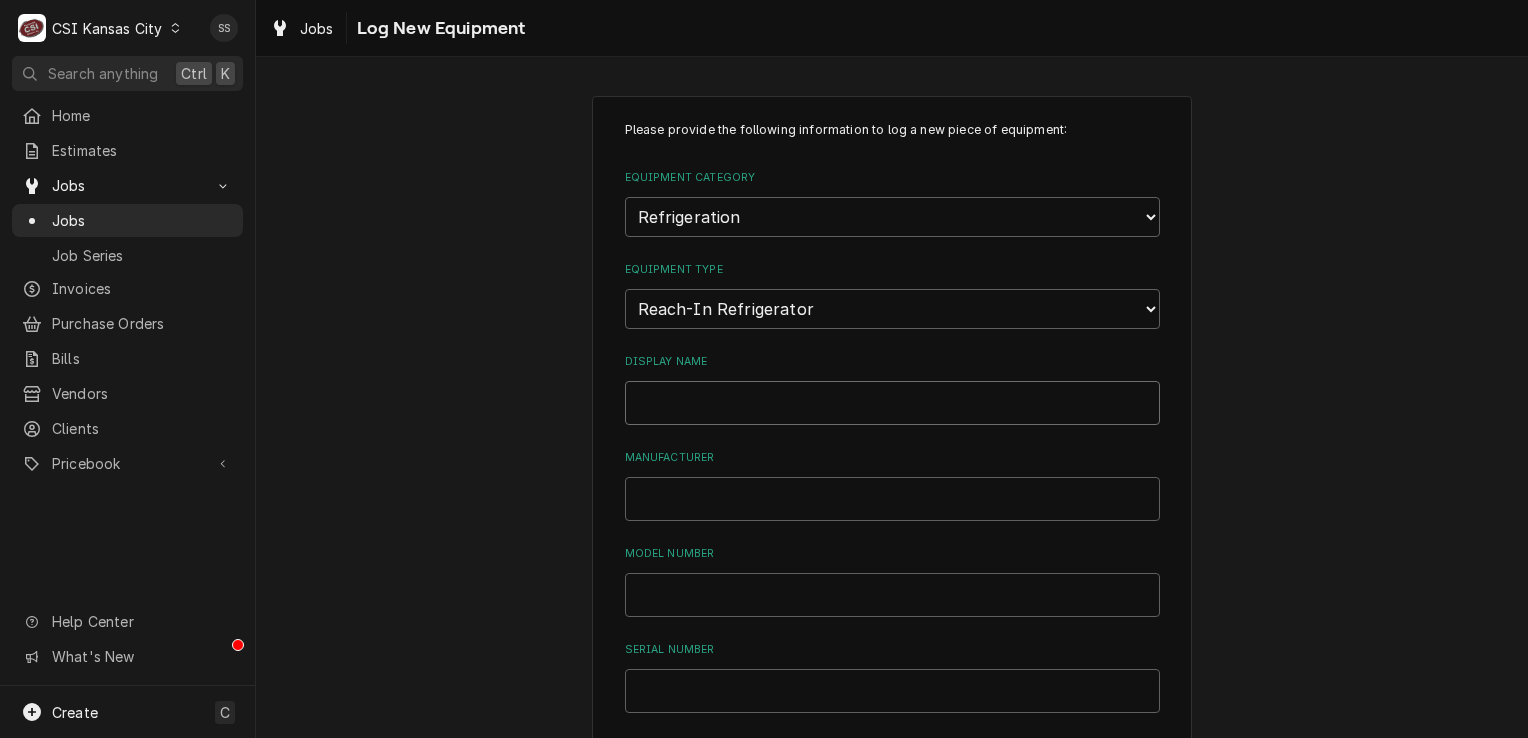 click on "Display Name" at bounding box center [892, 403] 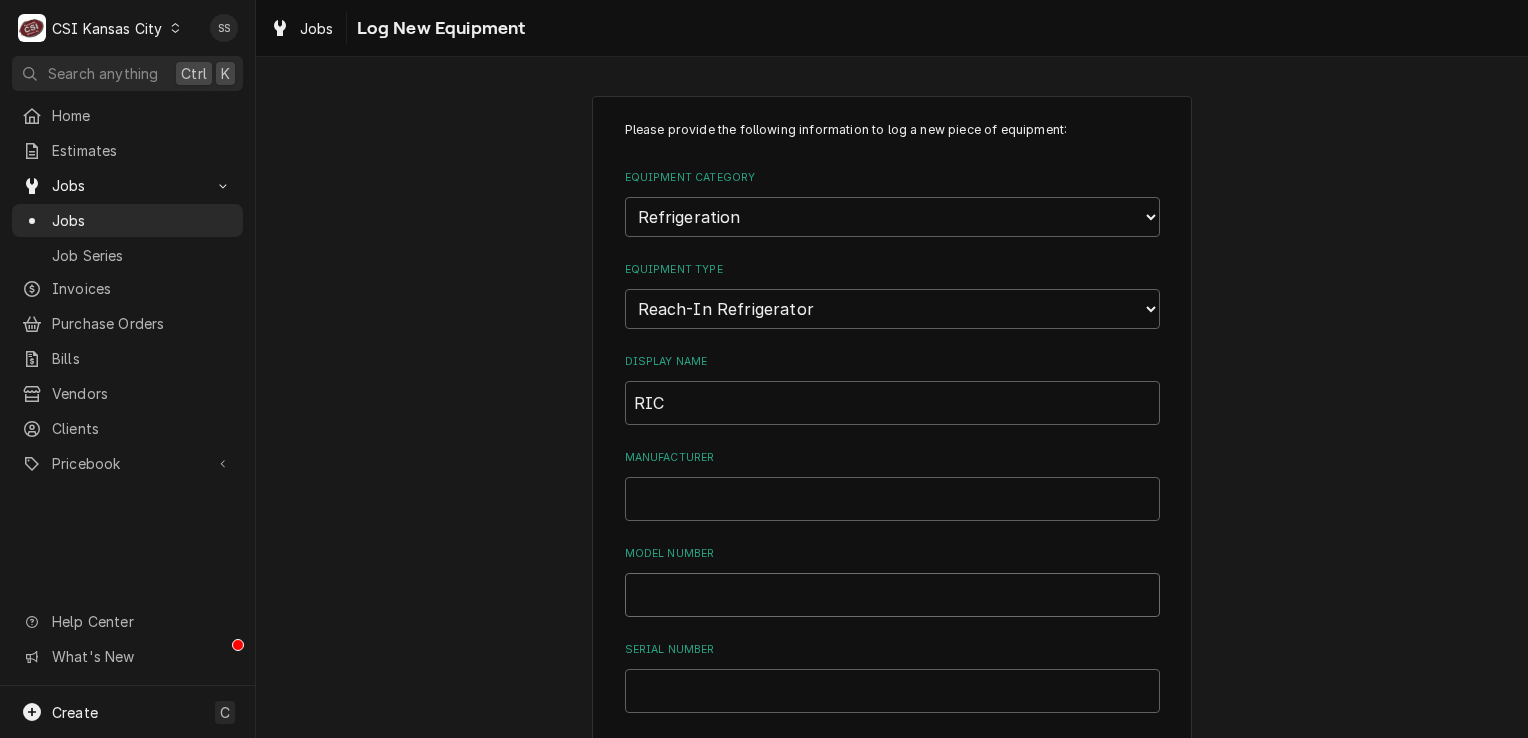 click on "Model Number" at bounding box center (892, 595) 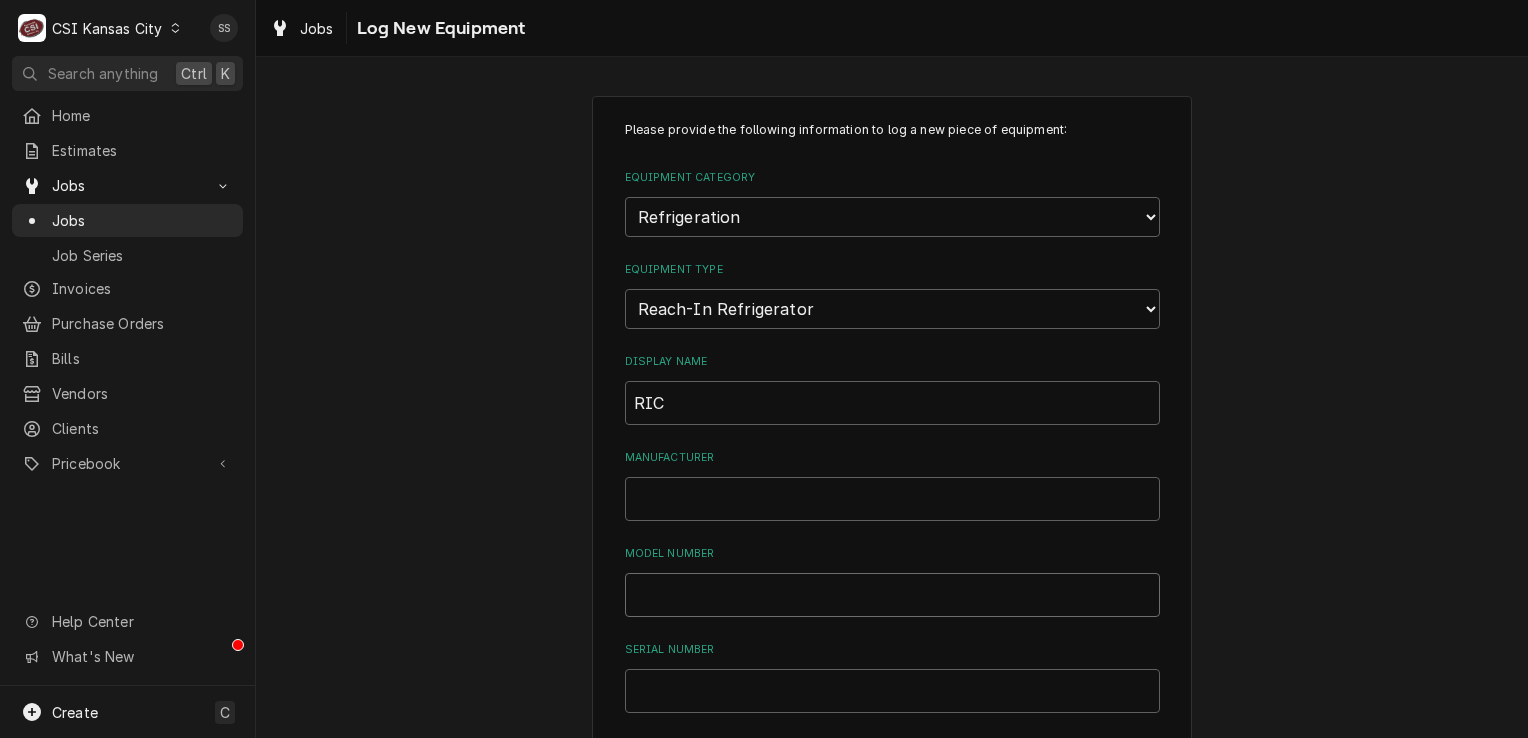 paste on "ED4P4818BERNG" 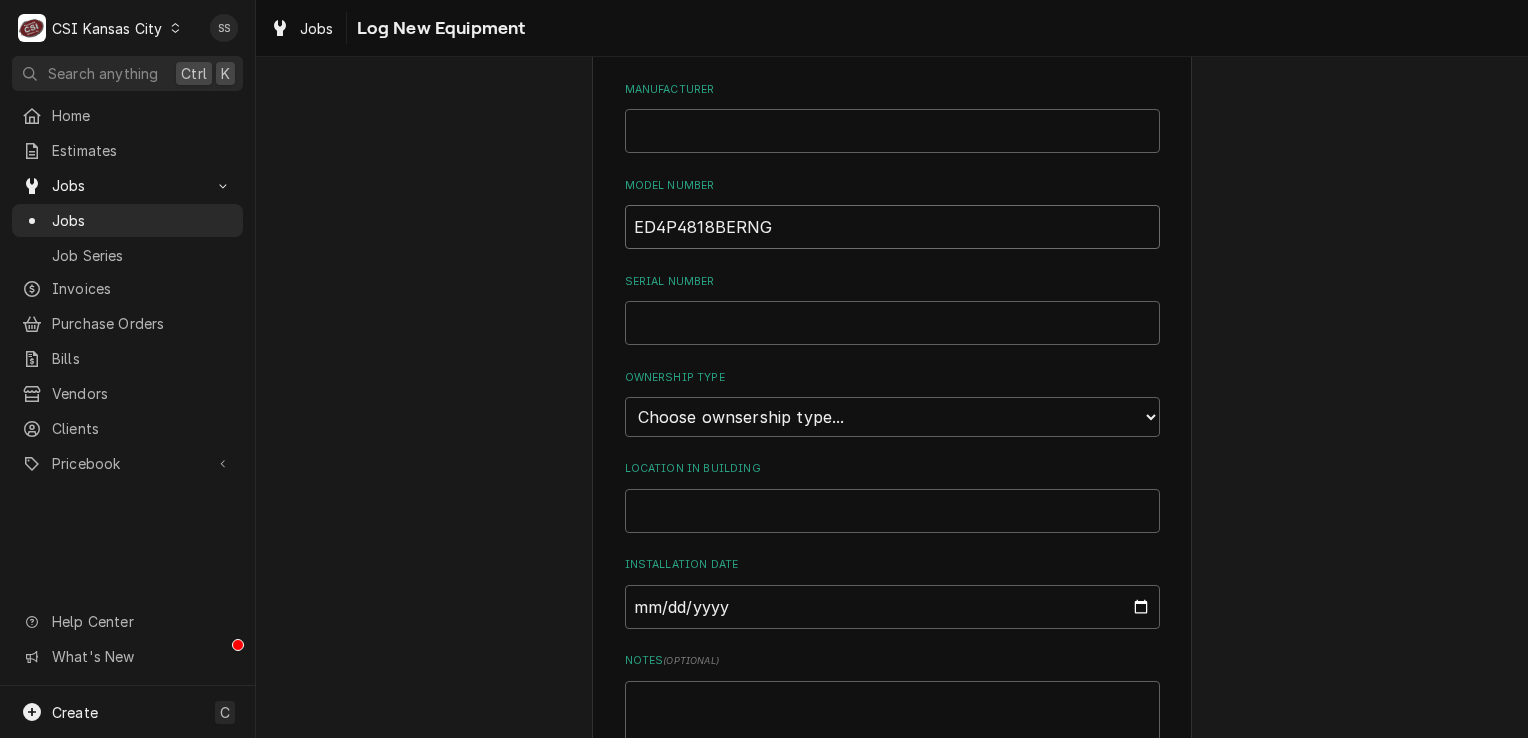 scroll, scrollTop: 600, scrollLeft: 0, axis: vertical 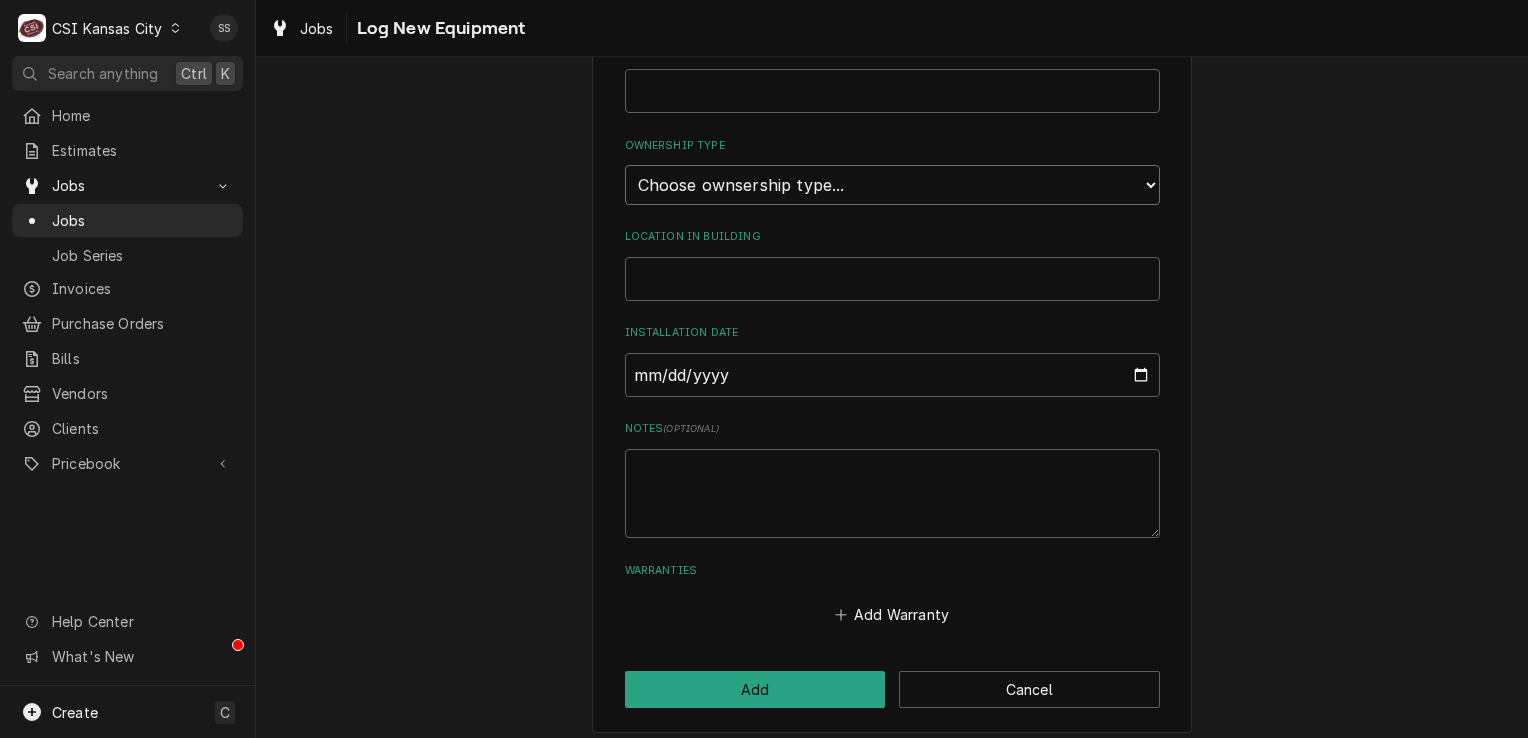 click on "Choose ownsership type... Unknown Owned Leased Rented" at bounding box center [892, 185] 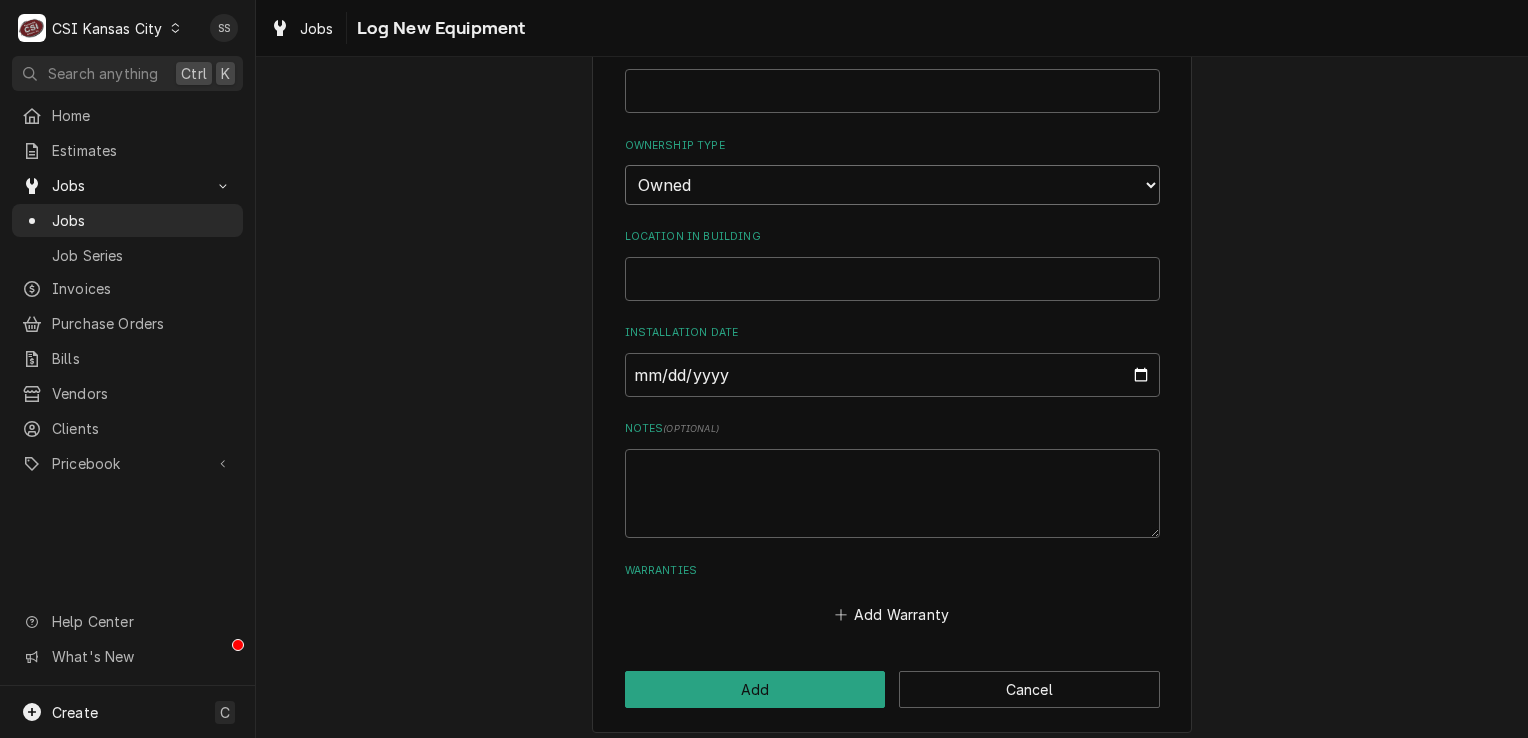click on "Choose ownsership type... Unknown Owned Leased Rented" at bounding box center [892, 185] 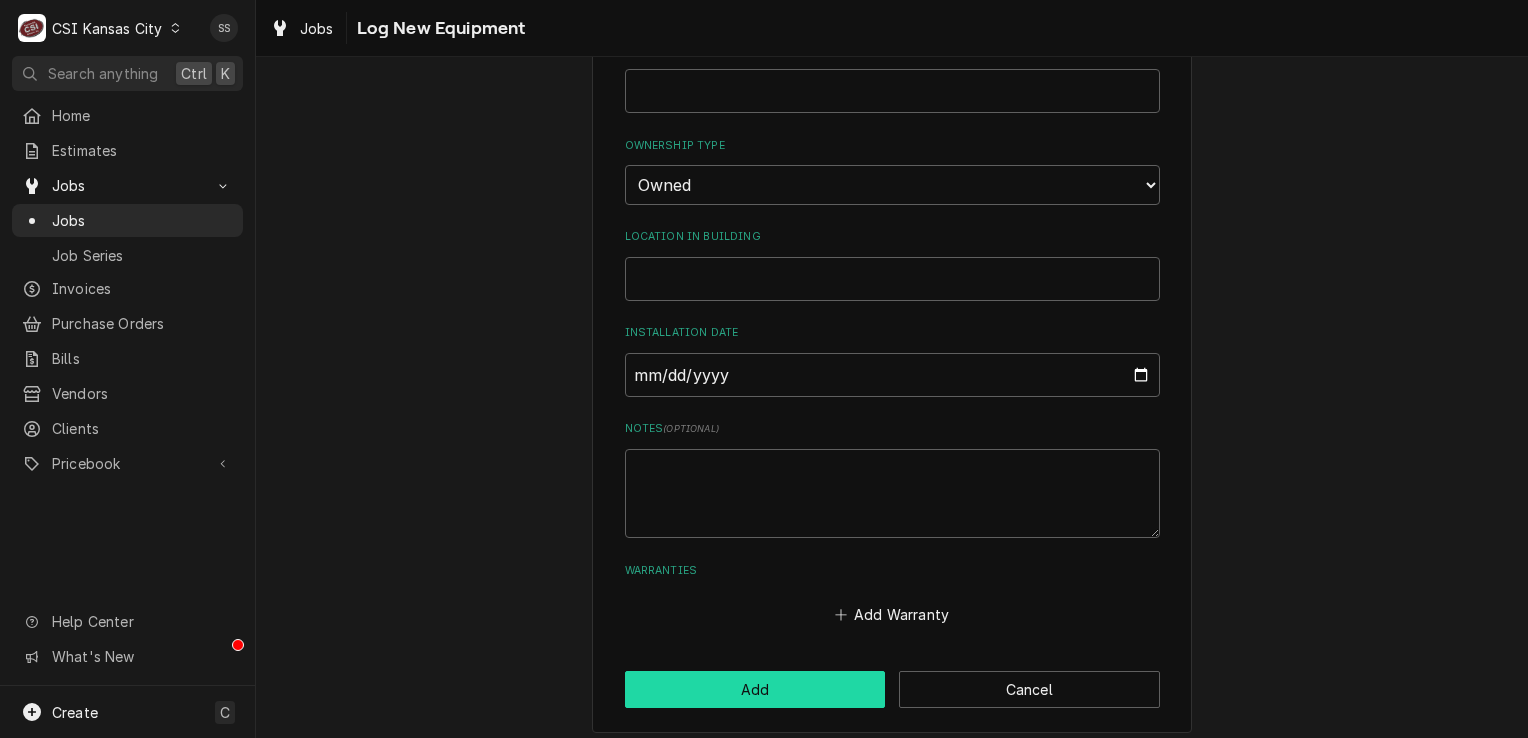 click on "Add" at bounding box center [755, 689] 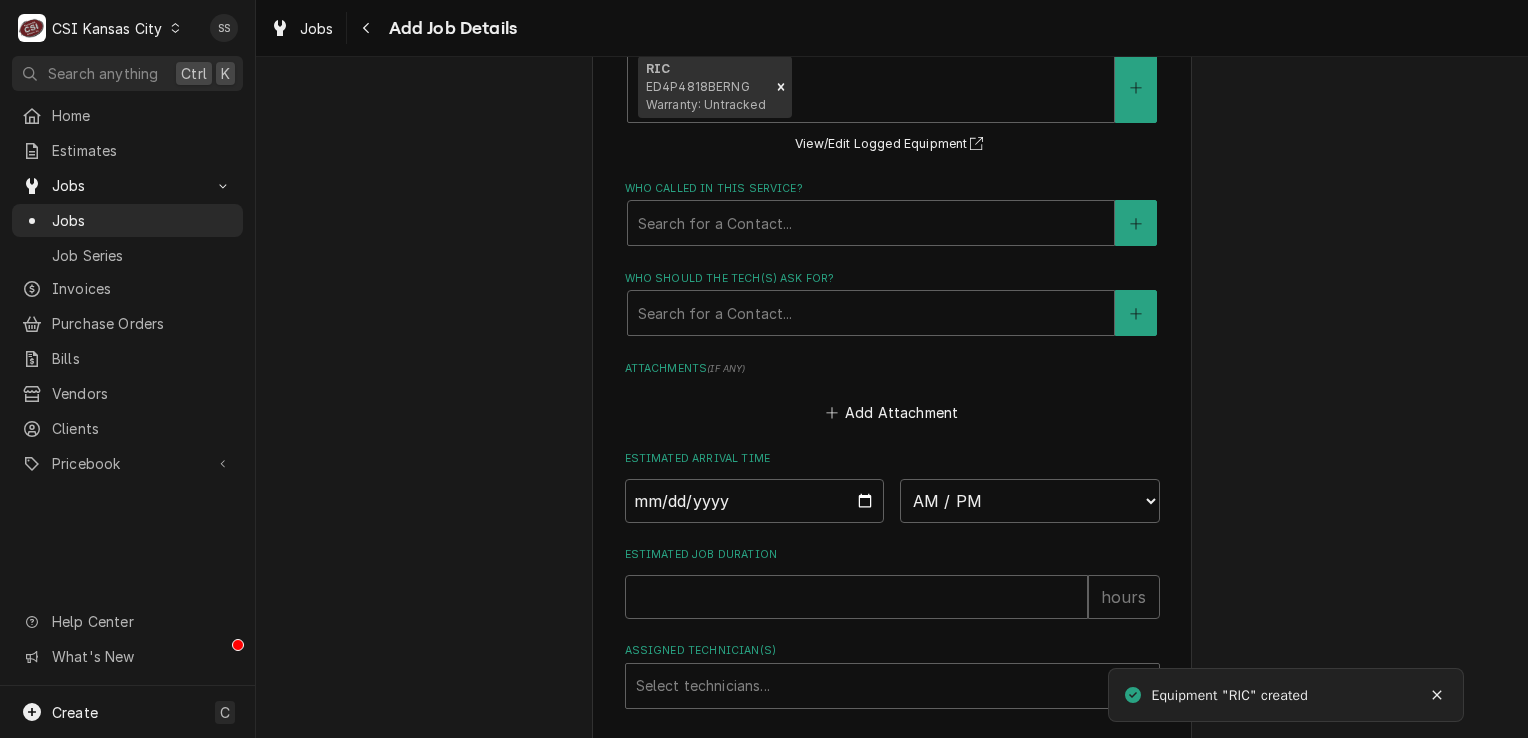 scroll, scrollTop: 1665, scrollLeft: 0, axis: vertical 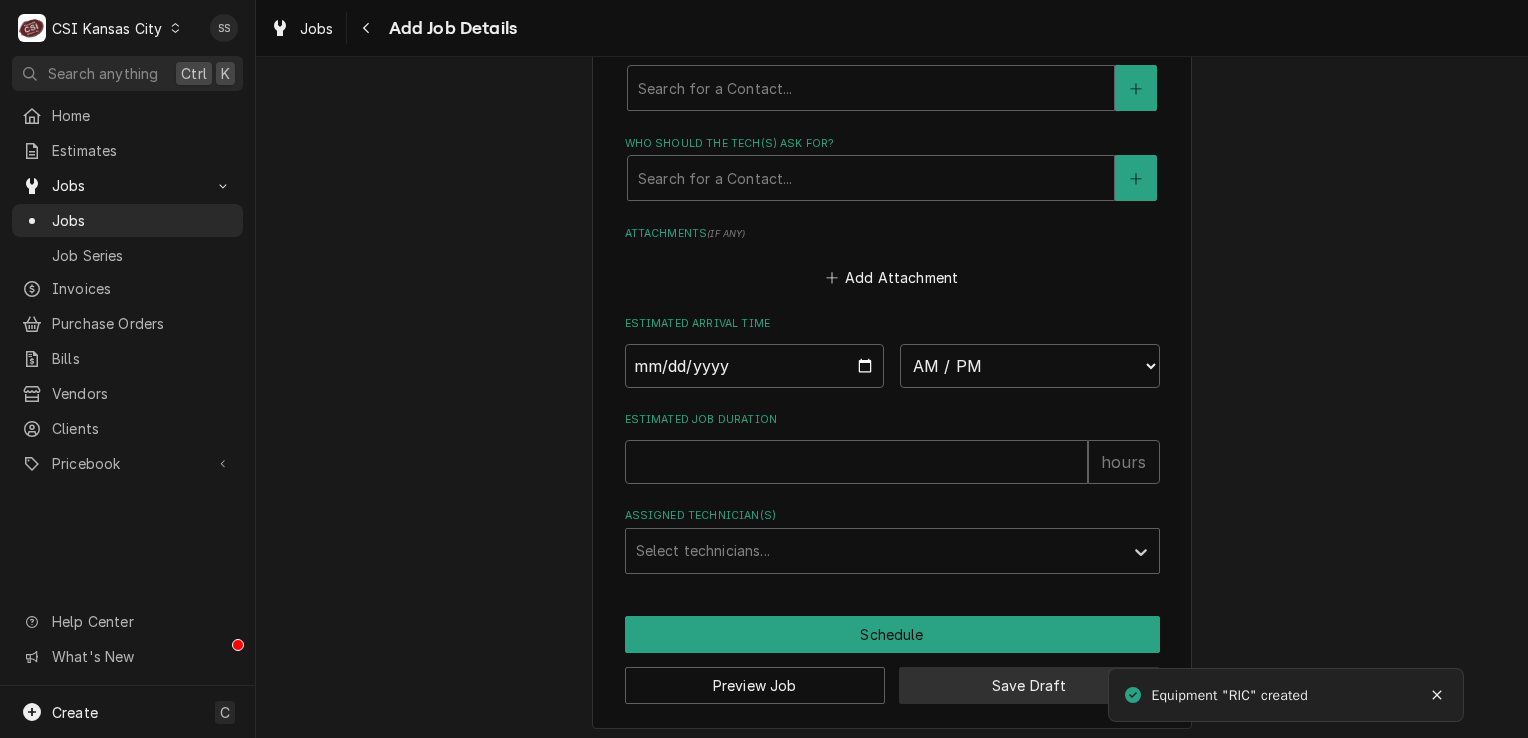 click on "Save Draft" at bounding box center (1029, 685) 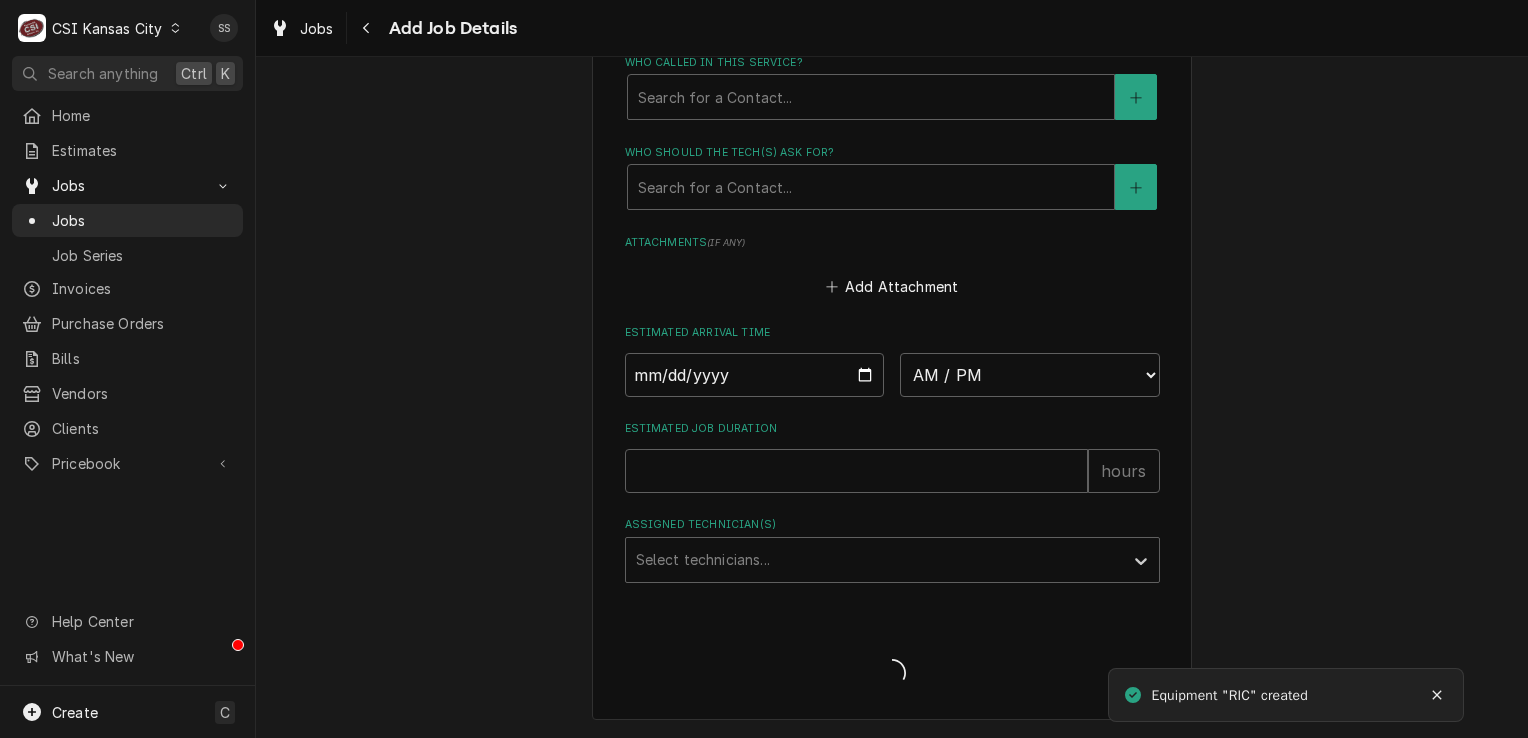 scroll, scrollTop: 1648, scrollLeft: 0, axis: vertical 